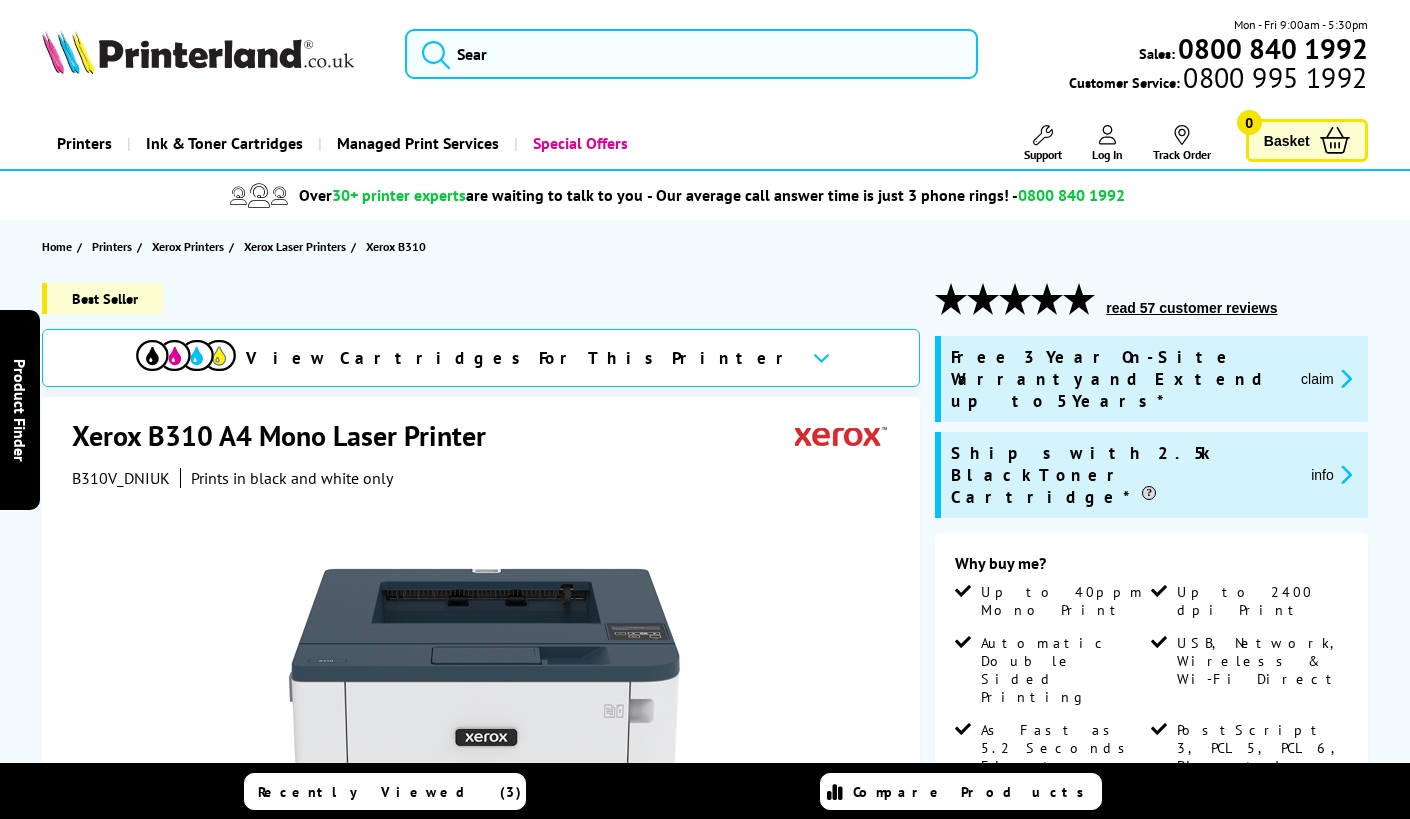 scroll, scrollTop: 0, scrollLeft: 0, axis: both 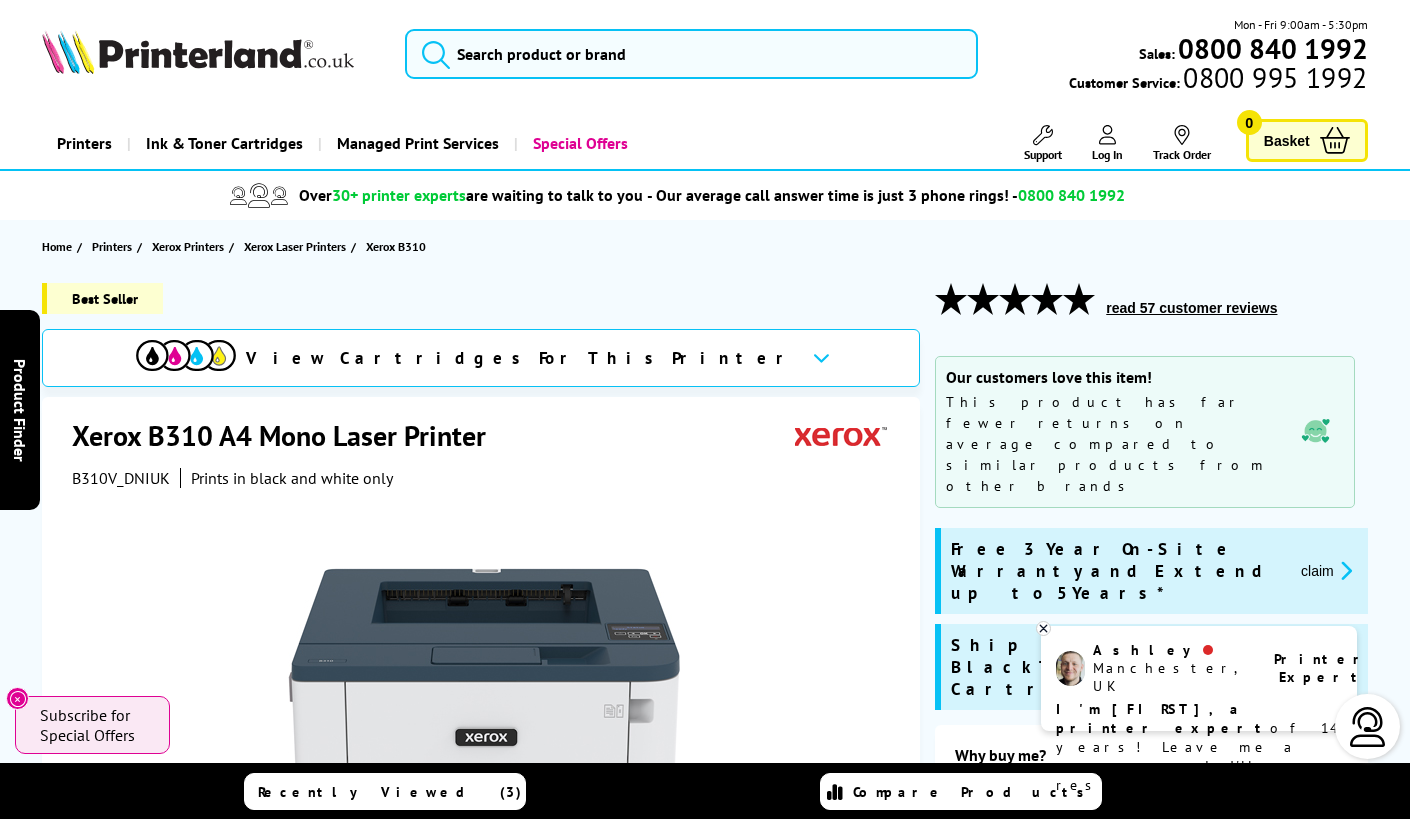 click 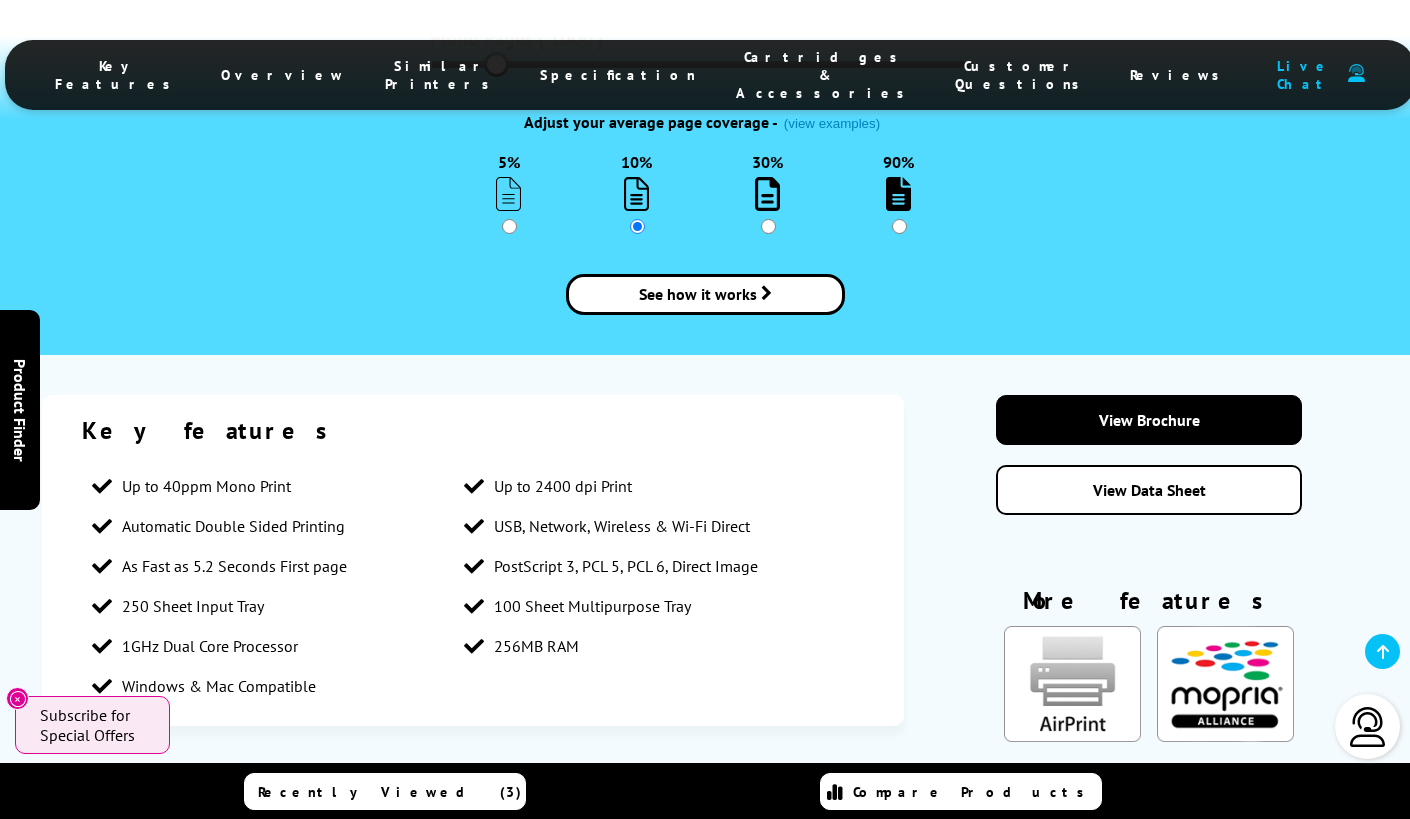scroll, scrollTop: 3225, scrollLeft: 0, axis: vertical 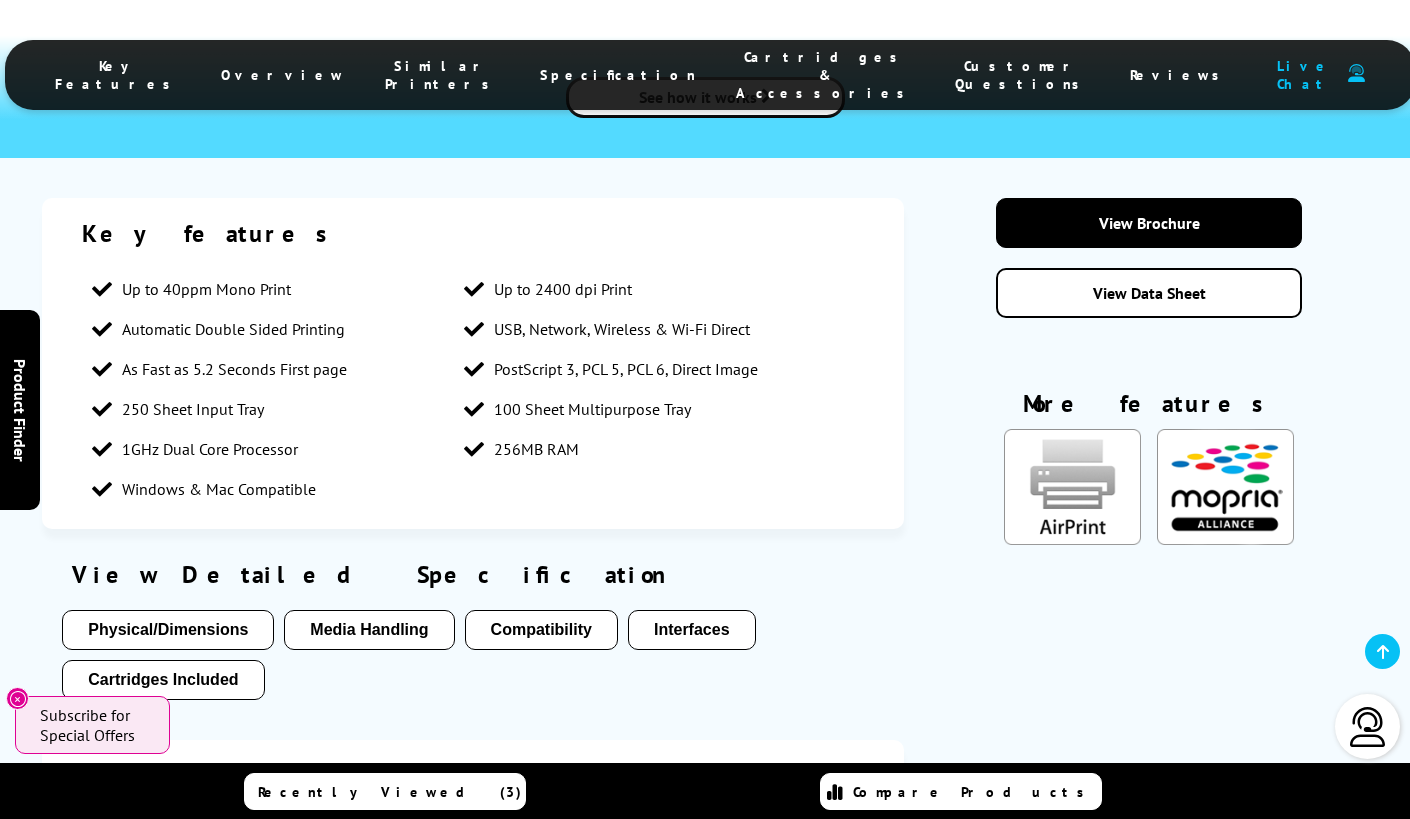 click on "Physical/Dimensions" at bounding box center (168, 630) 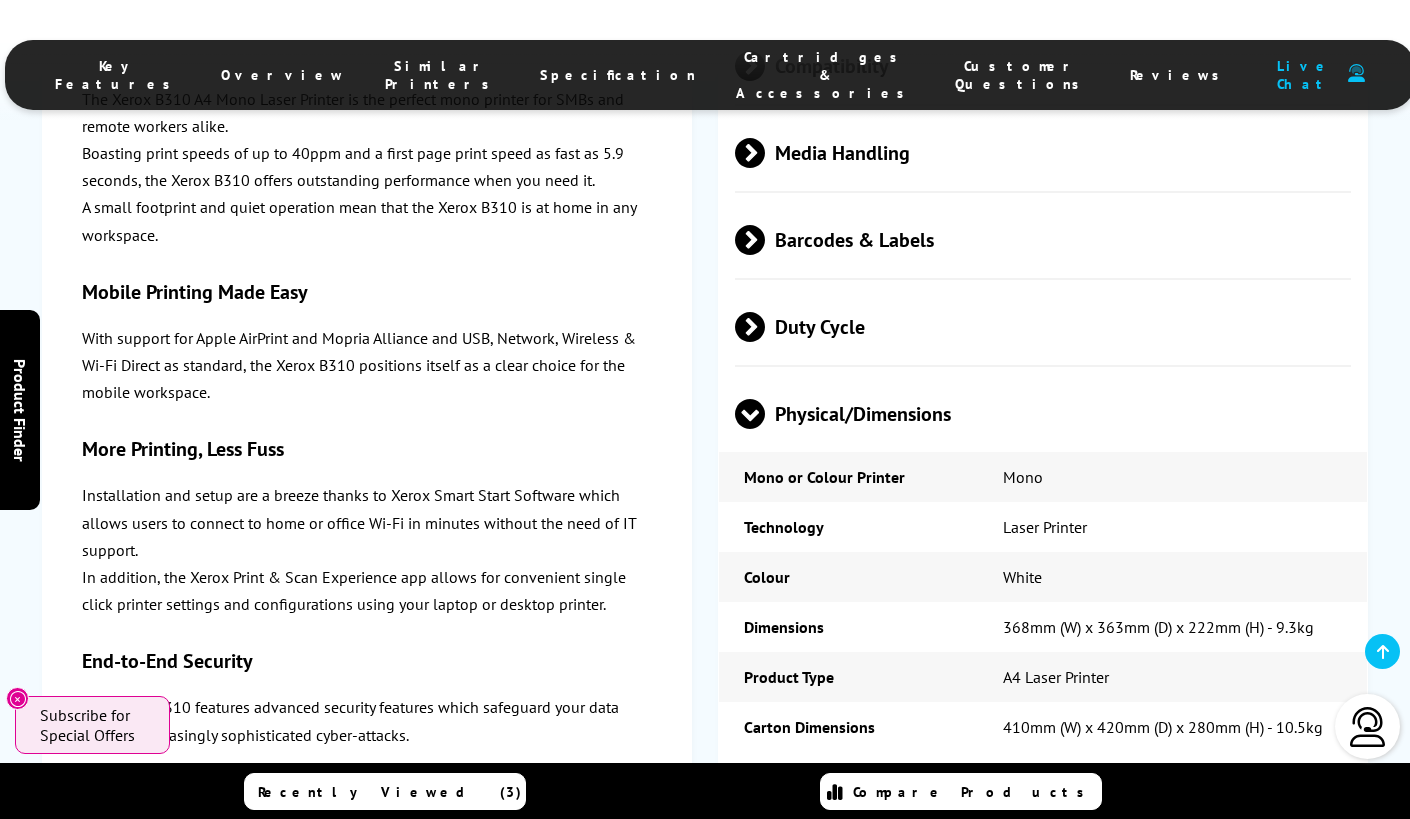 scroll, scrollTop: 5381, scrollLeft: 0, axis: vertical 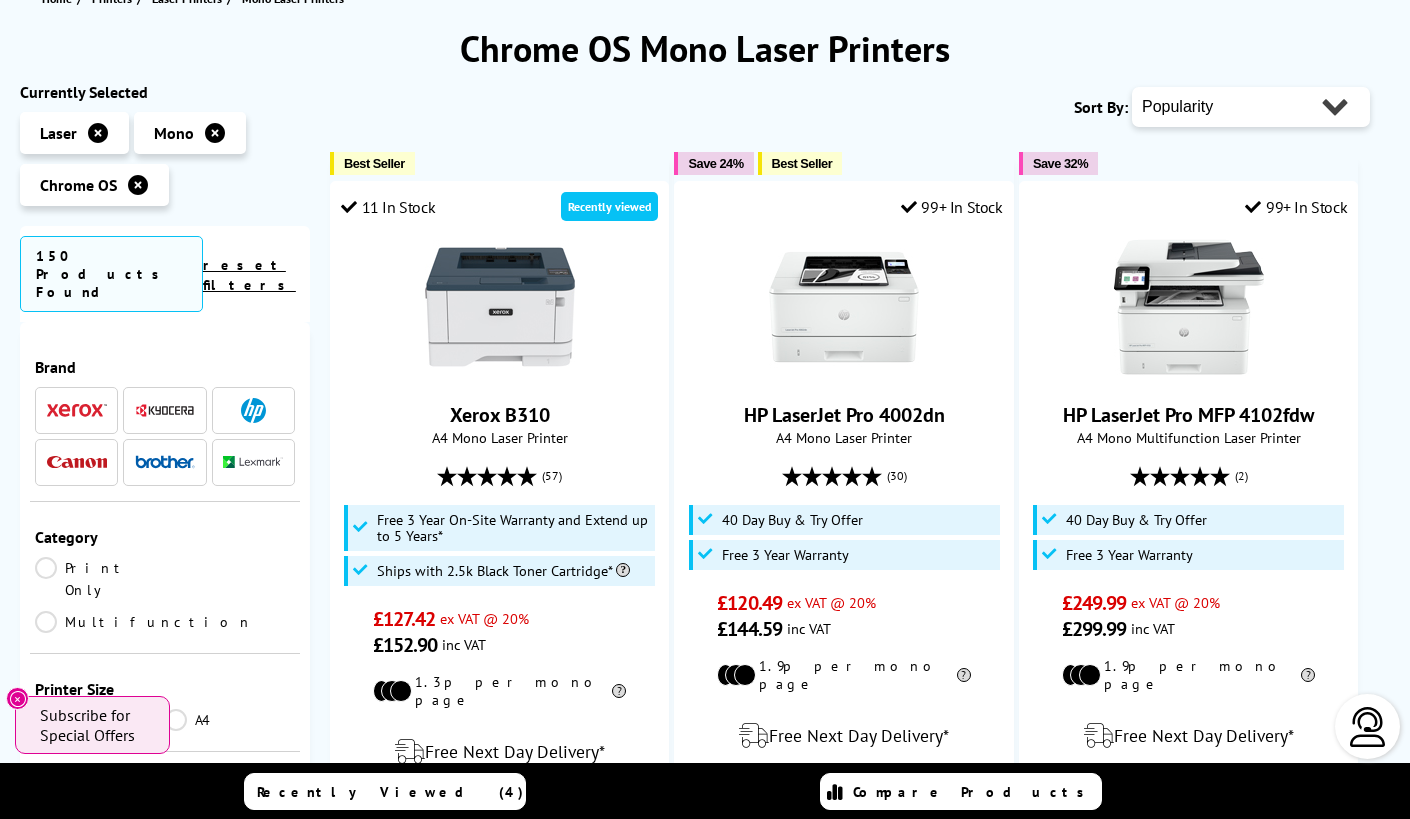 click on "Multifunction" at bounding box center [144, 622] 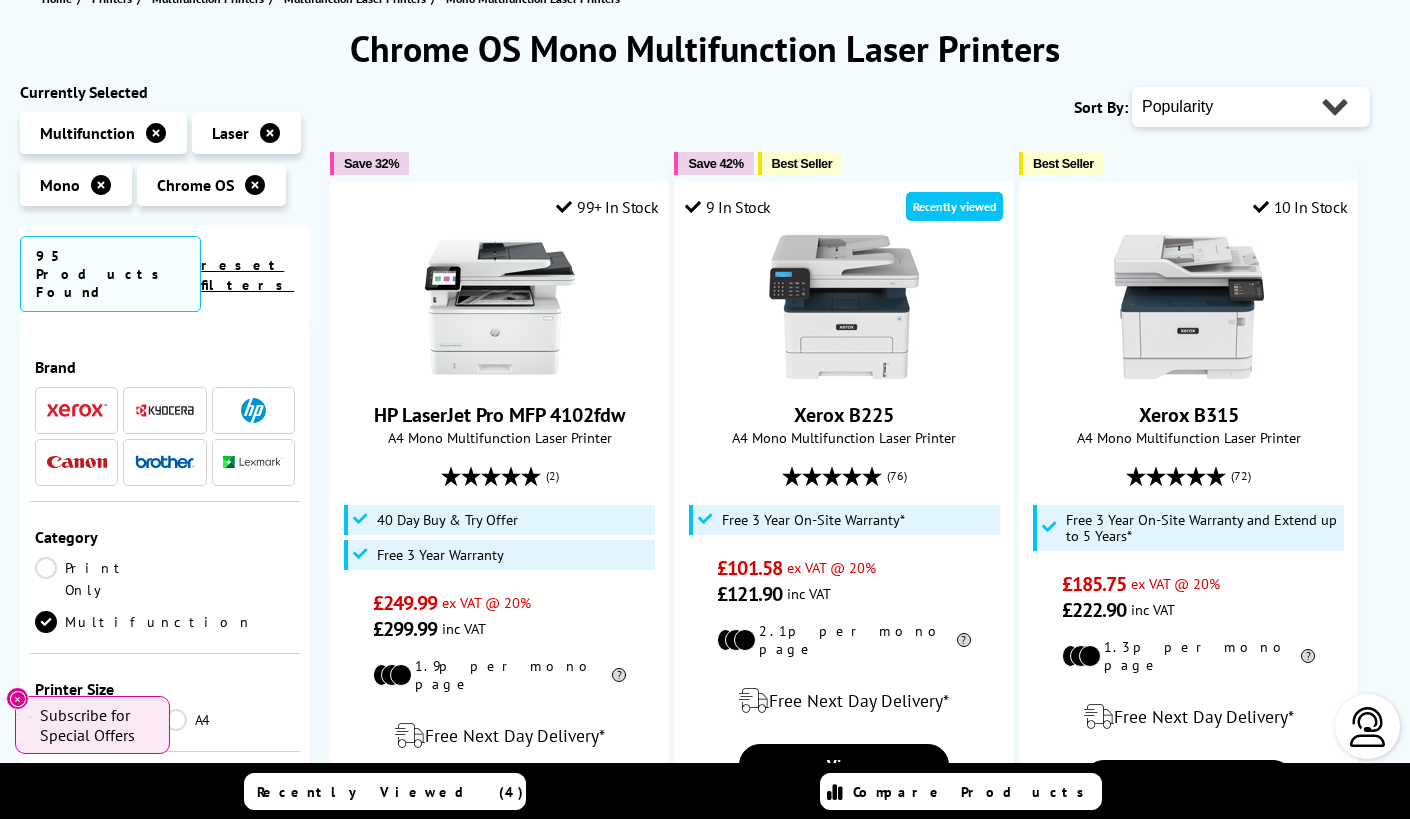 click on "Popularity
Rating
Price - Low to High
Price - High to Low
Running Costs - Low to High
Size - Small to Large" at bounding box center [1251, 107] 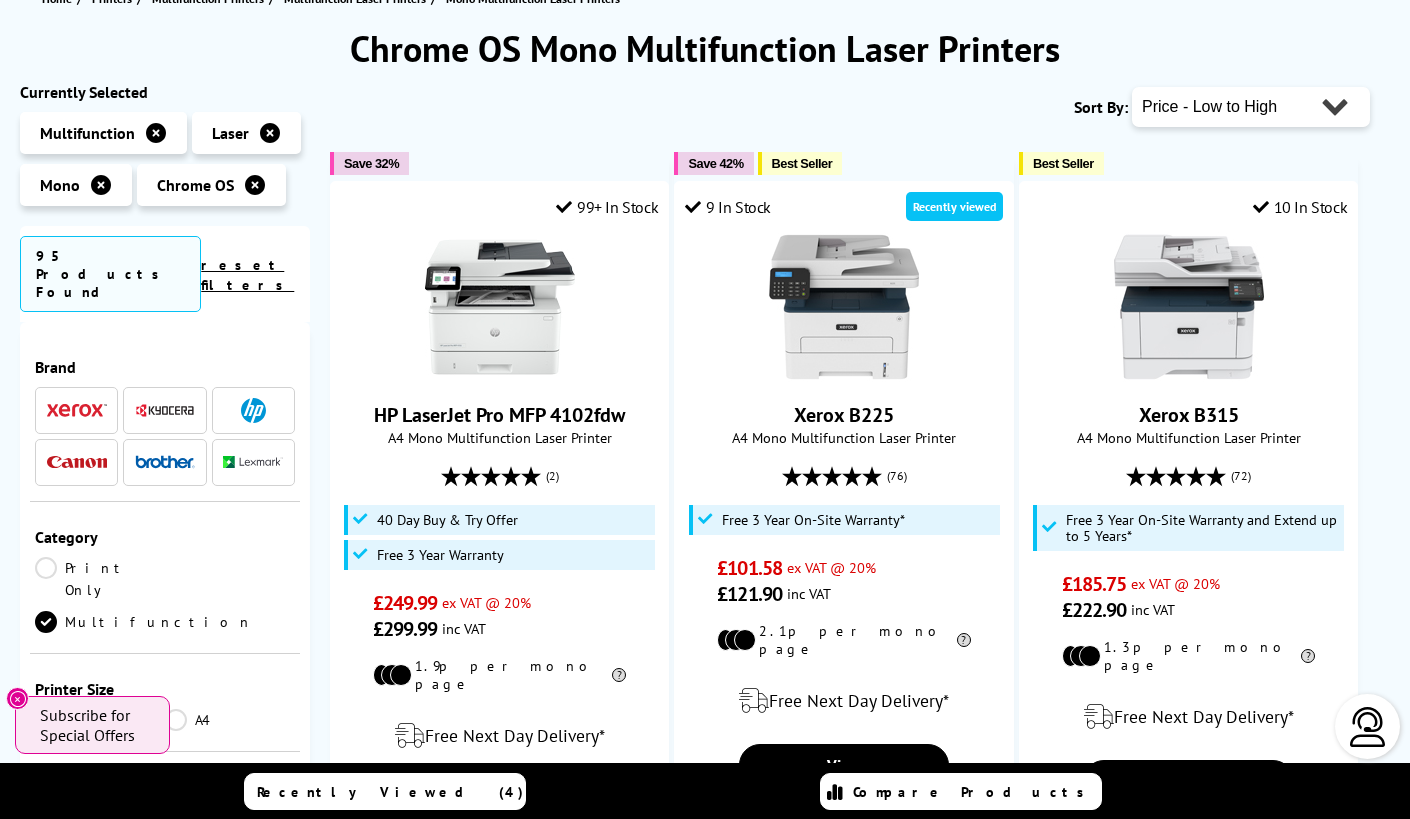click on "Popularity
Rating
Price - Low to High
Price - High to Low
Running Costs - Low to High
Size - Small to Large" at bounding box center [1251, 107] 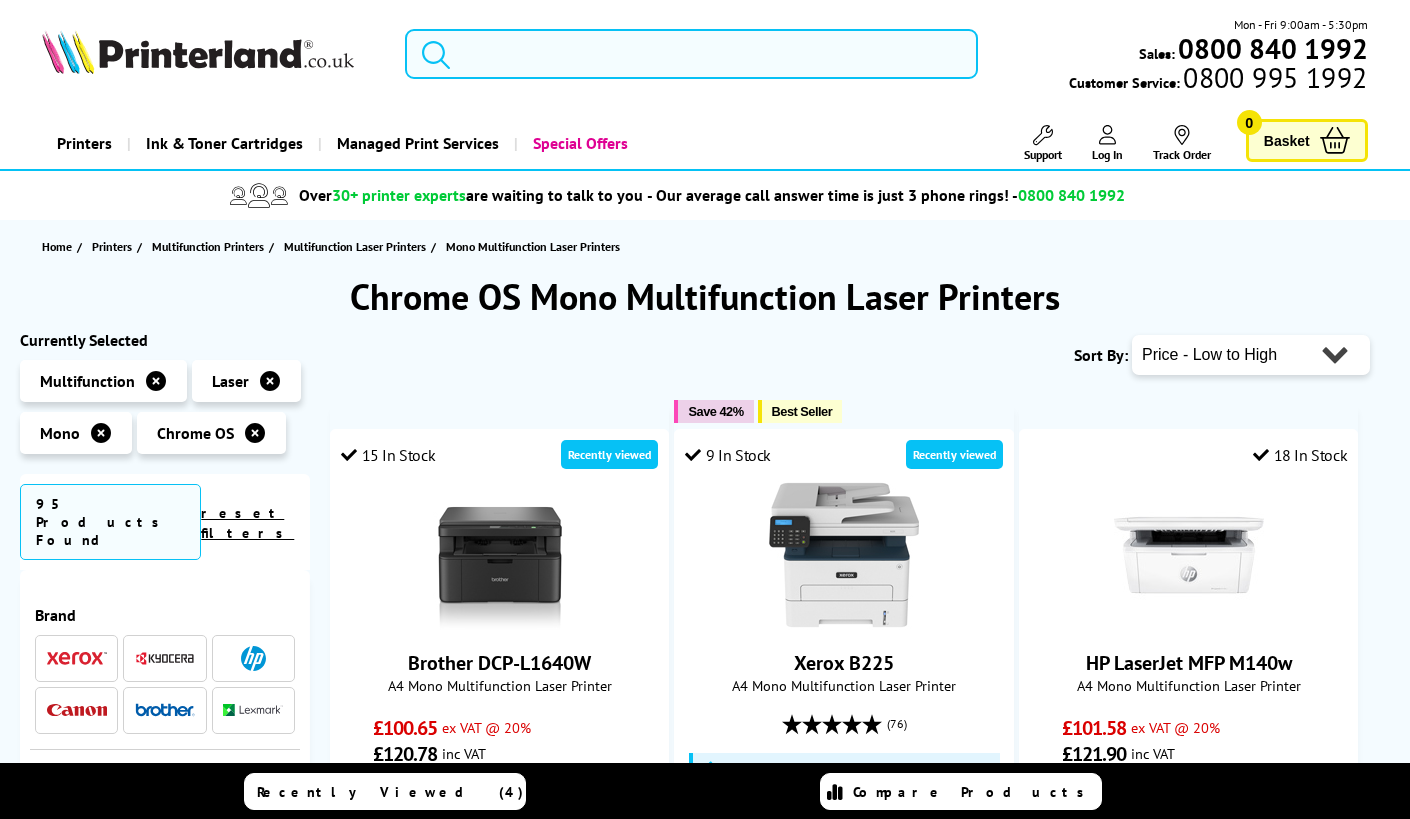 scroll, scrollTop: 0, scrollLeft: 0, axis: both 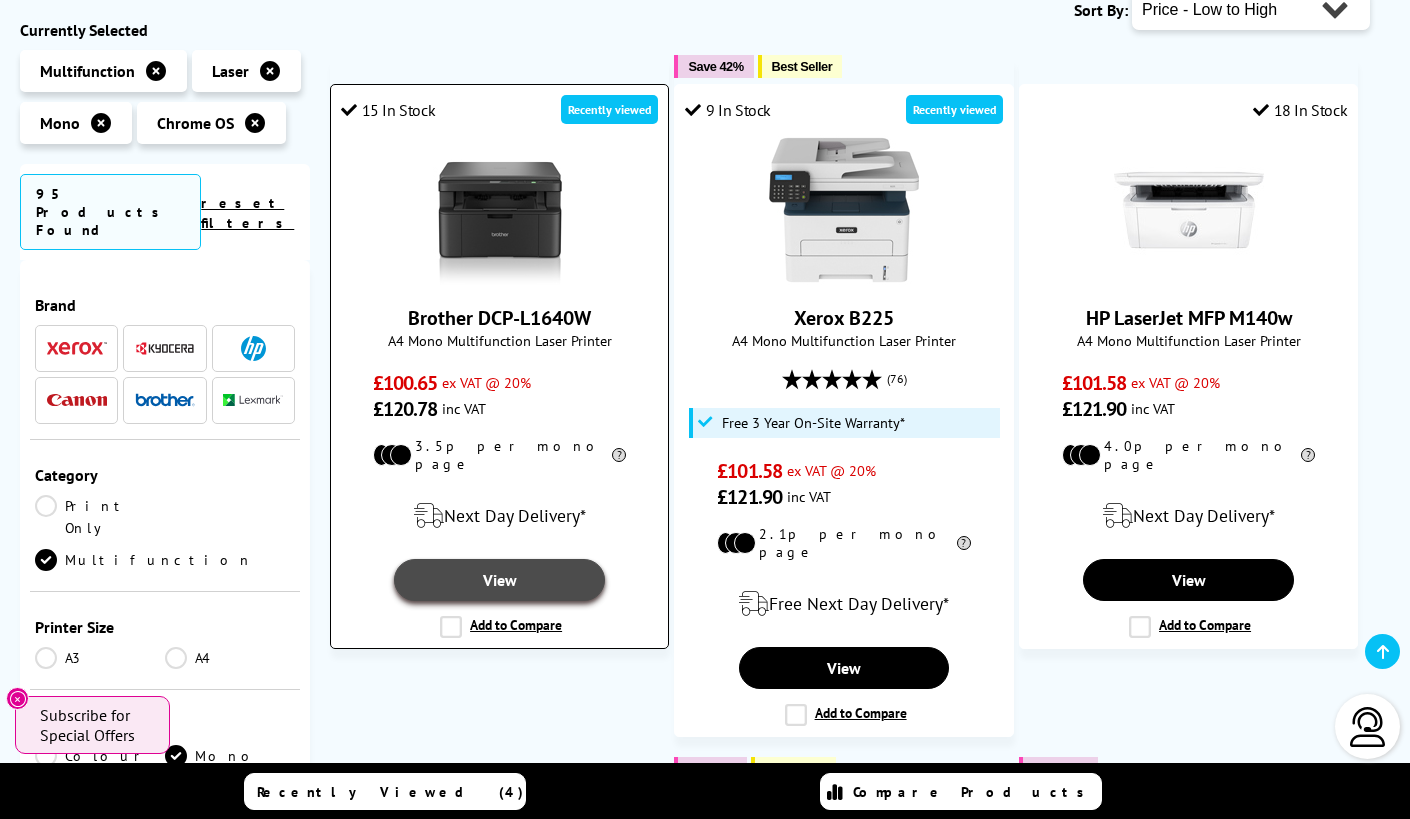 click on "View" at bounding box center (499, 580) 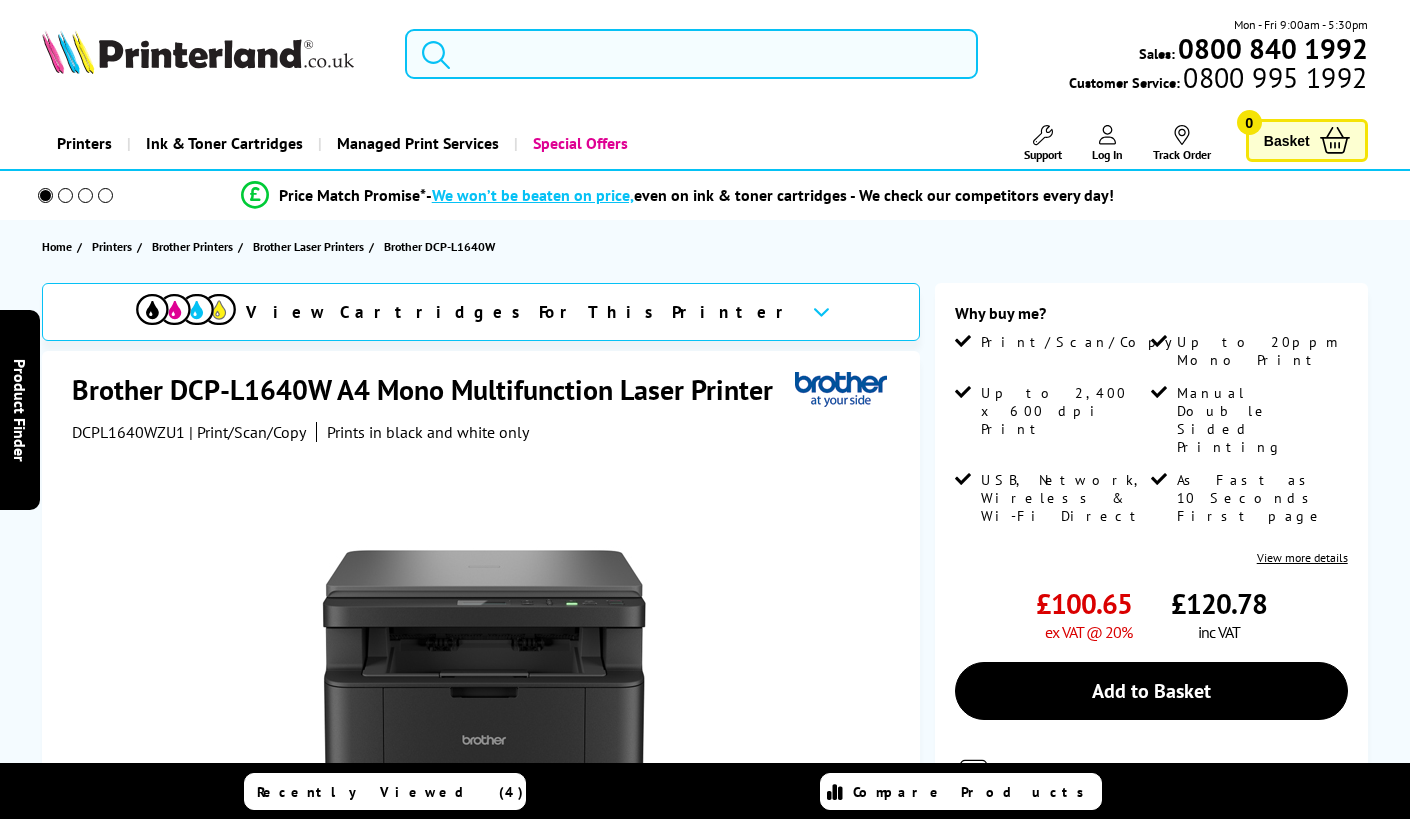 scroll, scrollTop: 0, scrollLeft: 0, axis: both 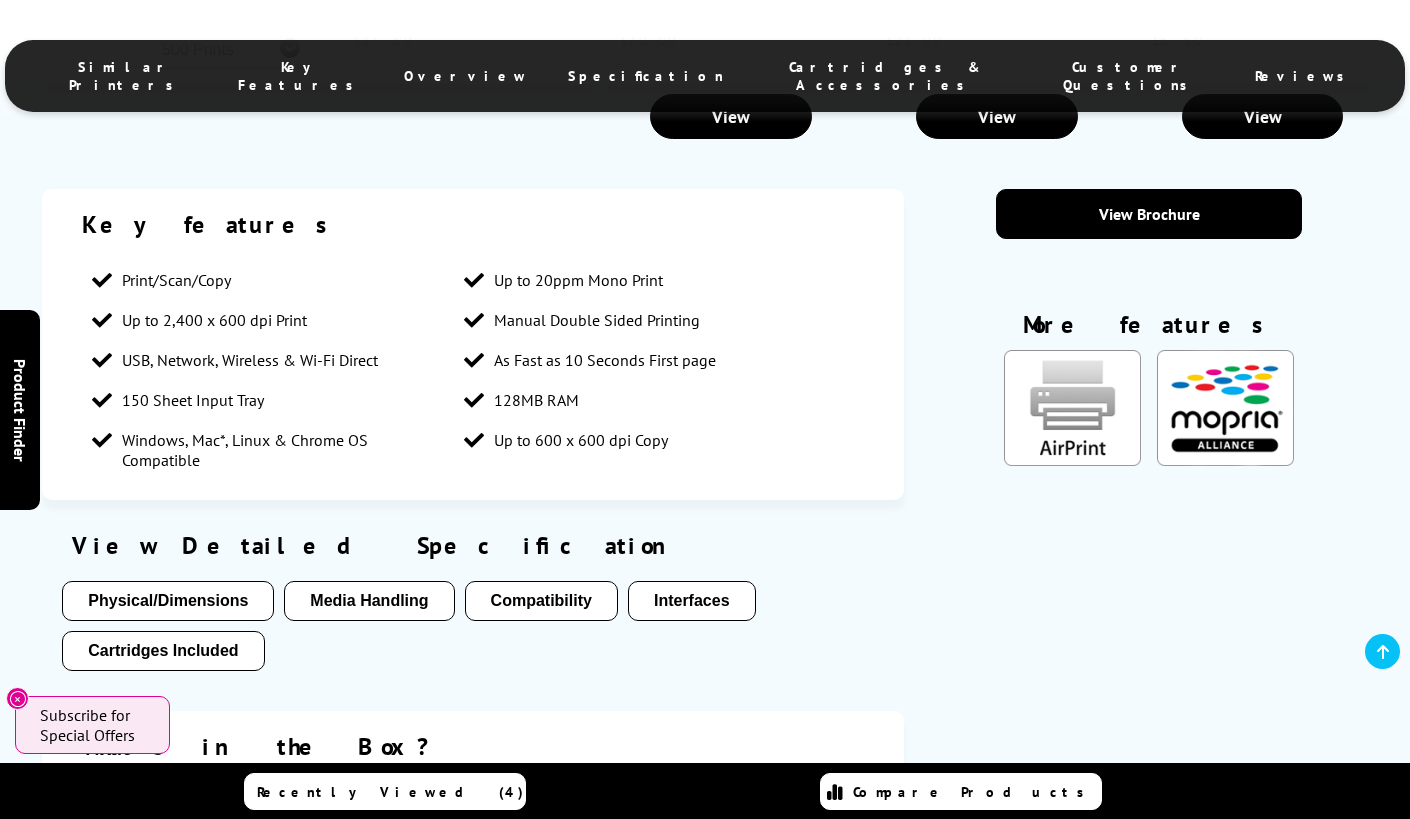 click on "Physical/Dimensions" at bounding box center [168, 601] 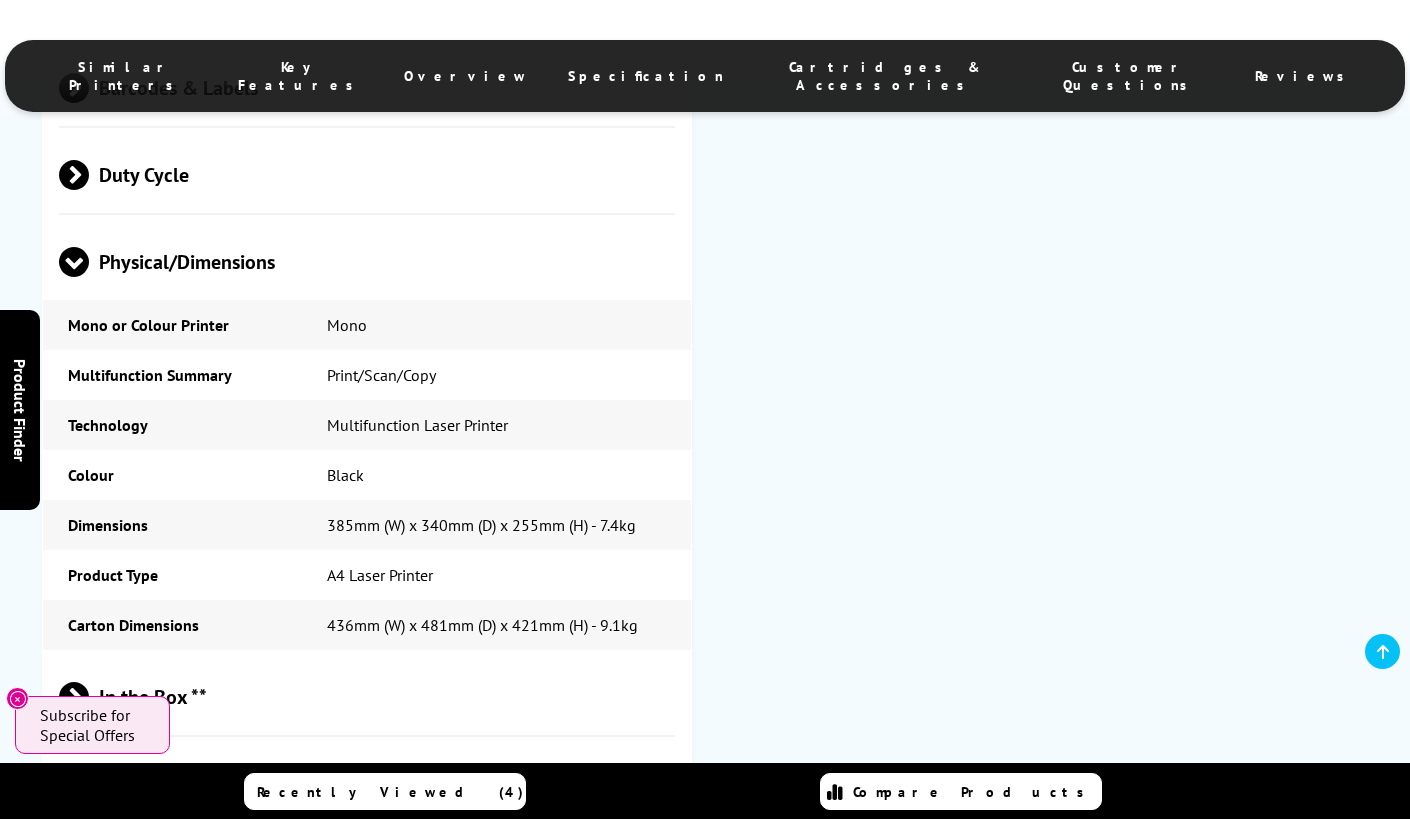 scroll, scrollTop: 4322, scrollLeft: 0, axis: vertical 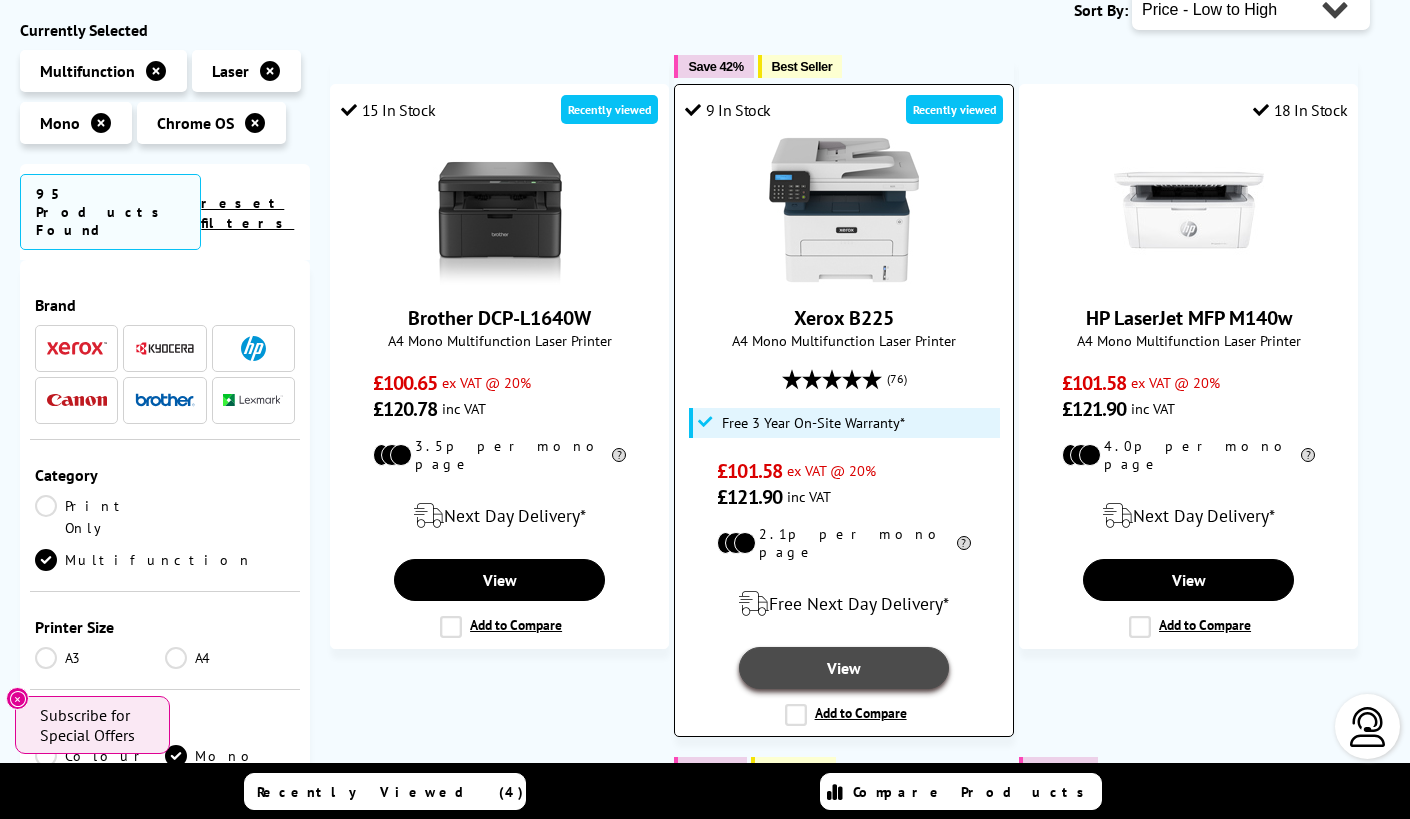 click on "View" at bounding box center (844, 668) 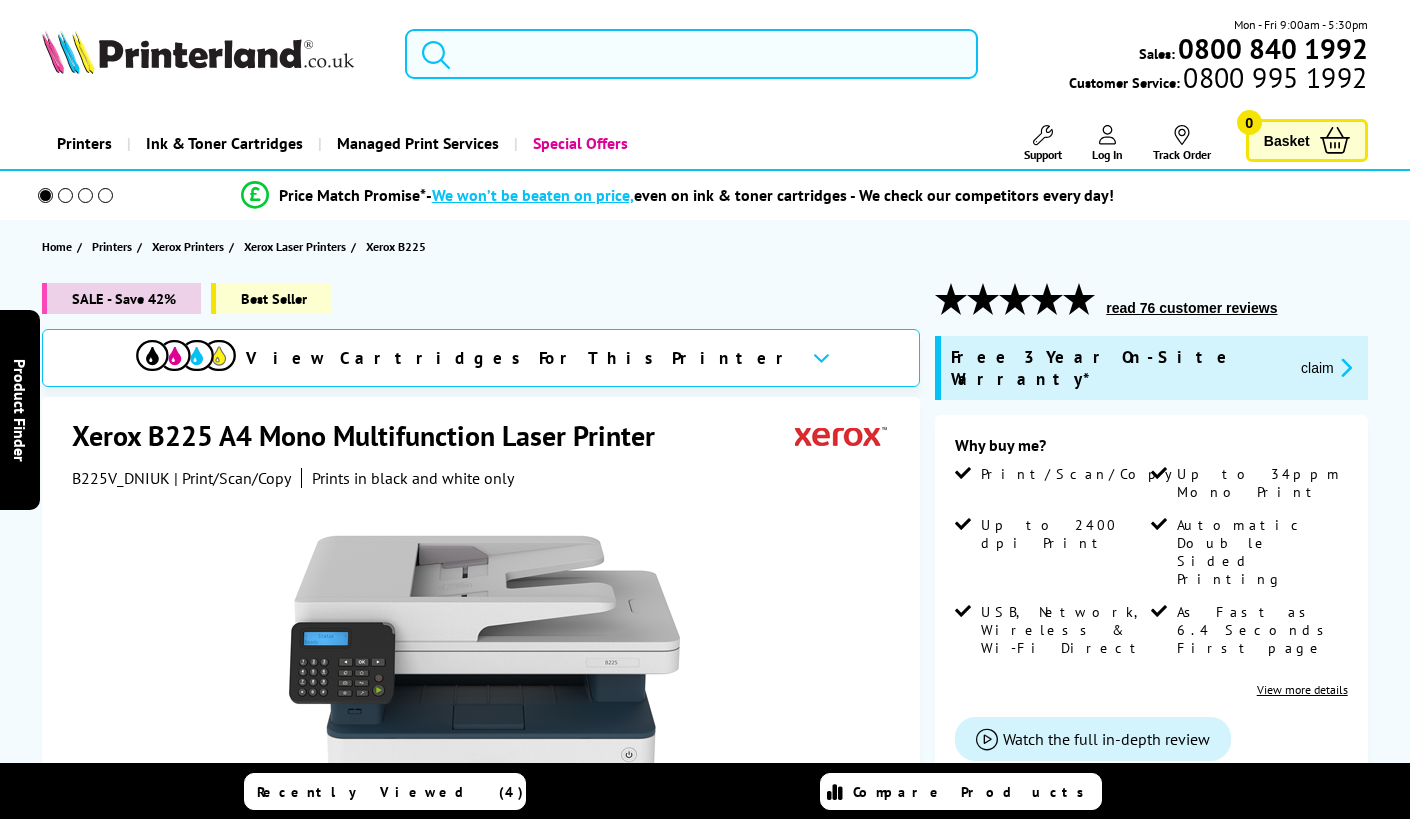 scroll, scrollTop: 0, scrollLeft: 0, axis: both 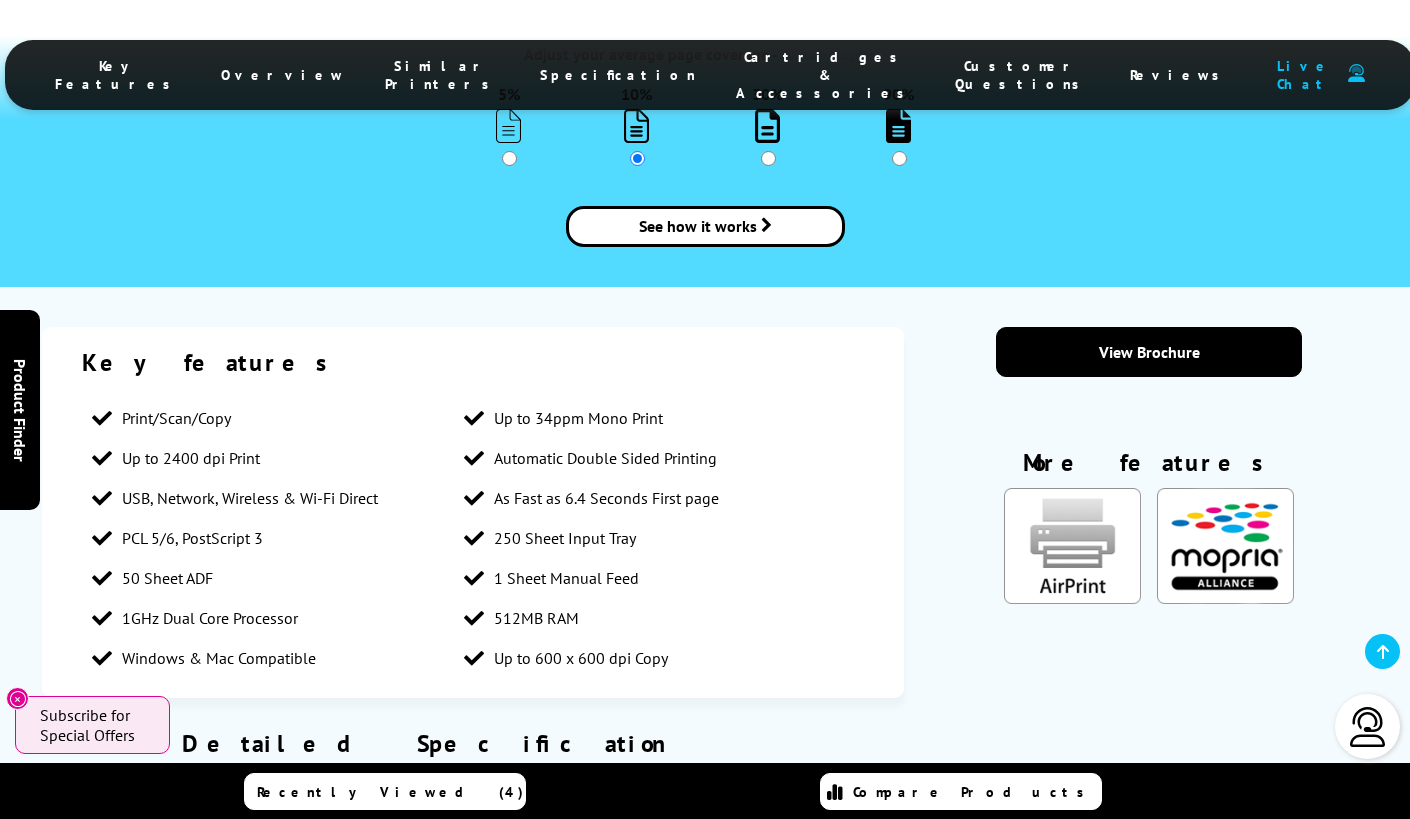 click on "Physical/Dimensions" at bounding box center (168, 799) 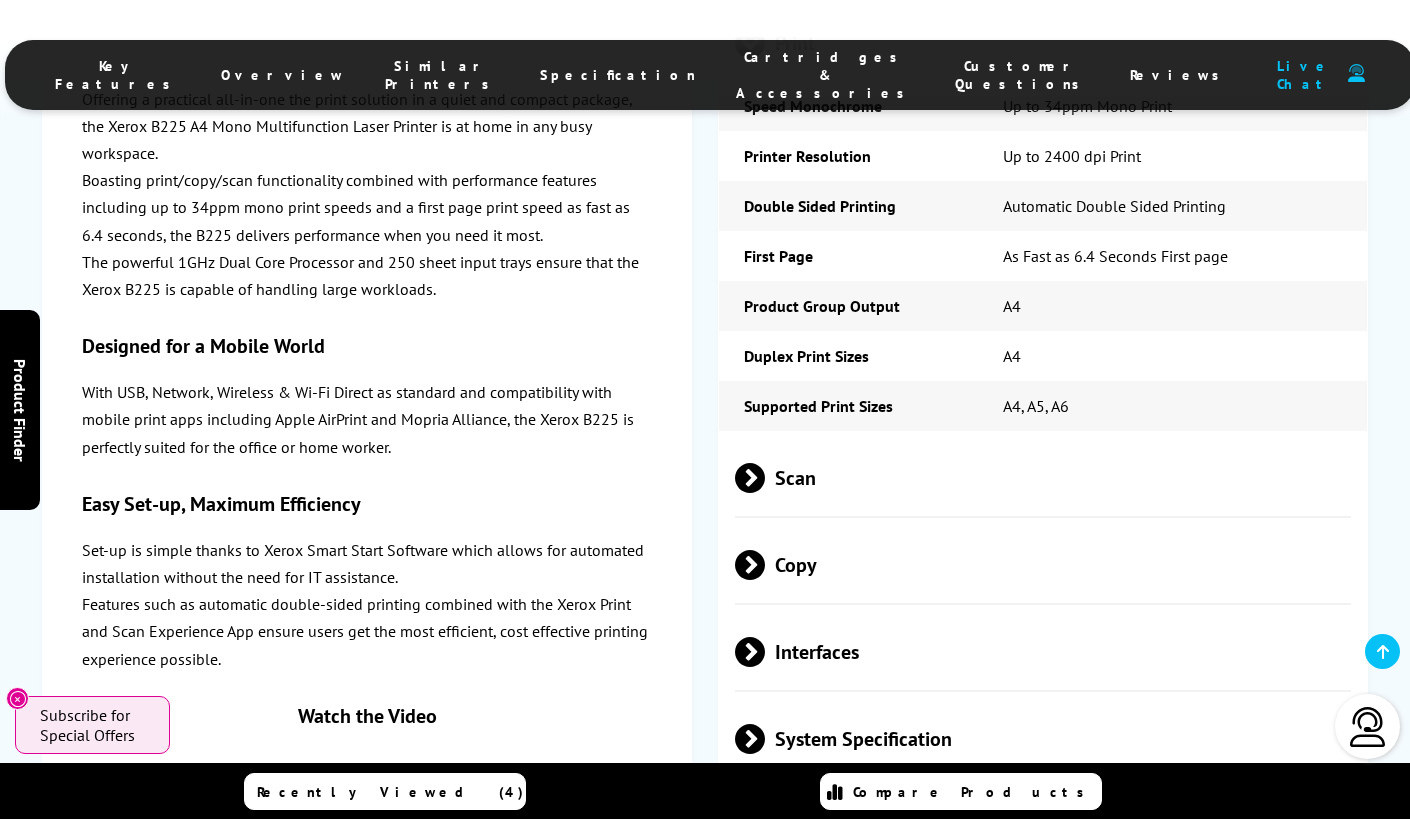 scroll, scrollTop: 4065, scrollLeft: 0, axis: vertical 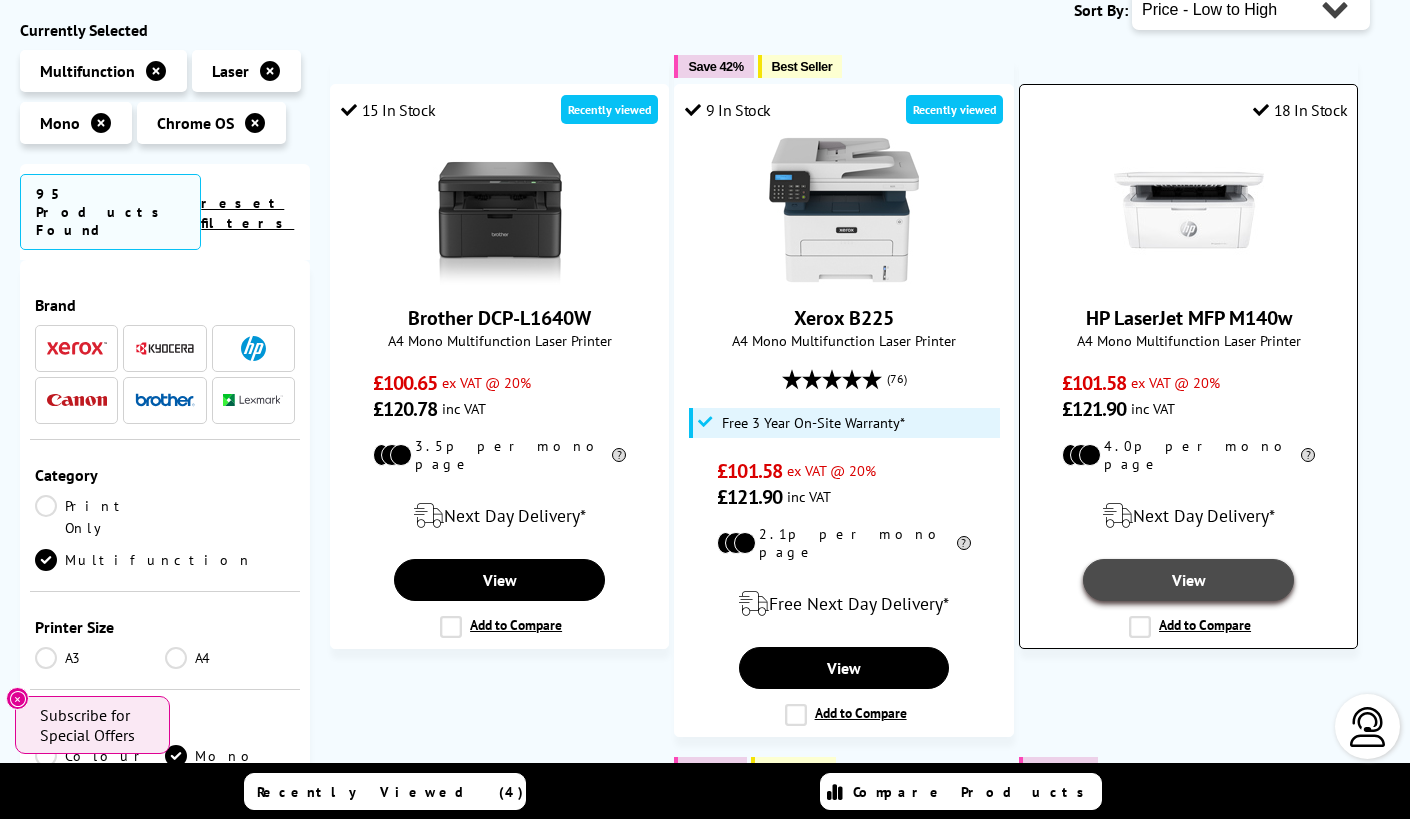 click on "View" at bounding box center [1188, 580] 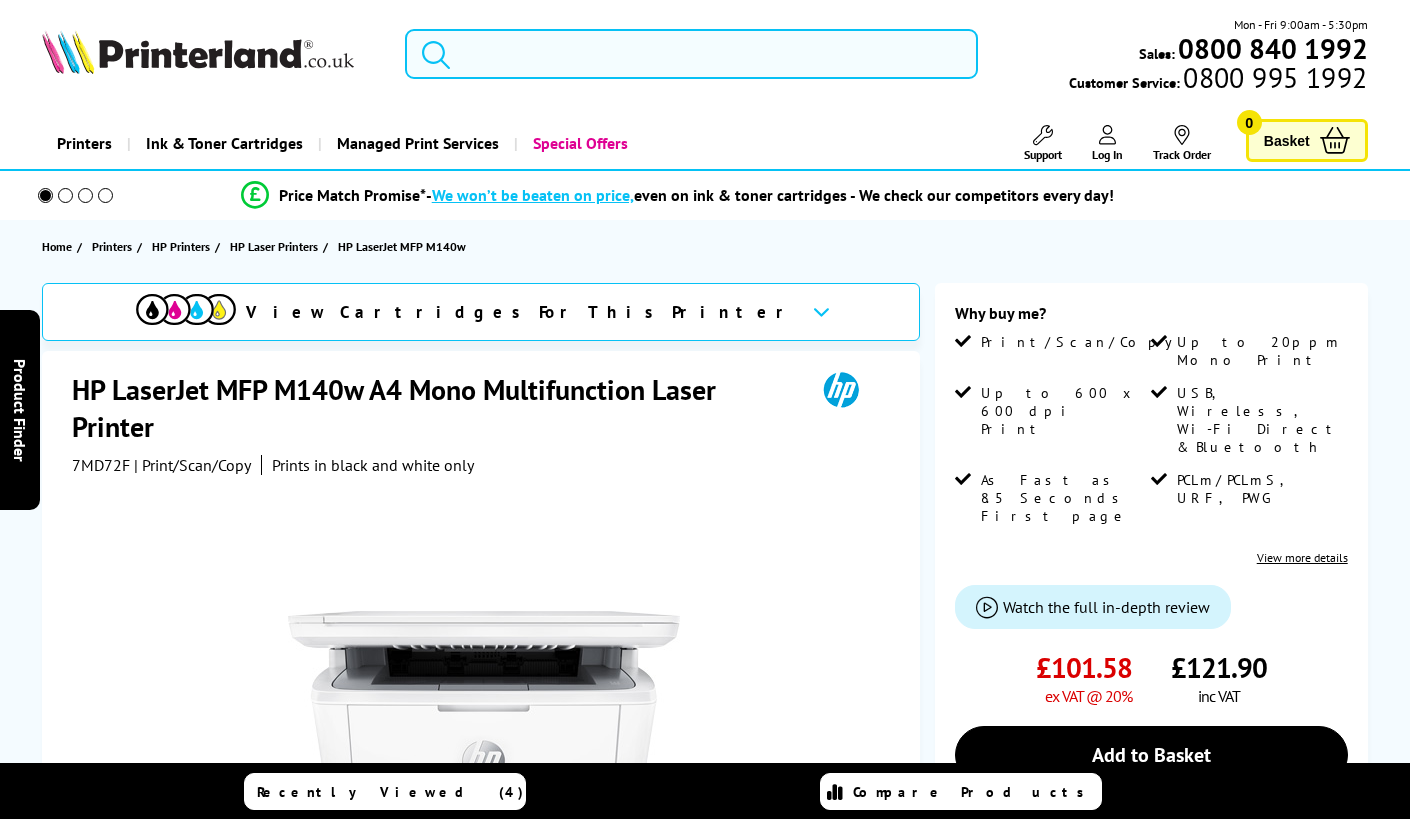 scroll, scrollTop: 0, scrollLeft: 0, axis: both 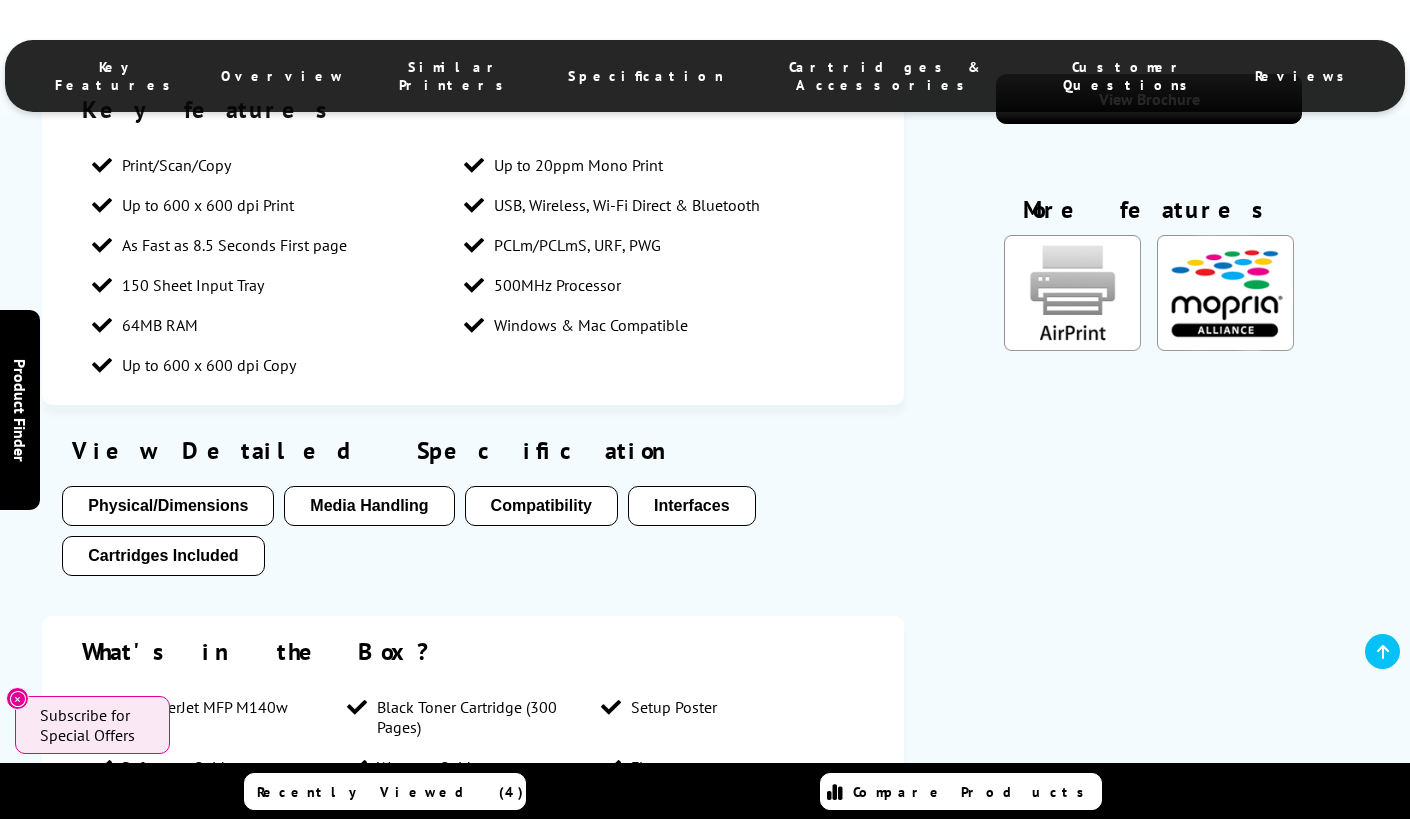click on "Physical/Dimensions" at bounding box center (168, 506) 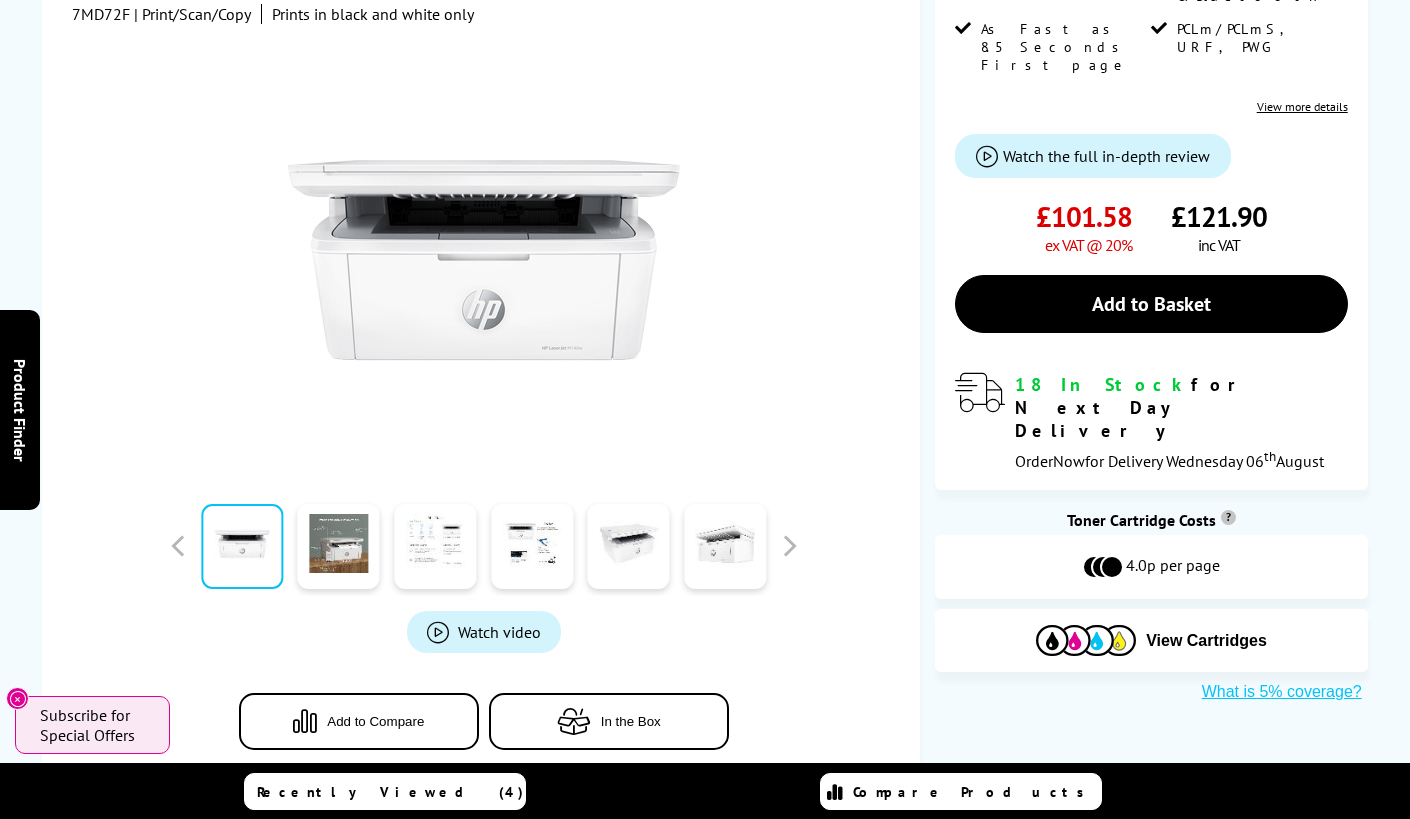scroll, scrollTop: 65, scrollLeft: 0, axis: vertical 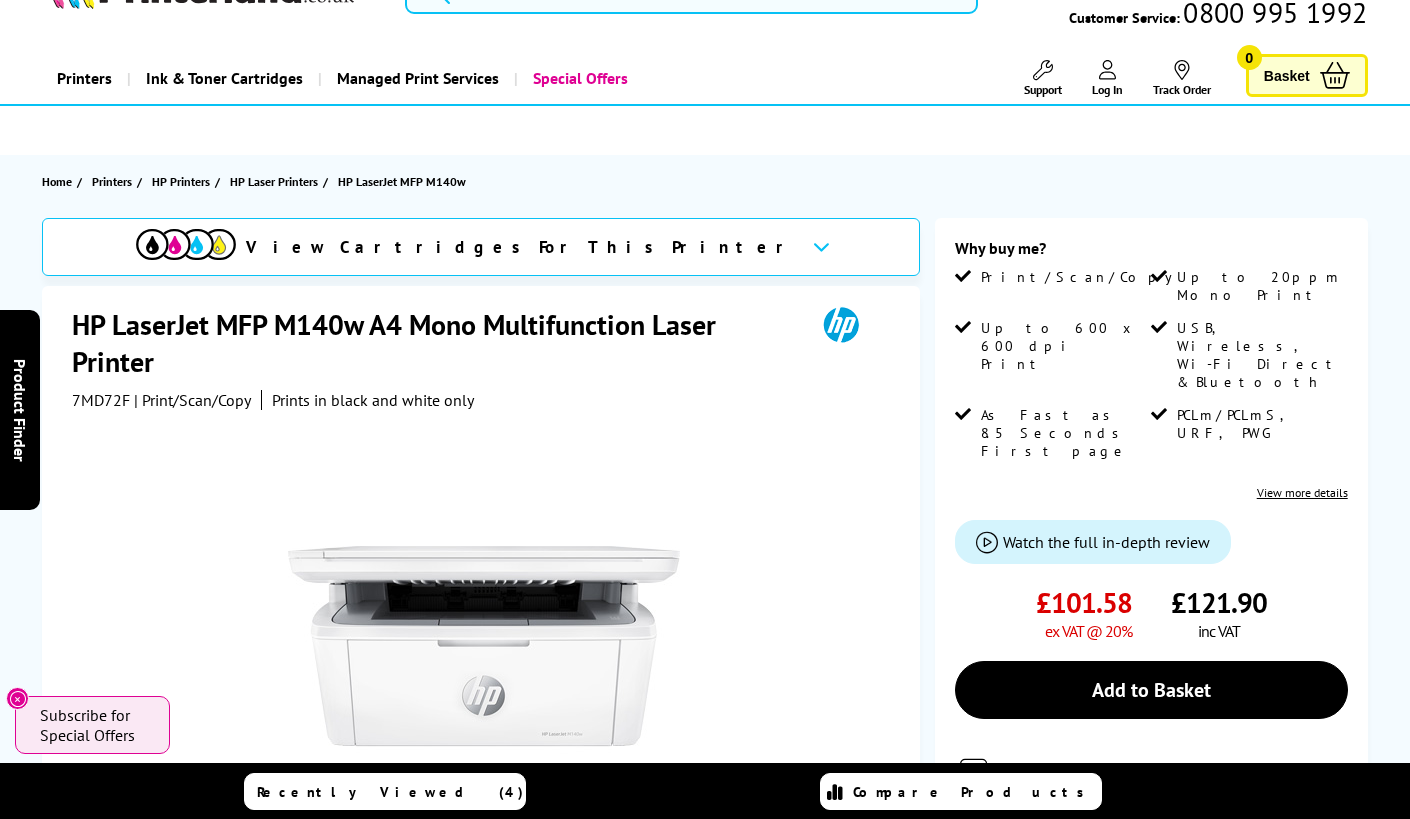 click at bounding box center (821, 246) 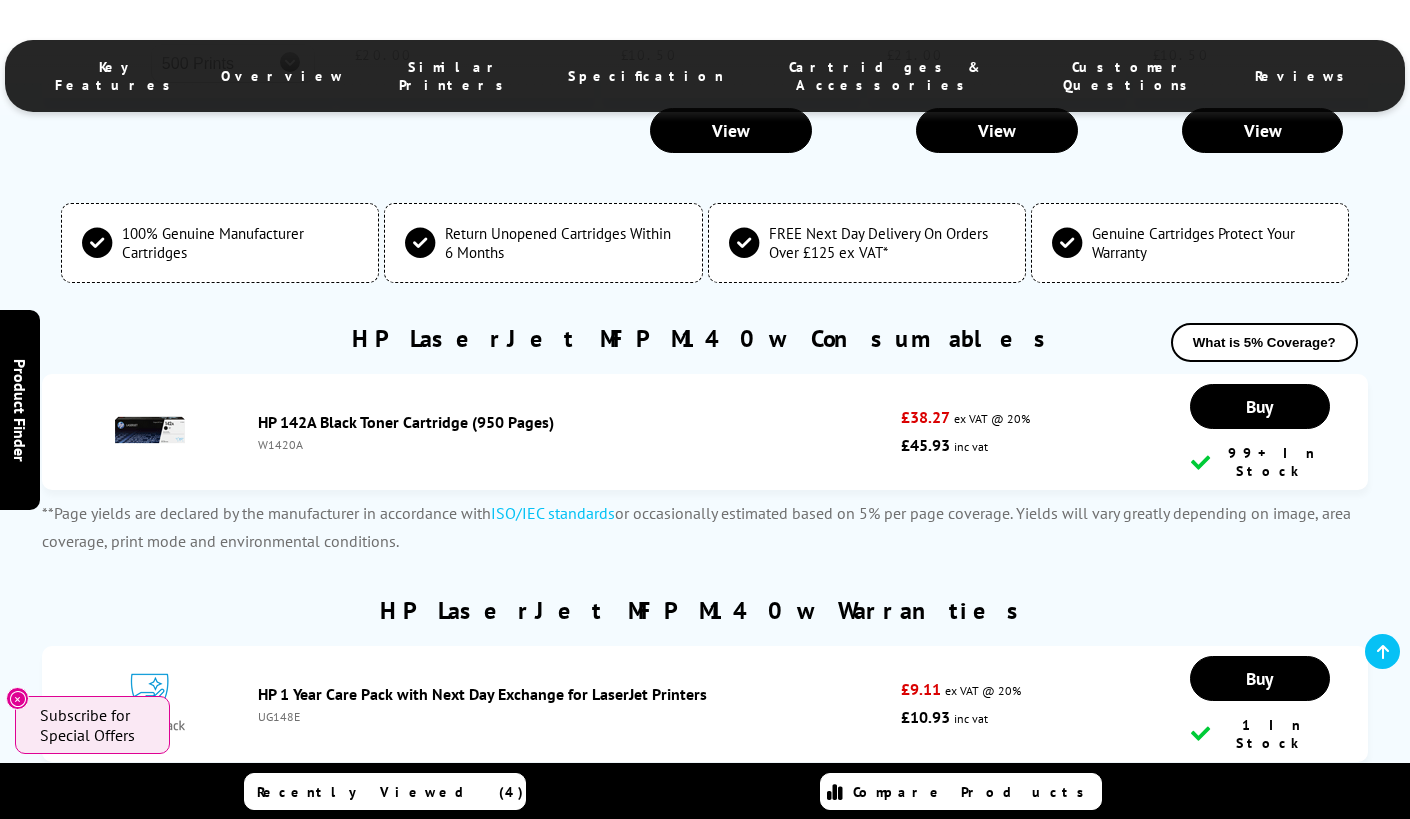 scroll, scrollTop: 5495, scrollLeft: 0, axis: vertical 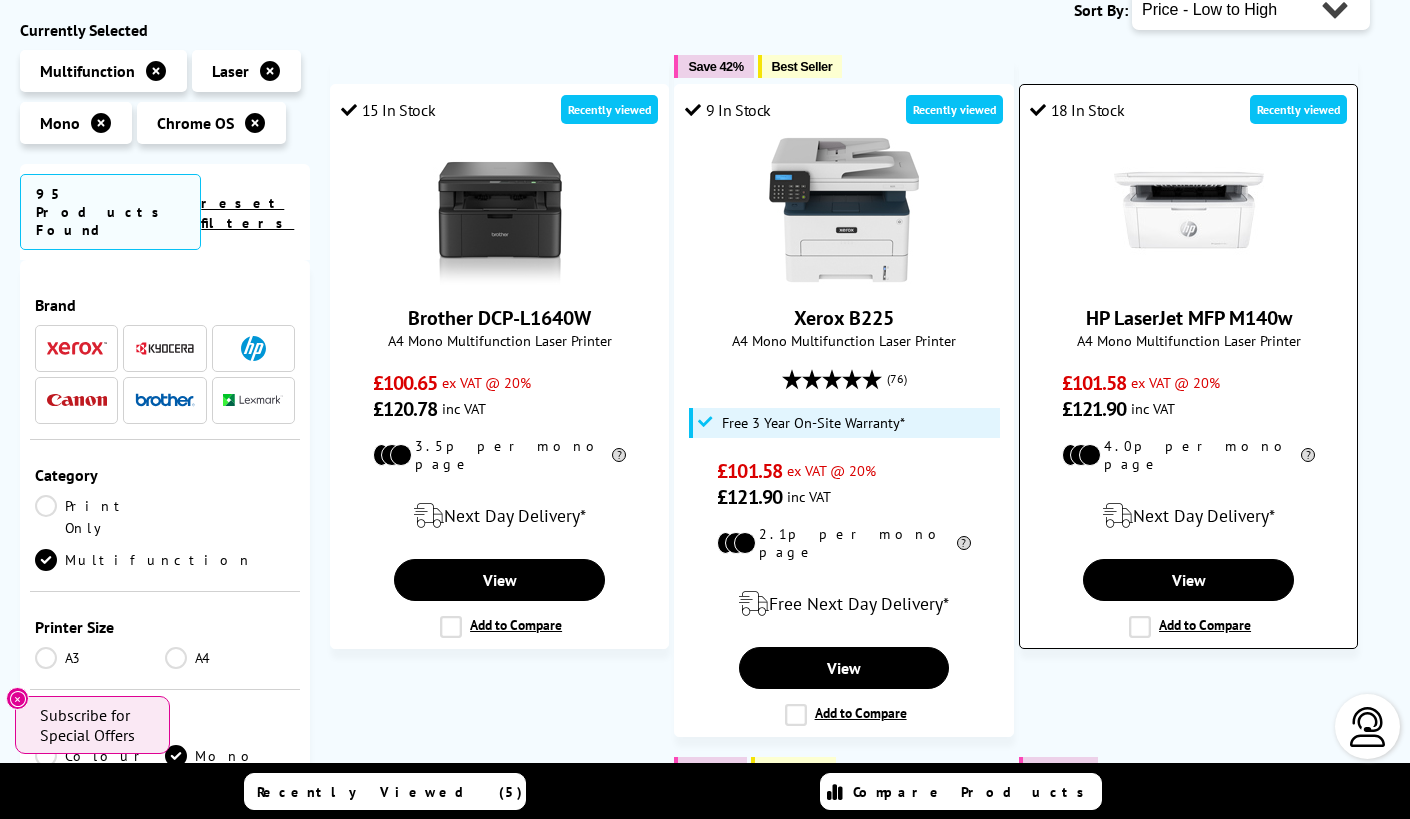 click on "Add to Compare" at bounding box center (1190, 627) 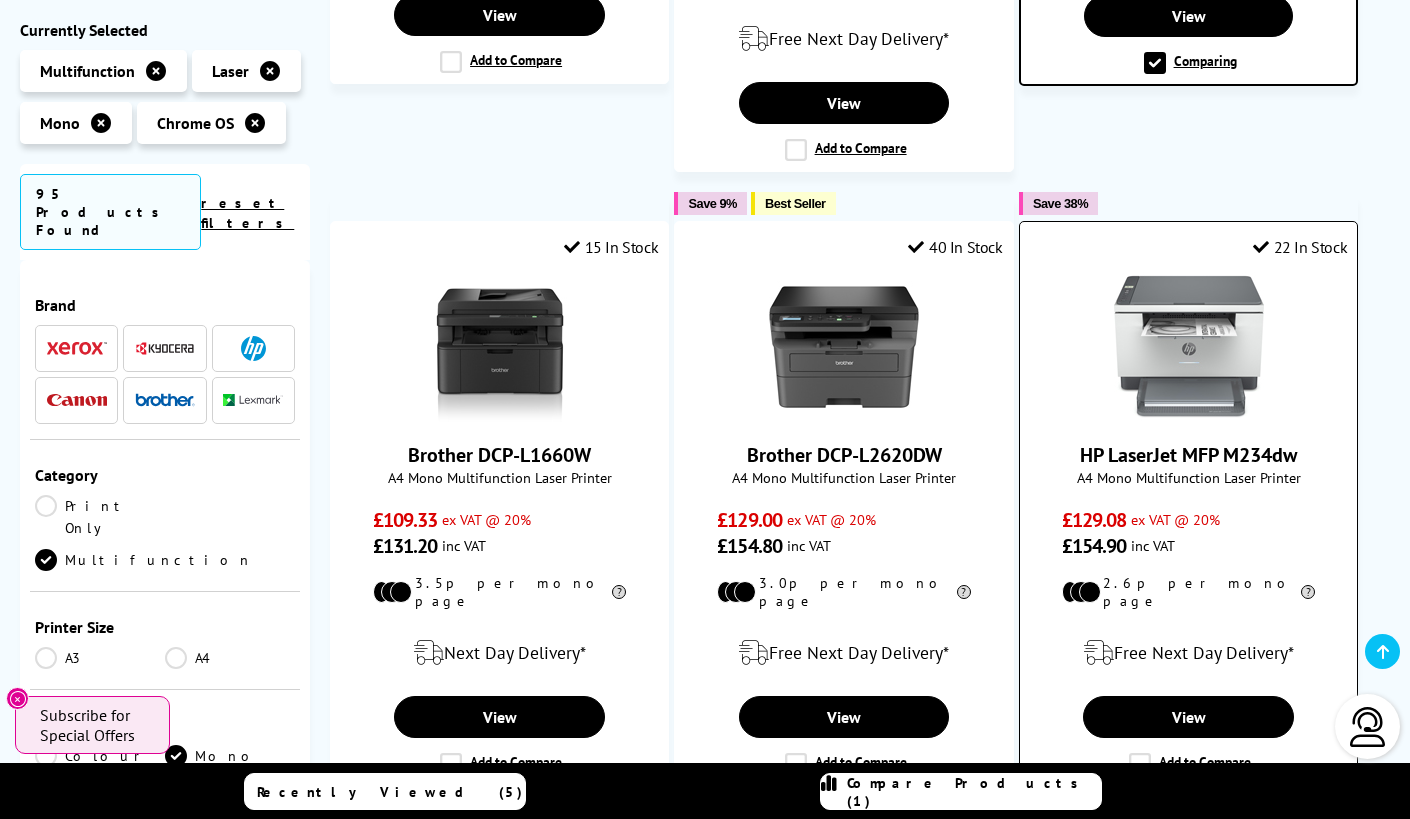 scroll, scrollTop: 911, scrollLeft: 0, axis: vertical 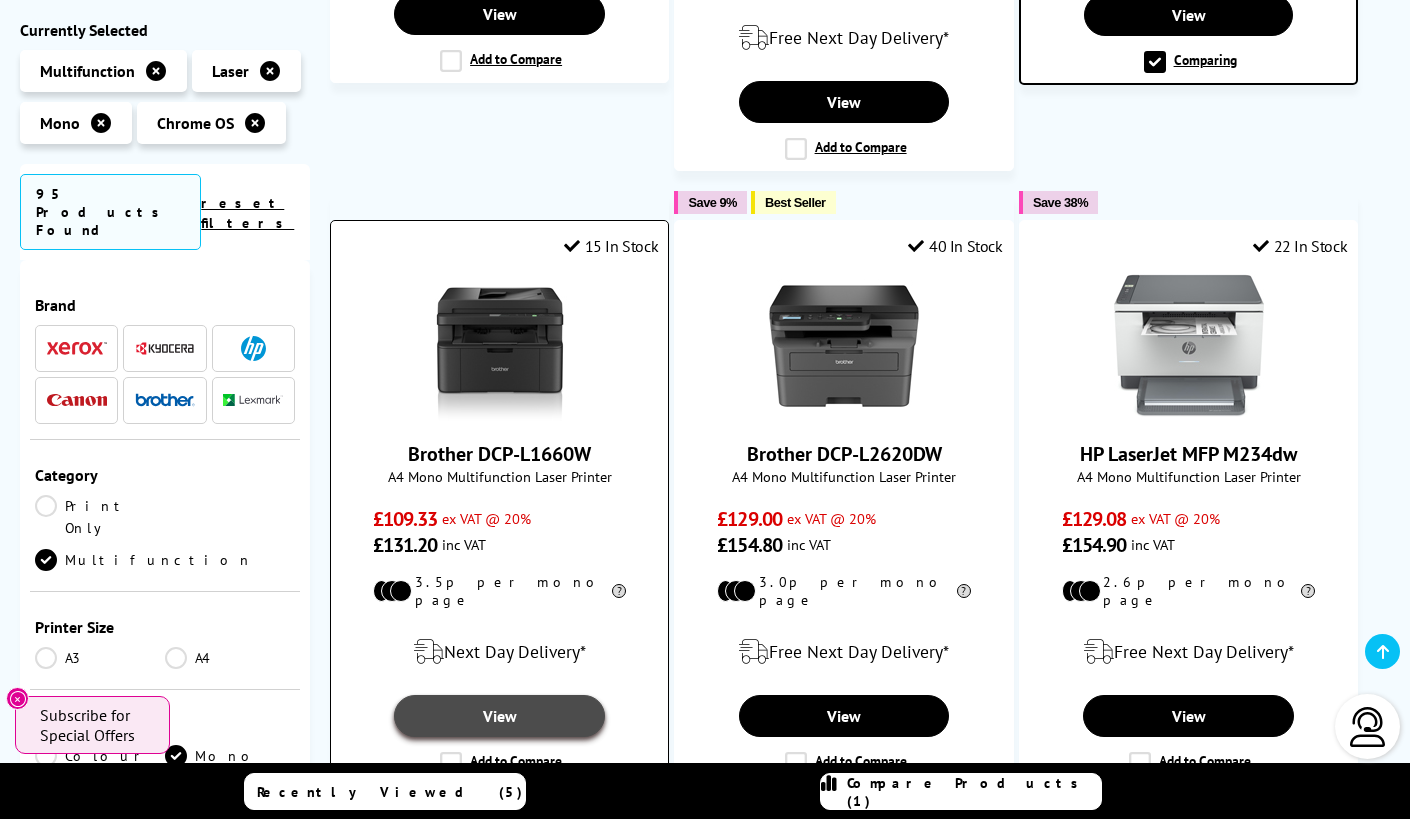 click on "View" at bounding box center (499, 716) 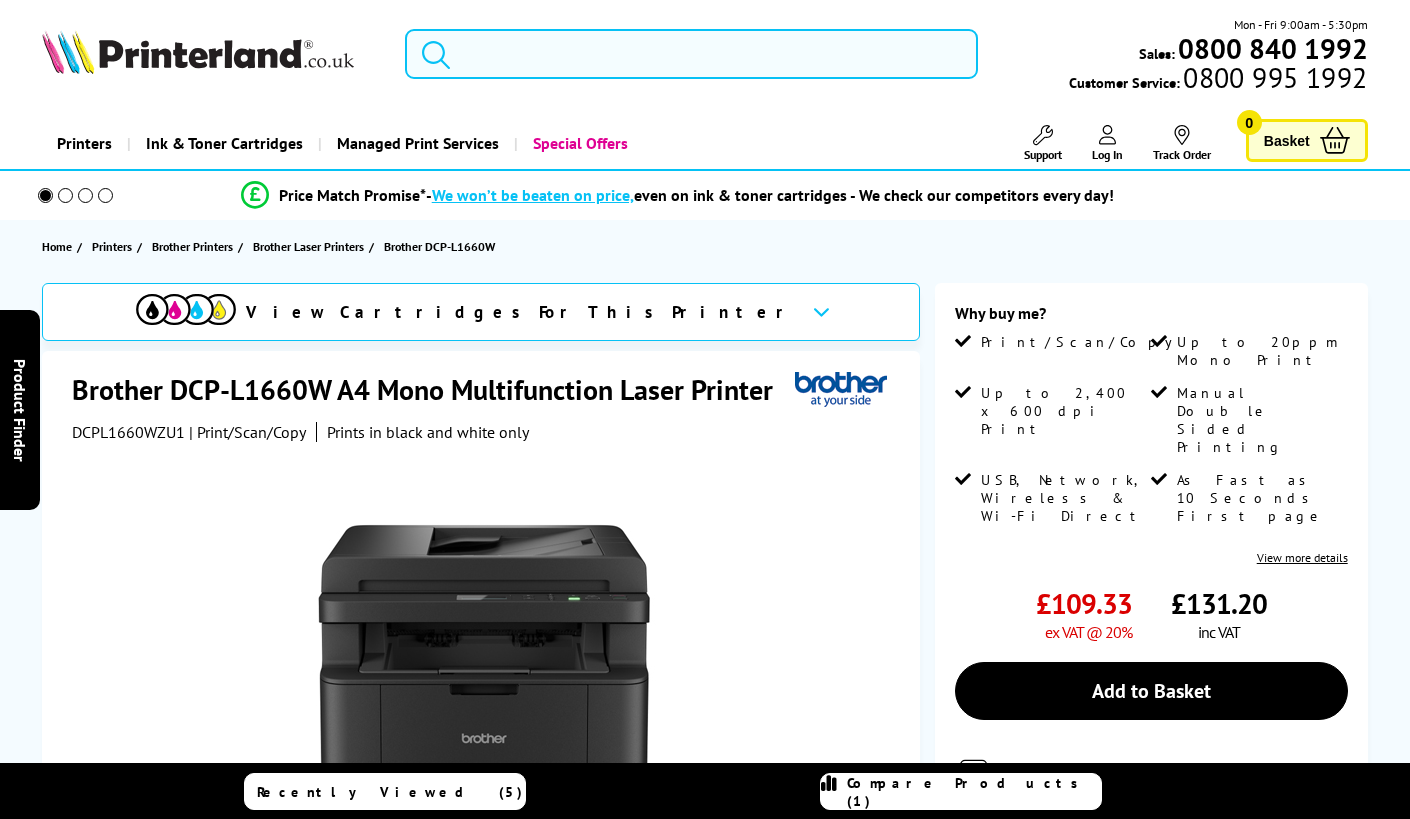 scroll, scrollTop: 0, scrollLeft: 0, axis: both 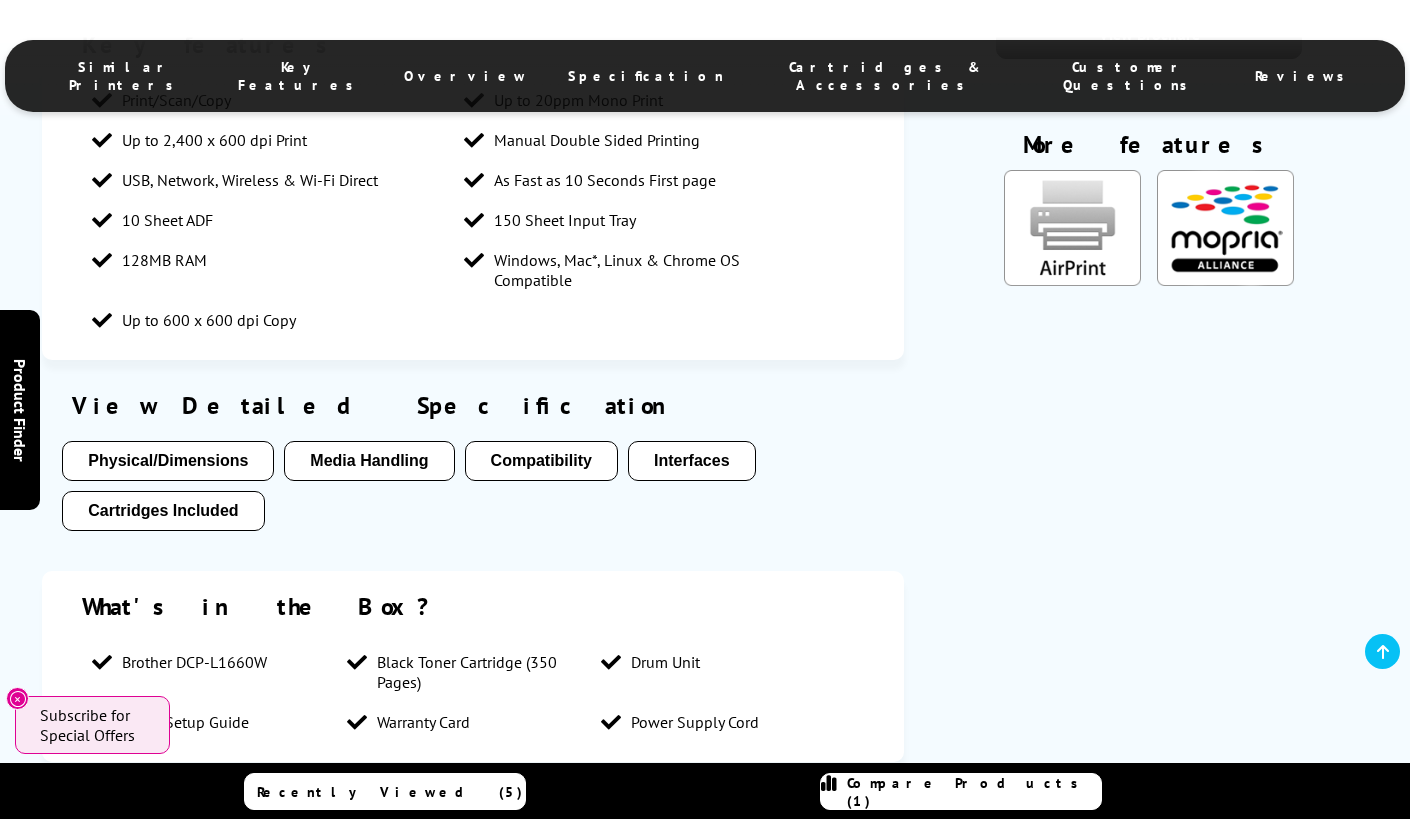 click on "Physical/Dimensions" at bounding box center [168, 461] 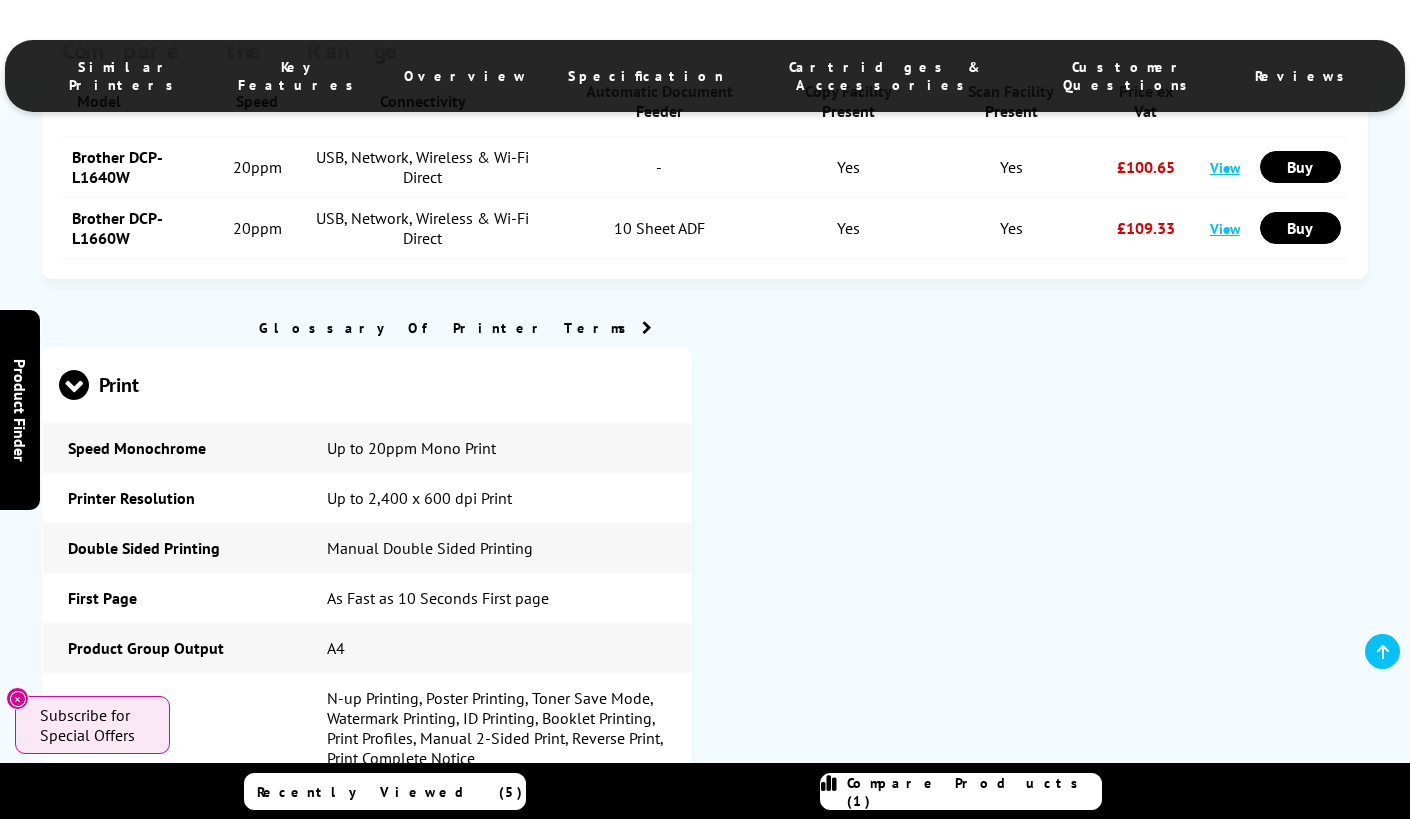 scroll, scrollTop: 3043, scrollLeft: 0, axis: vertical 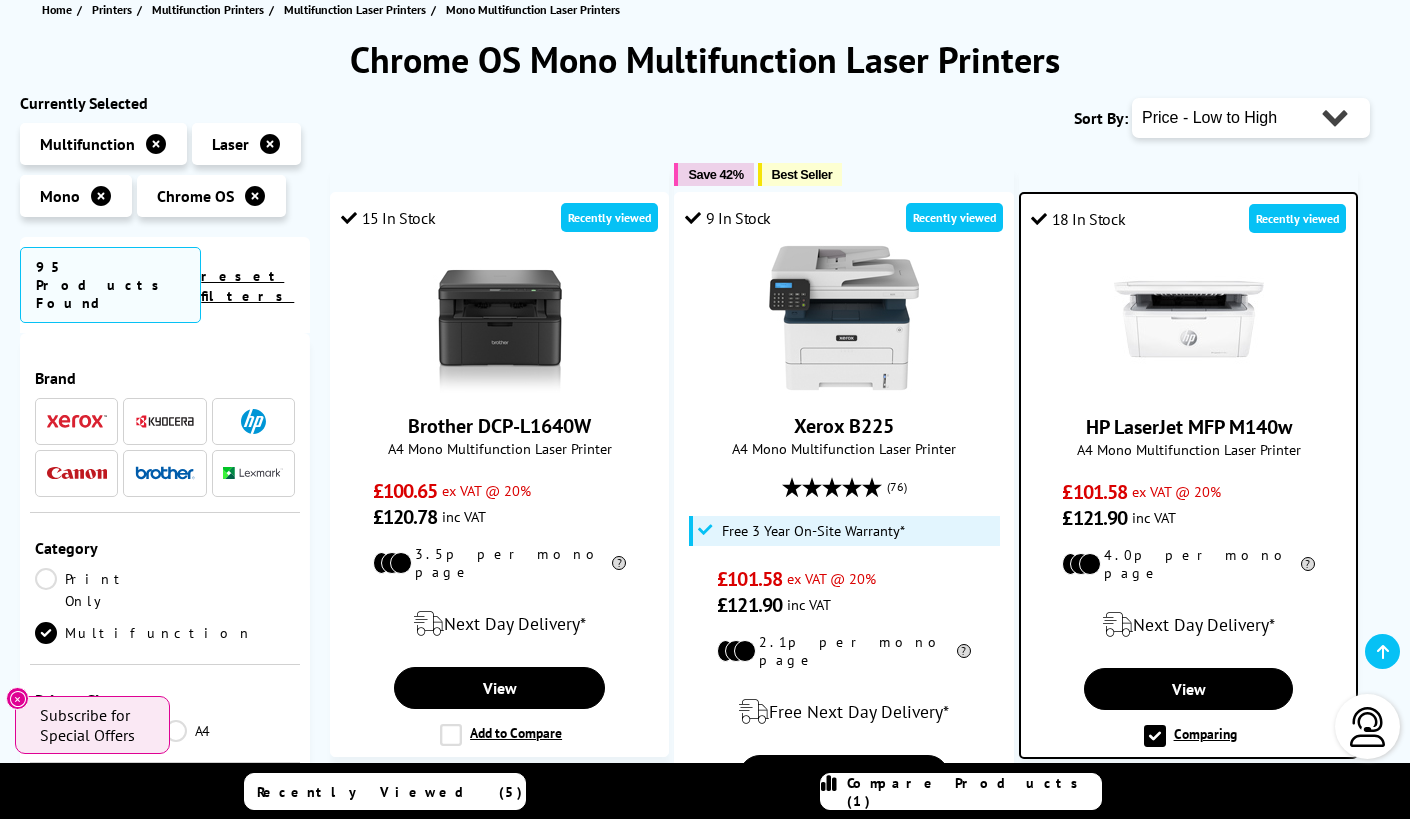 click on "Print Only" at bounding box center [100, 590] 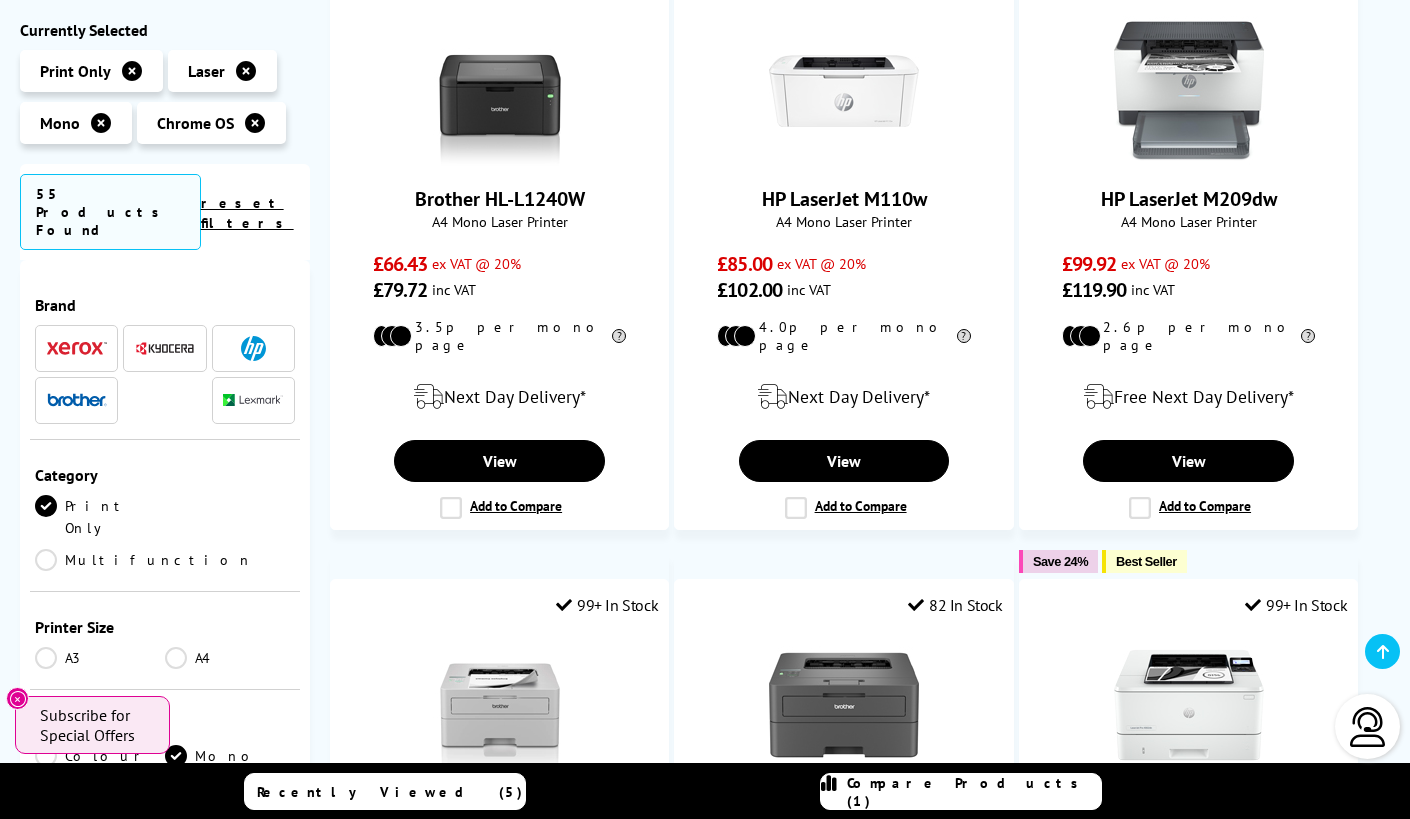 scroll, scrollTop: 457, scrollLeft: 0, axis: vertical 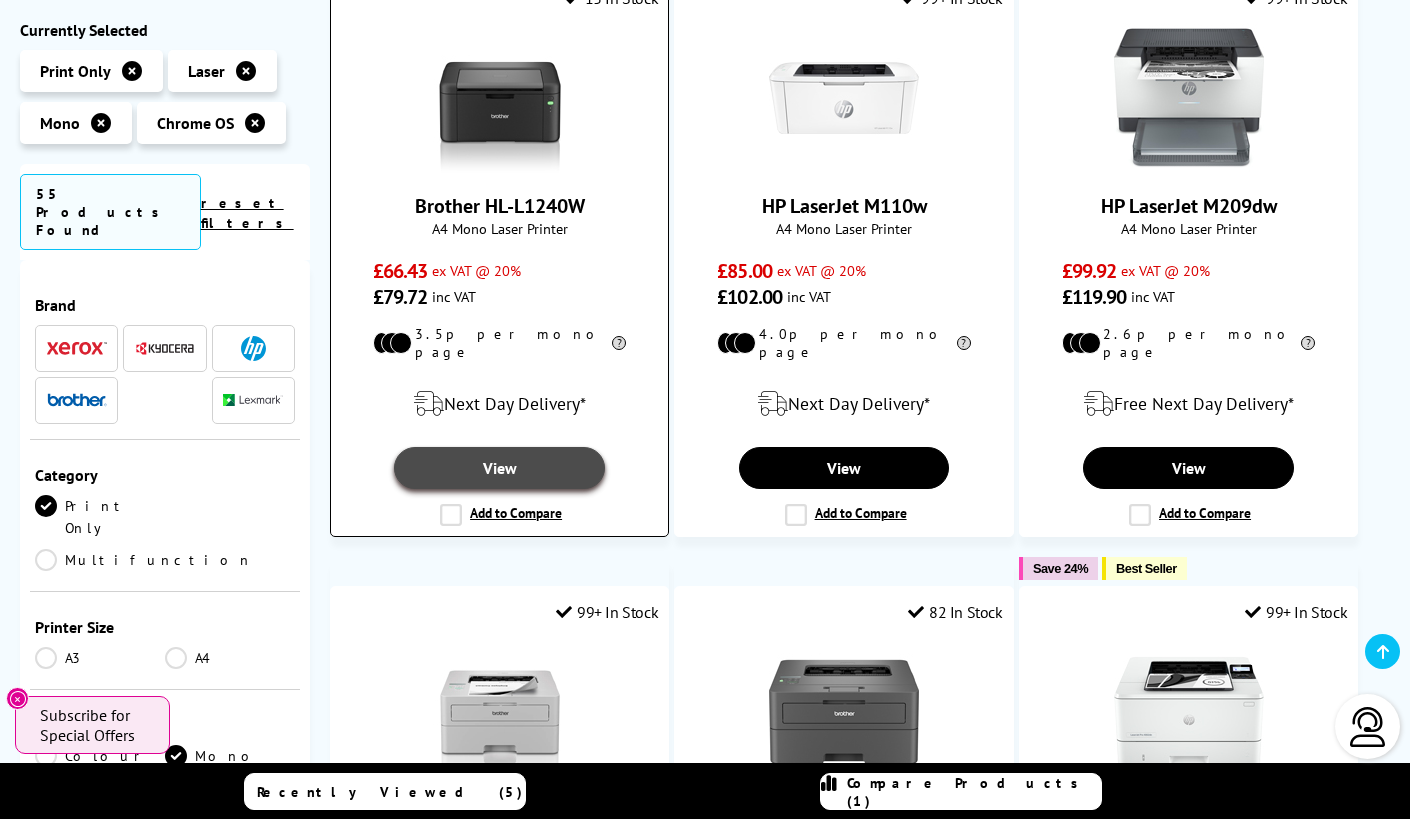 click on "View" at bounding box center [499, 468] 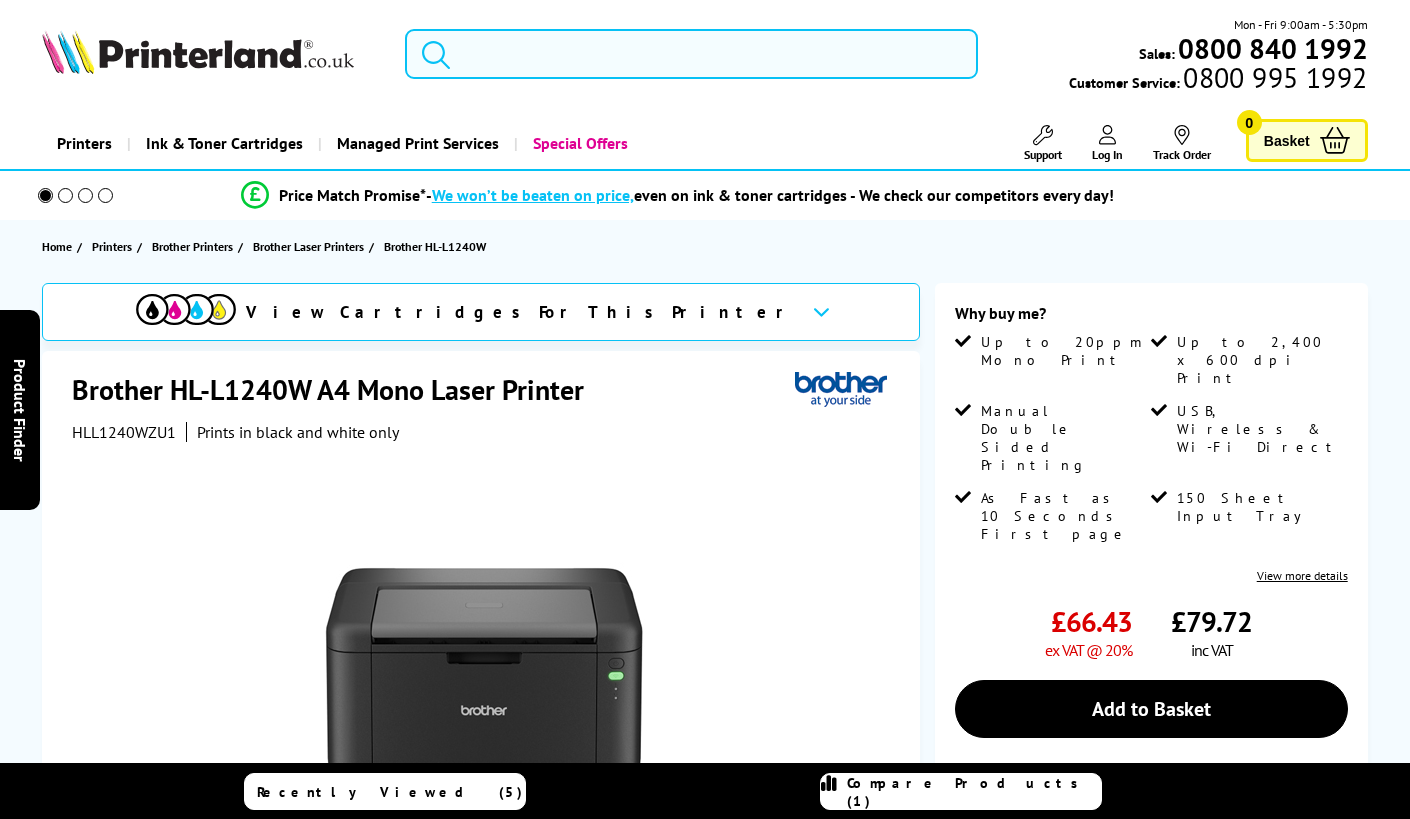 scroll, scrollTop: 0, scrollLeft: 0, axis: both 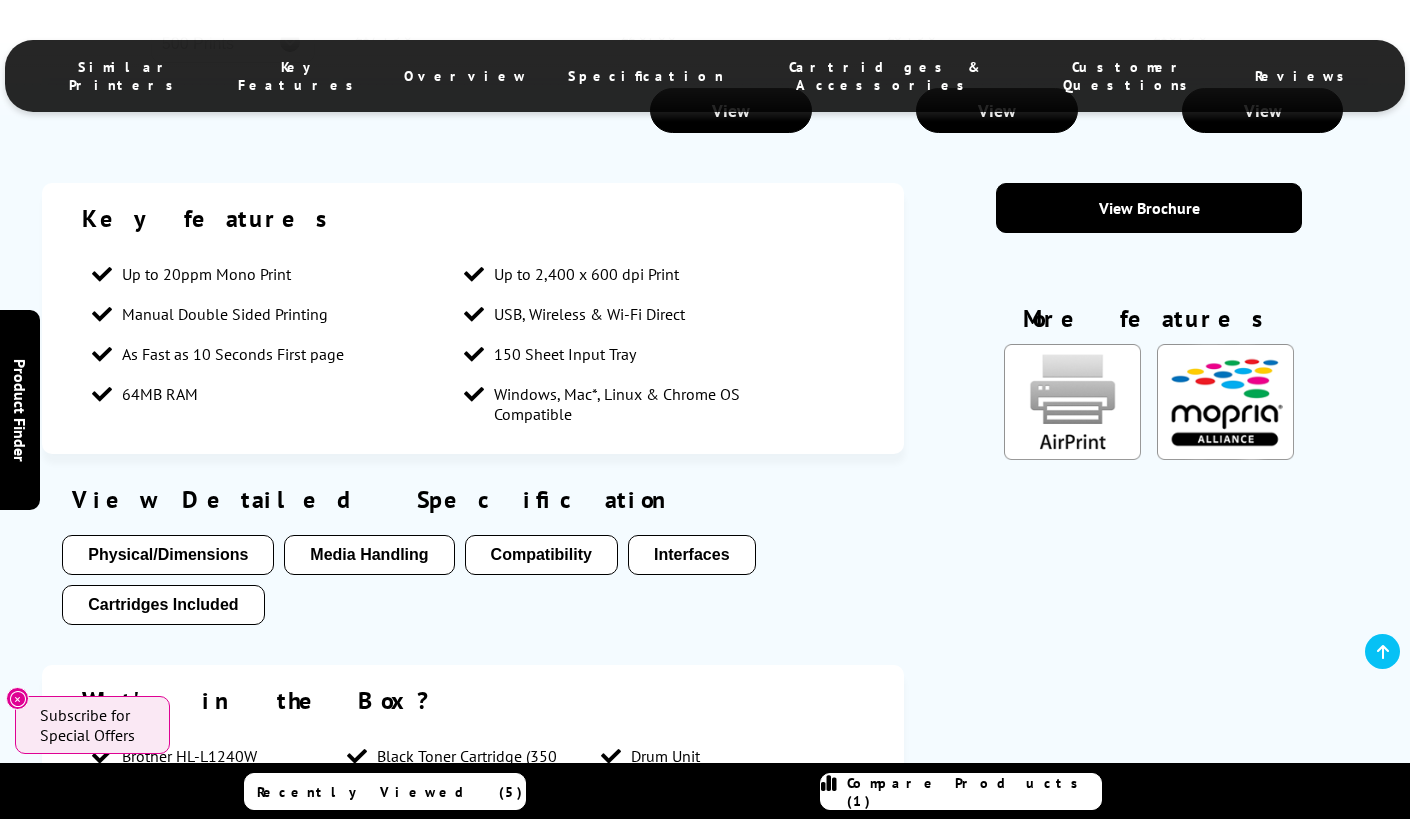 click on "Physical/Dimensions" at bounding box center [168, 555] 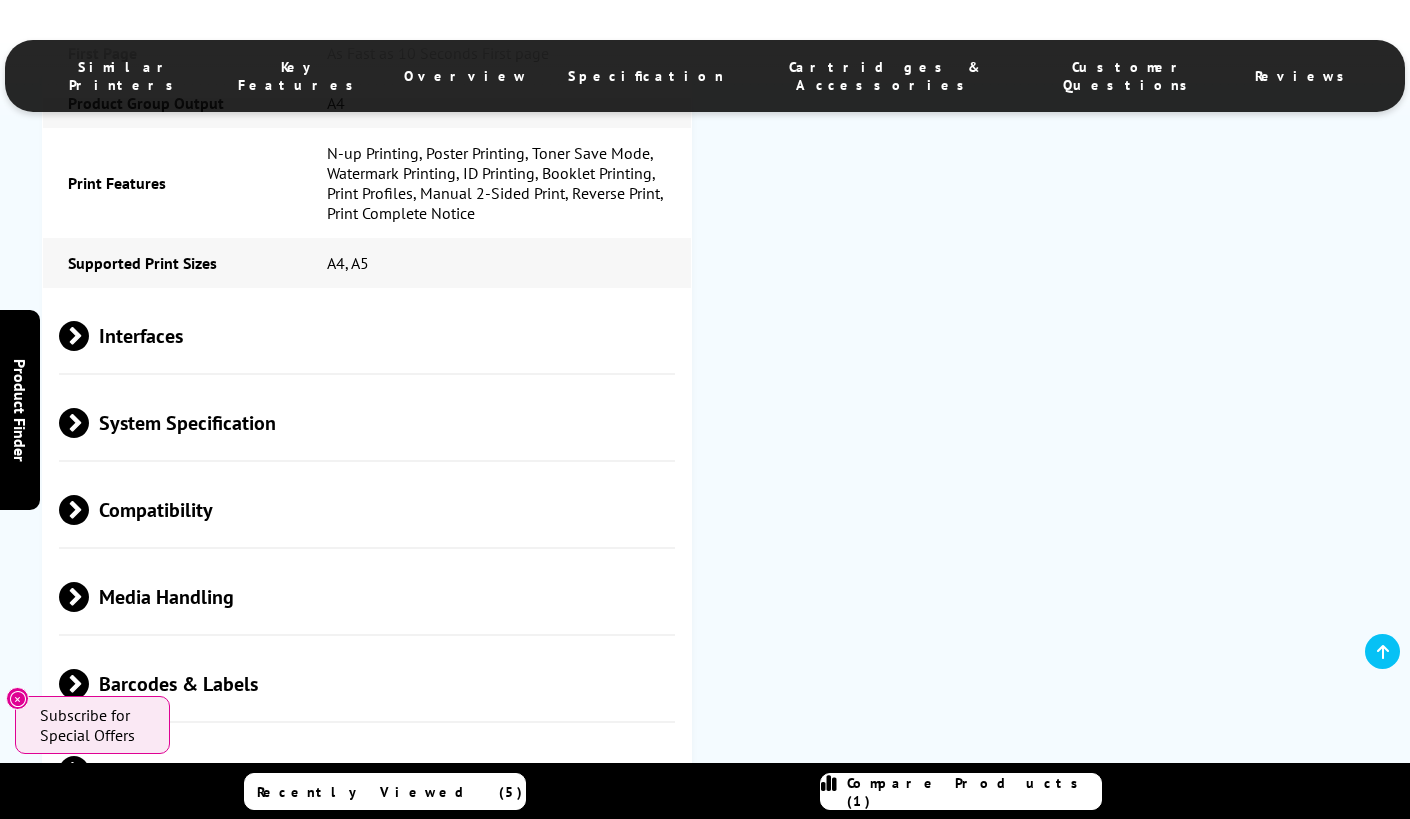 scroll, scrollTop: 3326, scrollLeft: 0, axis: vertical 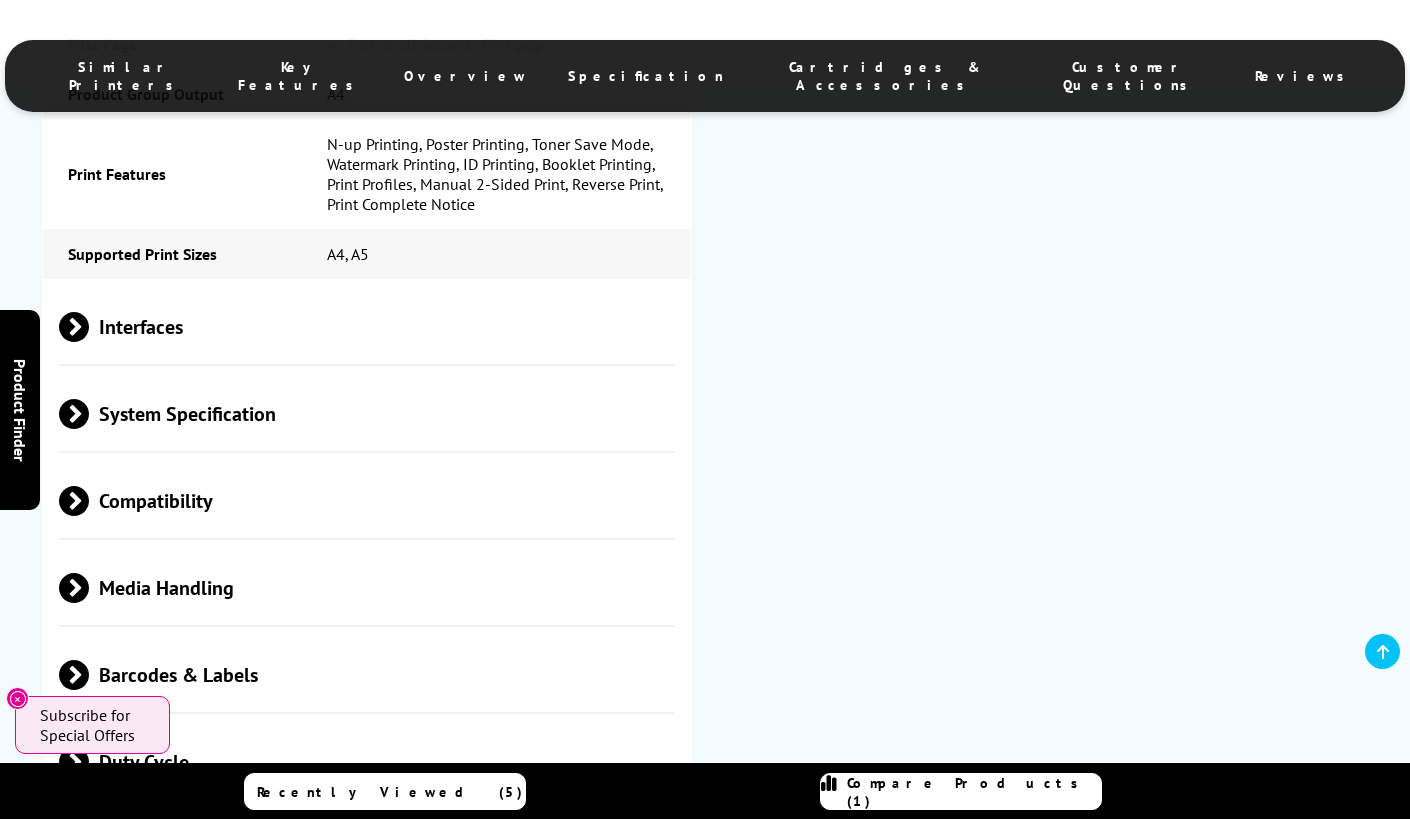 click at bounding box center [89, 501] 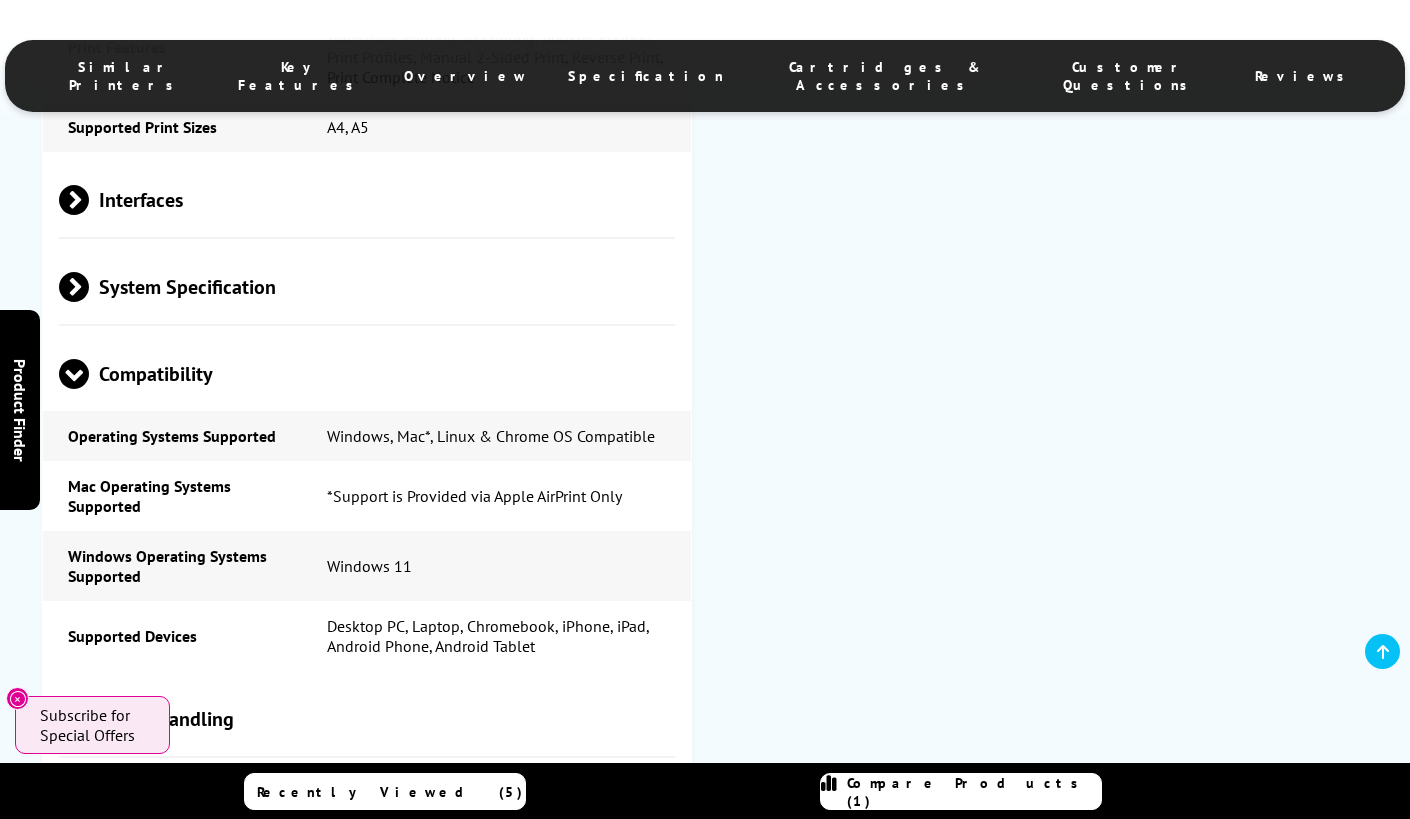 scroll, scrollTop: 3503, scrollLeft: 0, axis: vertical 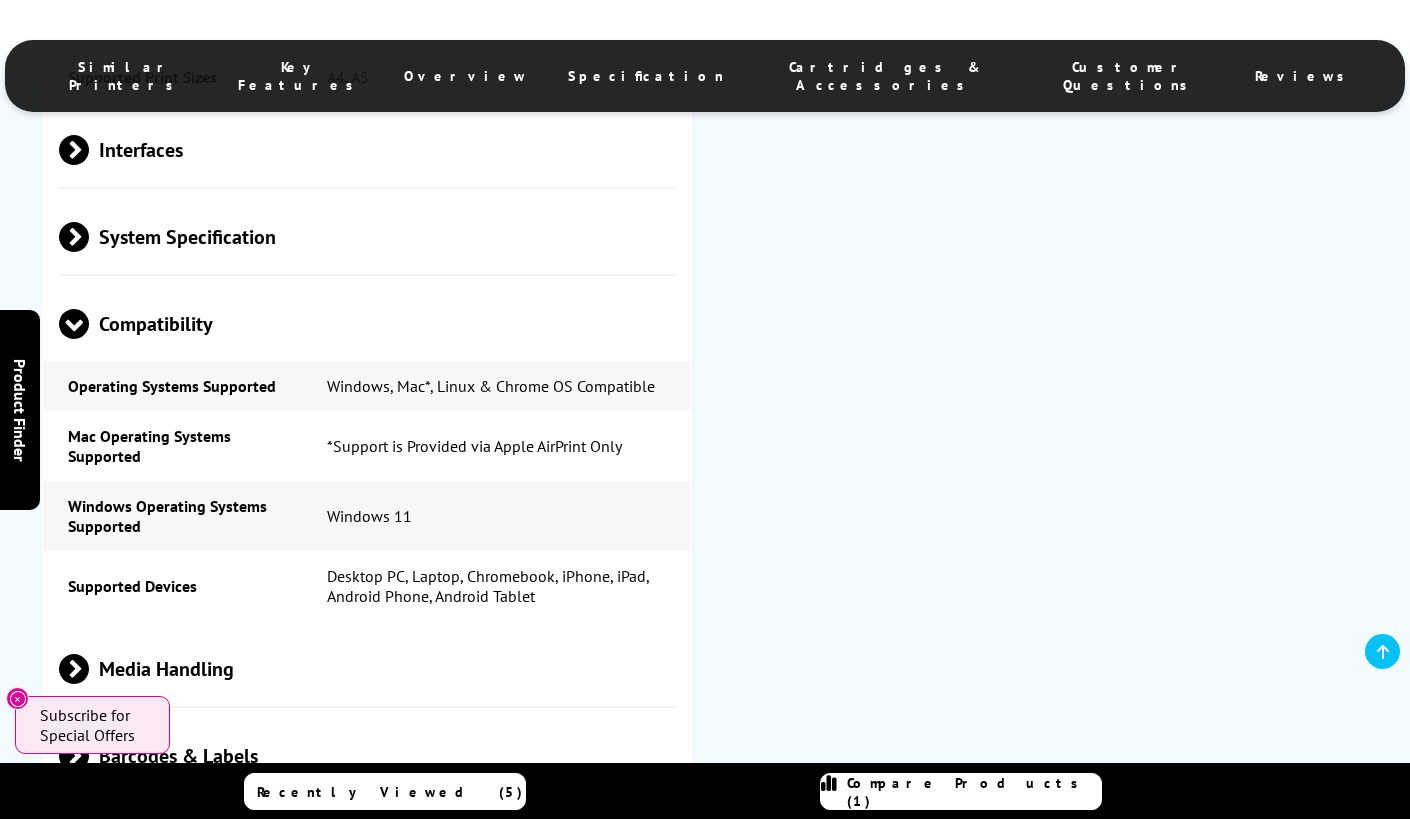 click at bounding box center (89, 756) 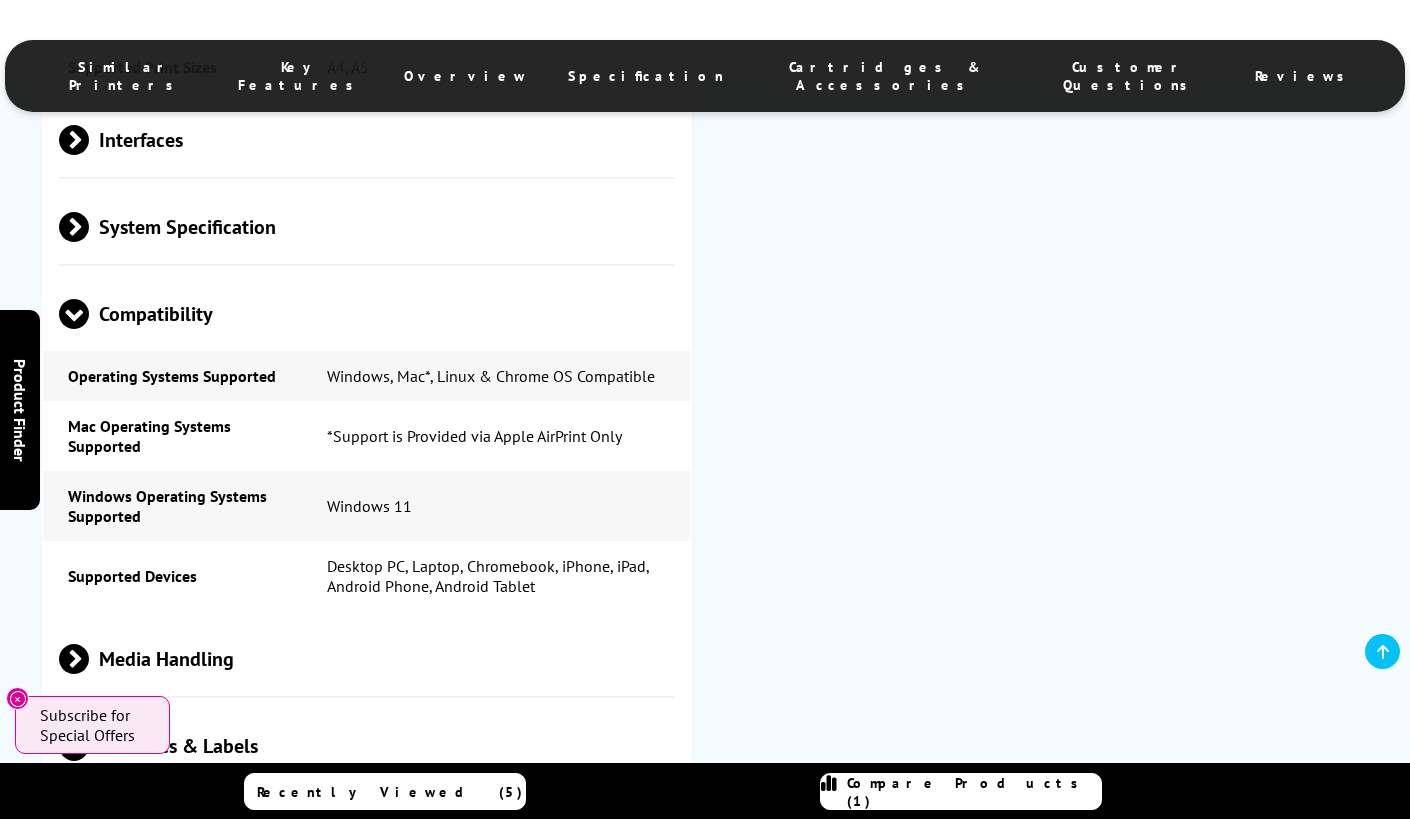 scroll, scrollTop: 3751, scrollLeft: 0, axis: vertical 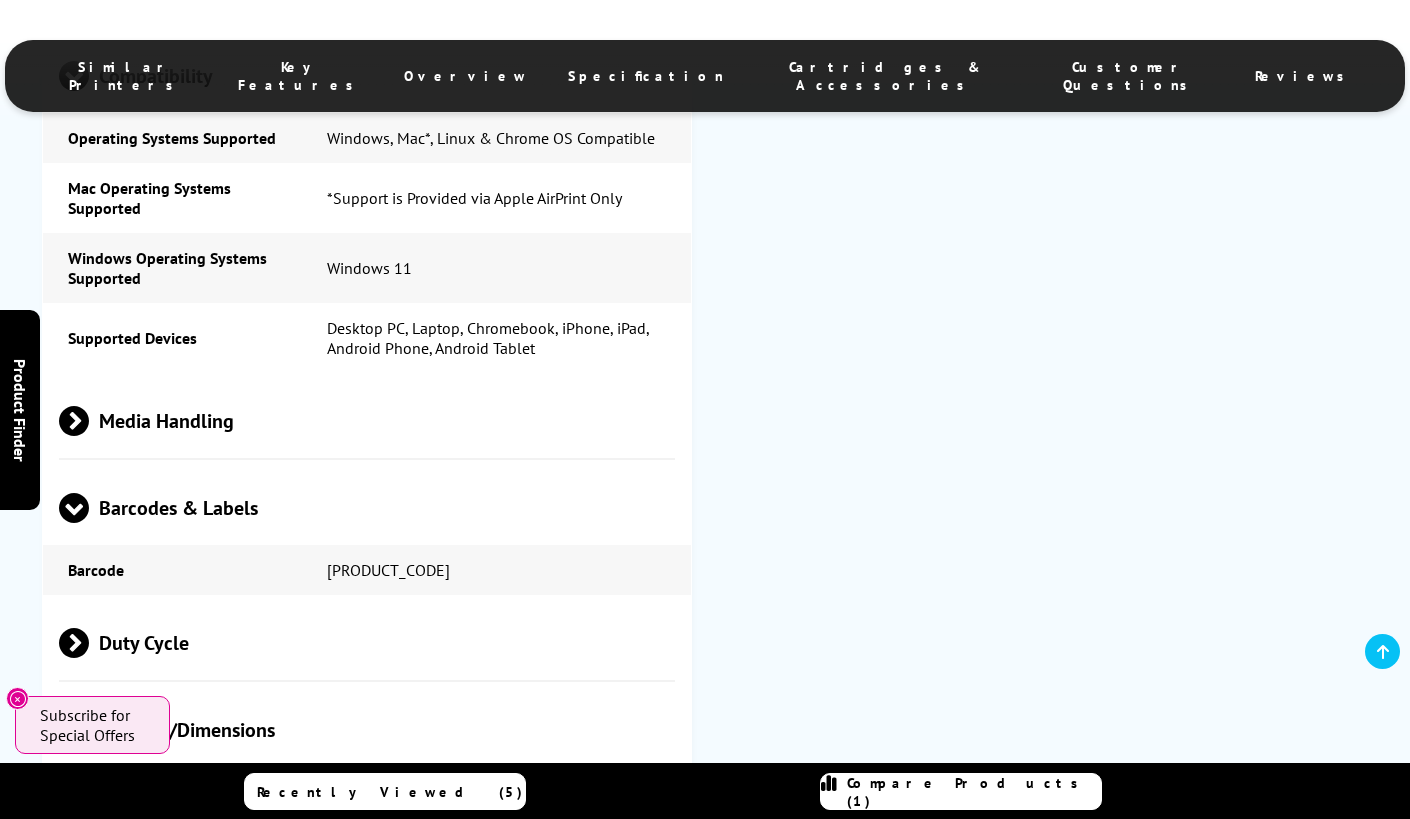 click at bounding box center [89, 643] 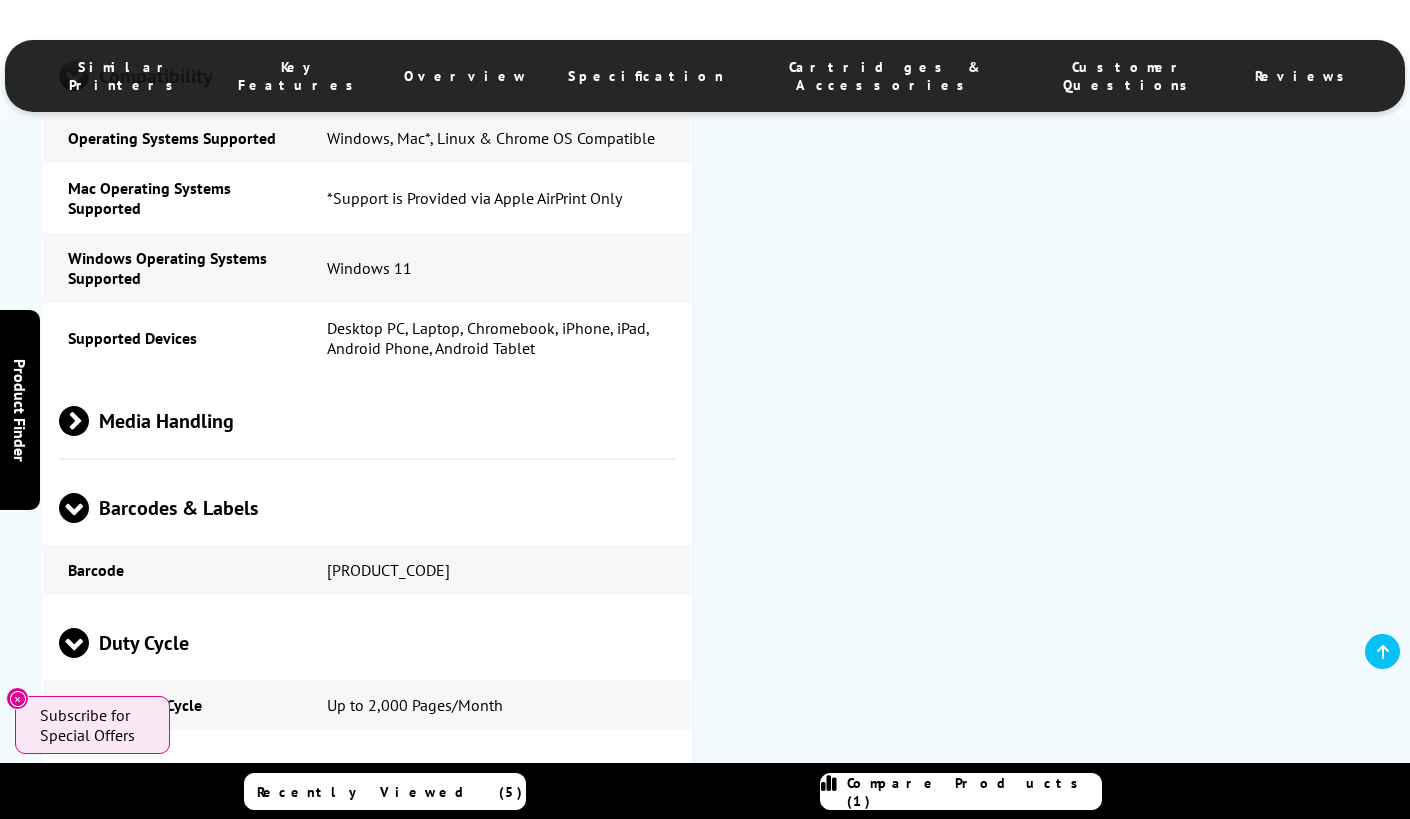 click at bounding box center (74, 658) 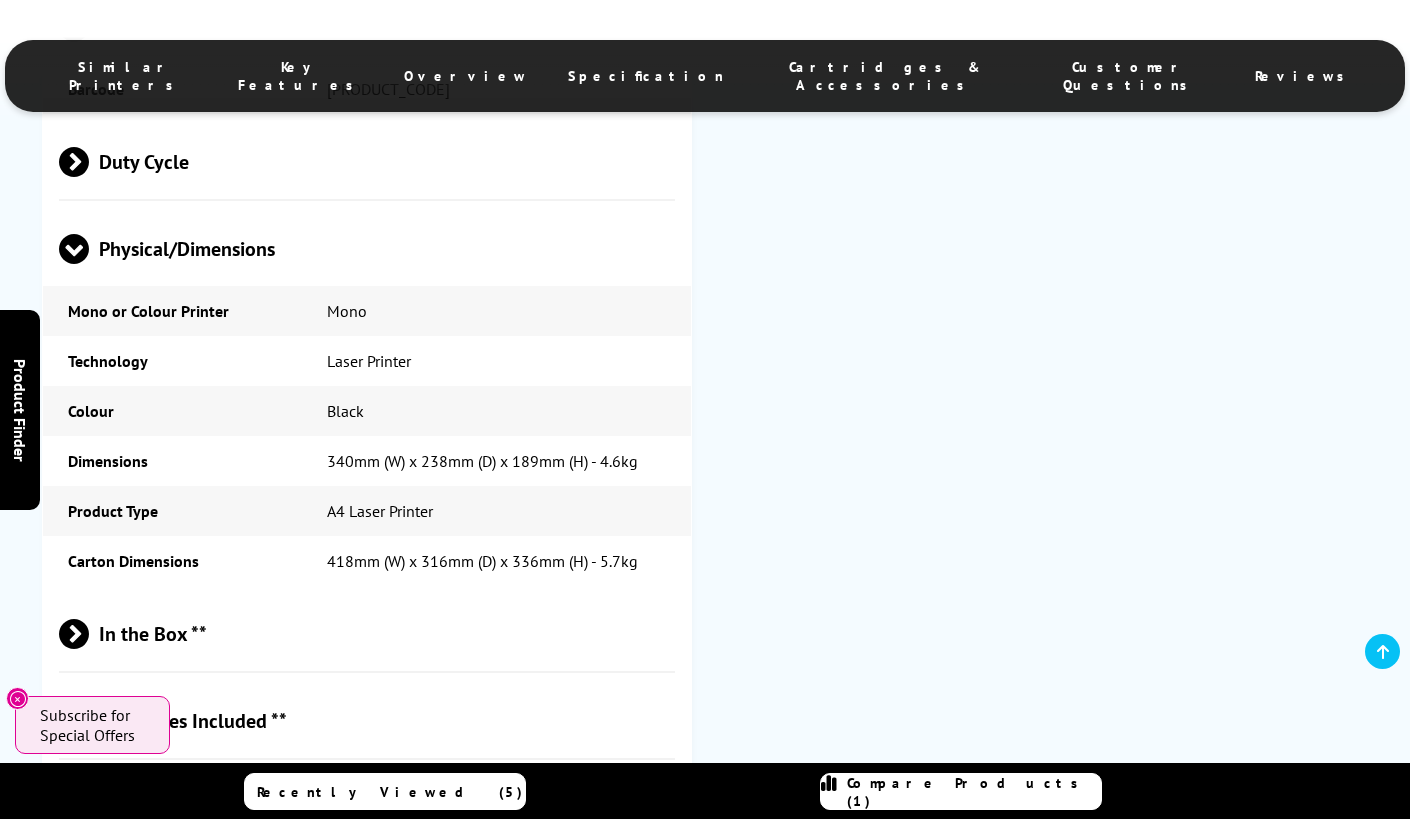 scroll, scrollTop: 4280, scrollLeft: 0, axis: vertical 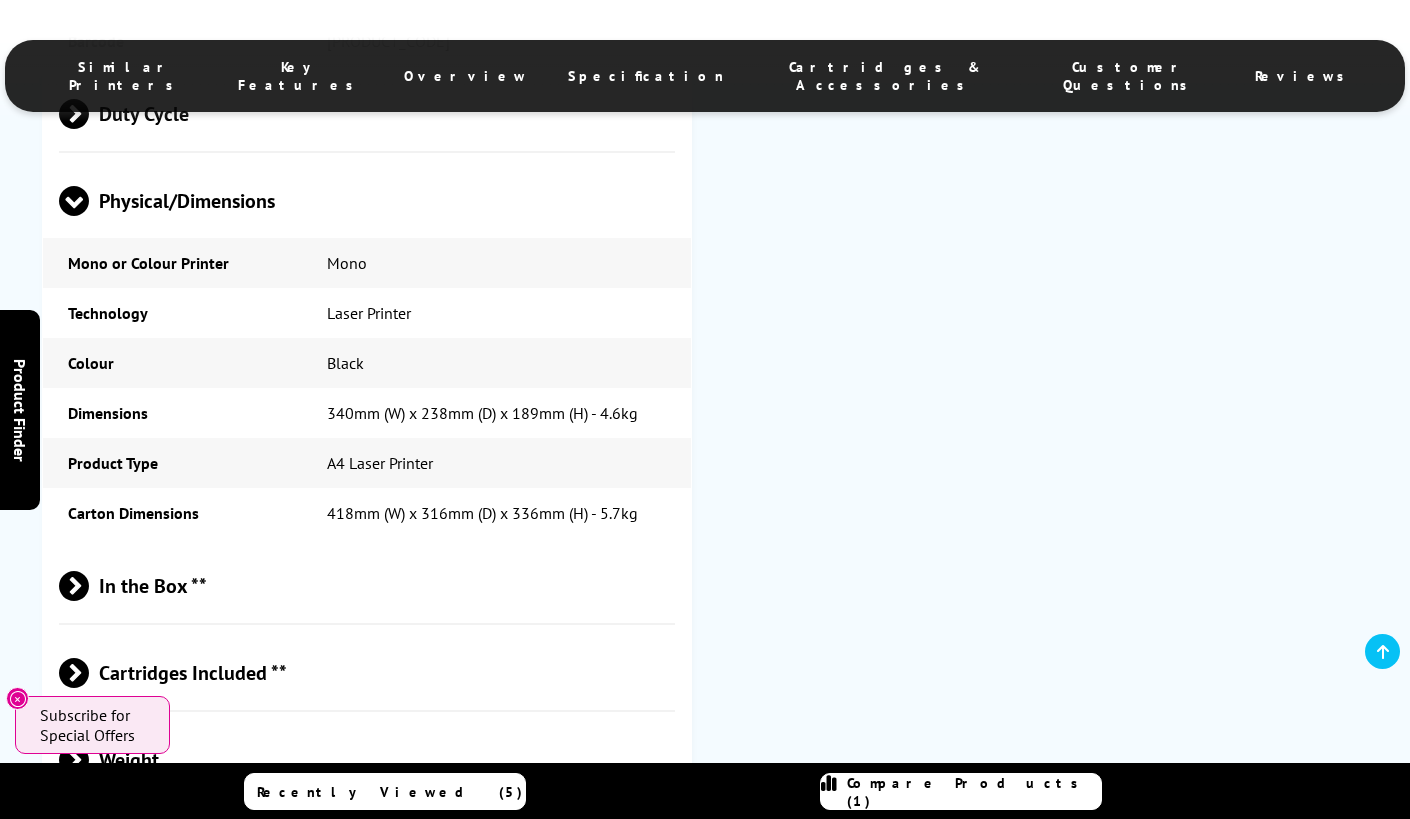 click at bounding box center [89, 760] 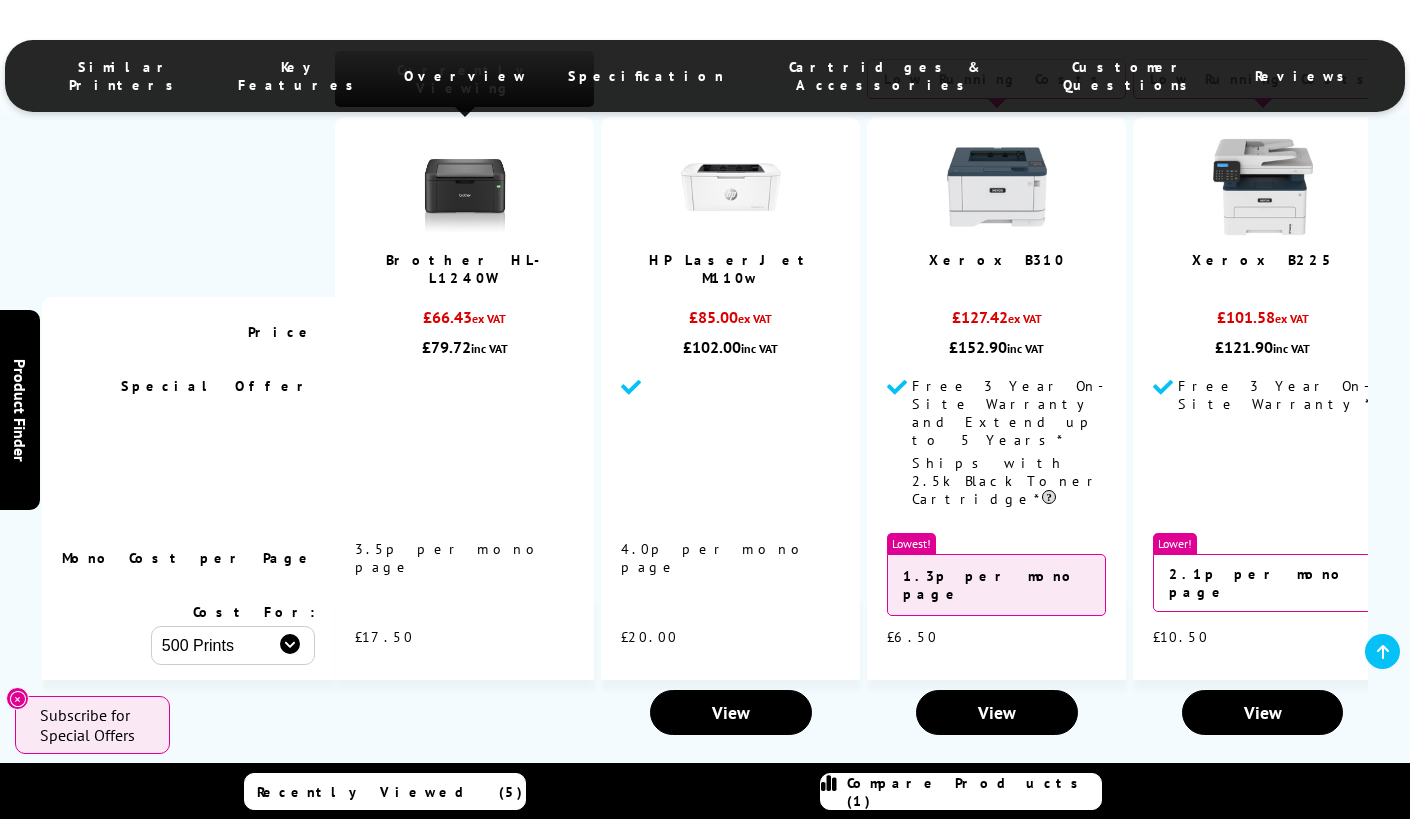 scroll, scrollTop: 1264, scrollLeft: 0, axis: vertical 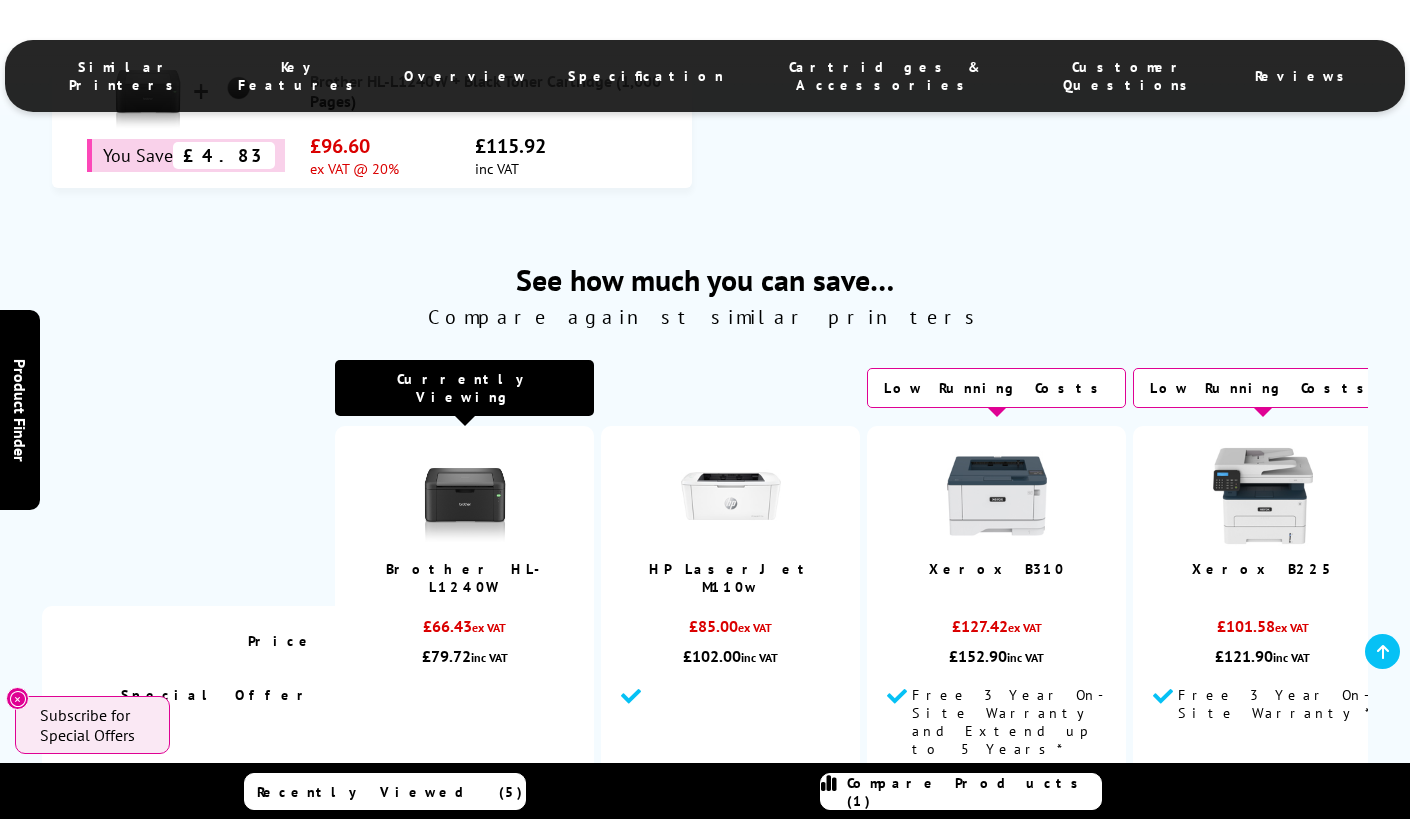 click on "HP LaserJet M110w" at bounding box center (731, 578) 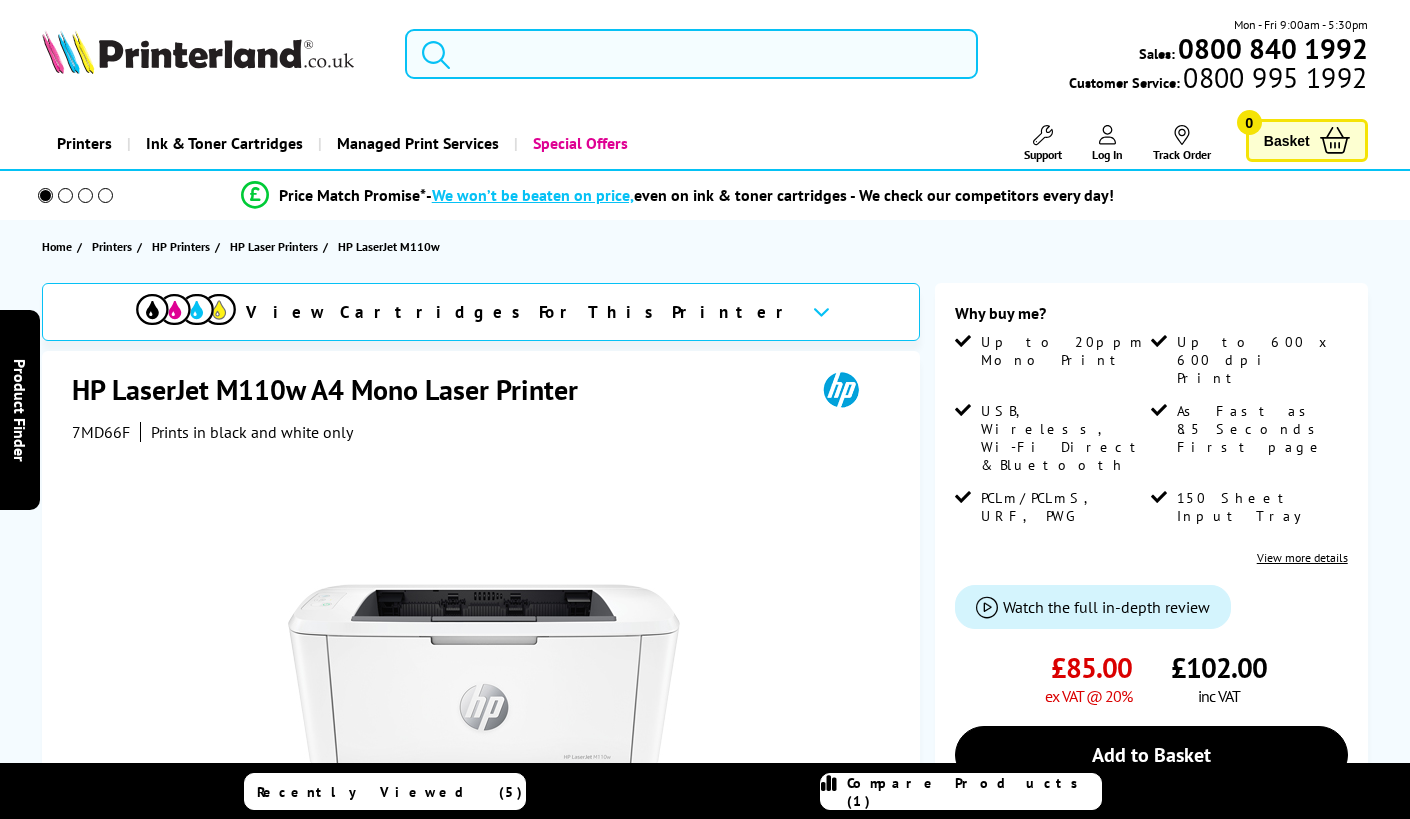 scroll, scrollTop: 0, scrollLeft: 0, axis: both 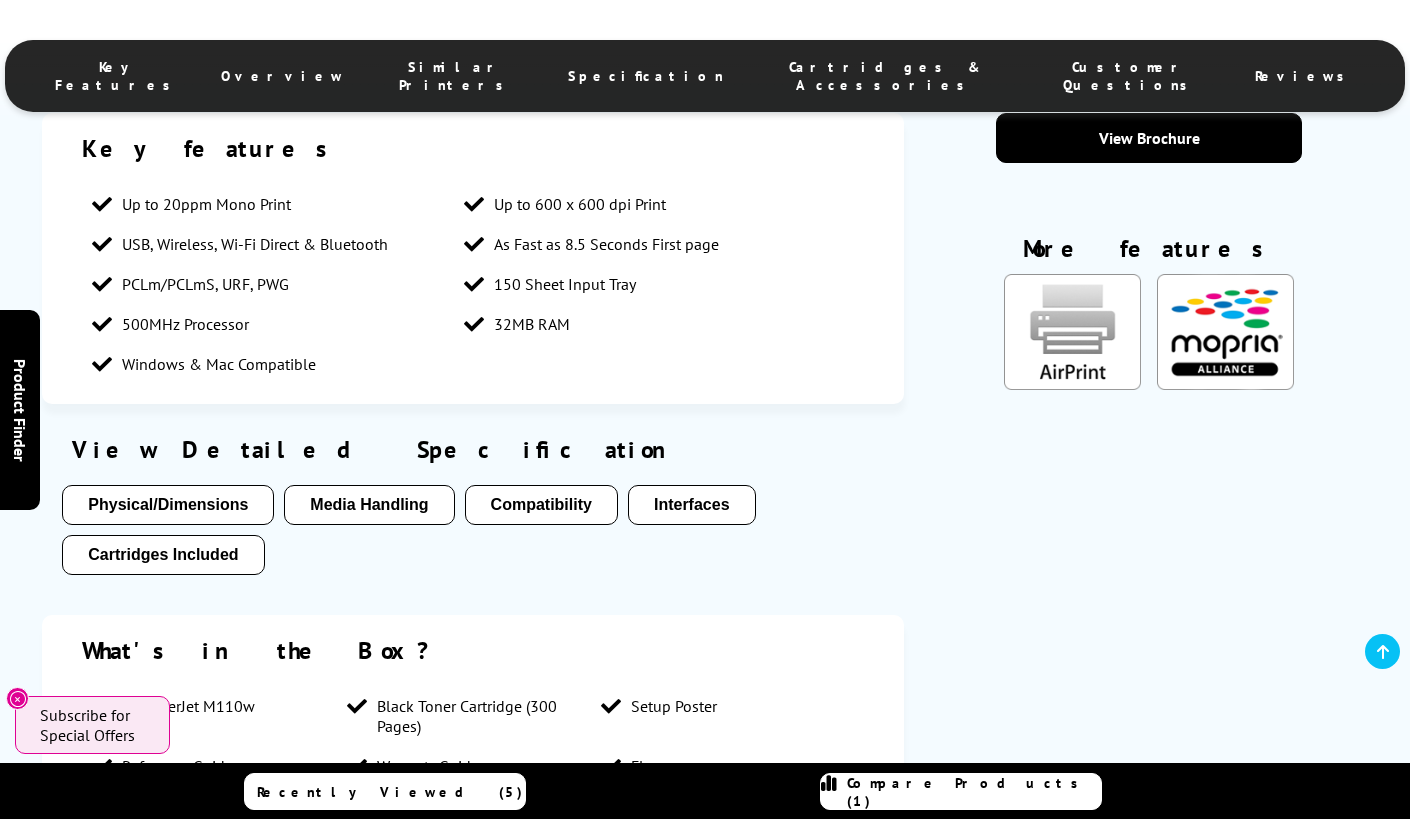 click on "Physical/Dimensions" at bounding box center [168, 505] 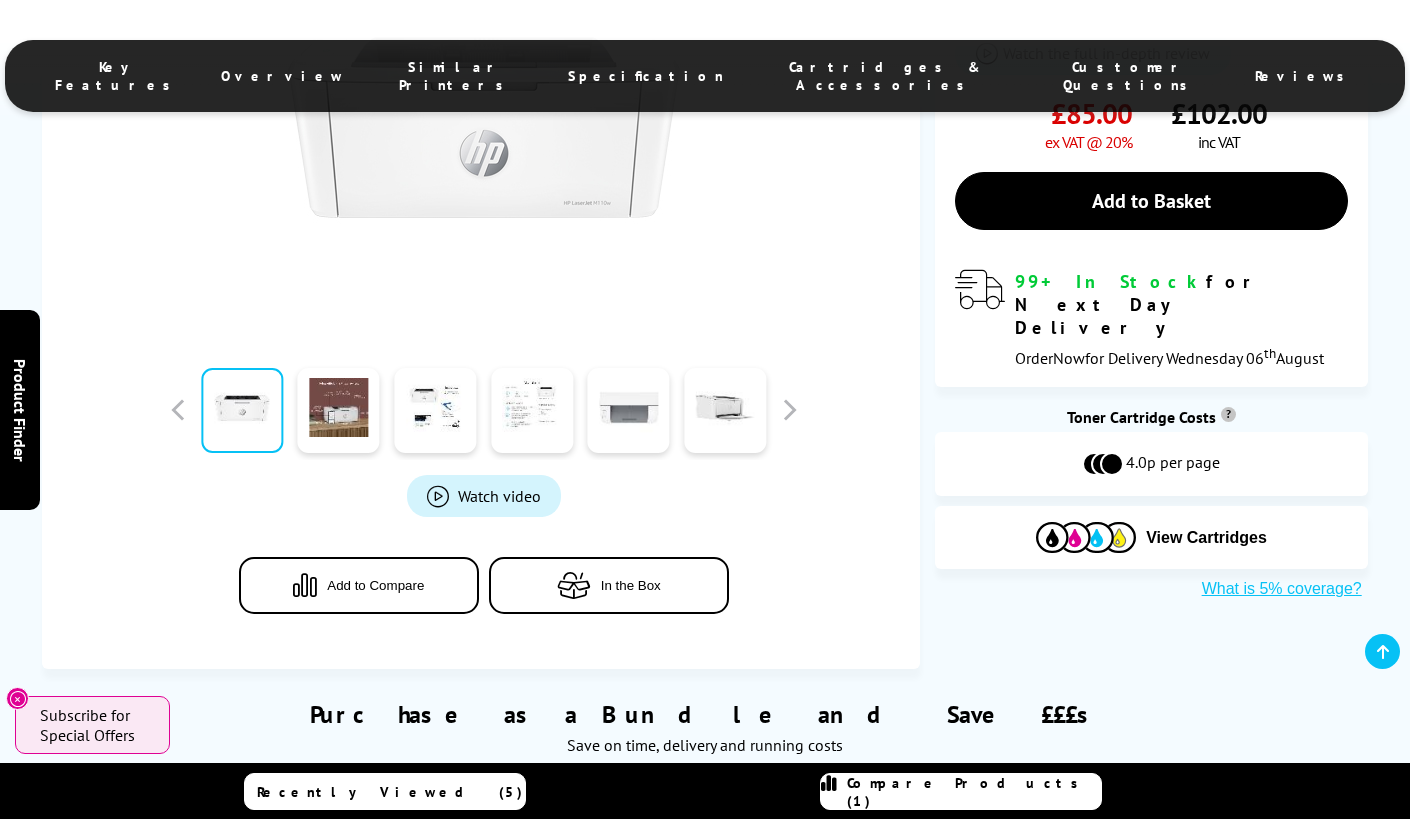scroll, scrollTop: 0, scrollLeft: 0, axis: both 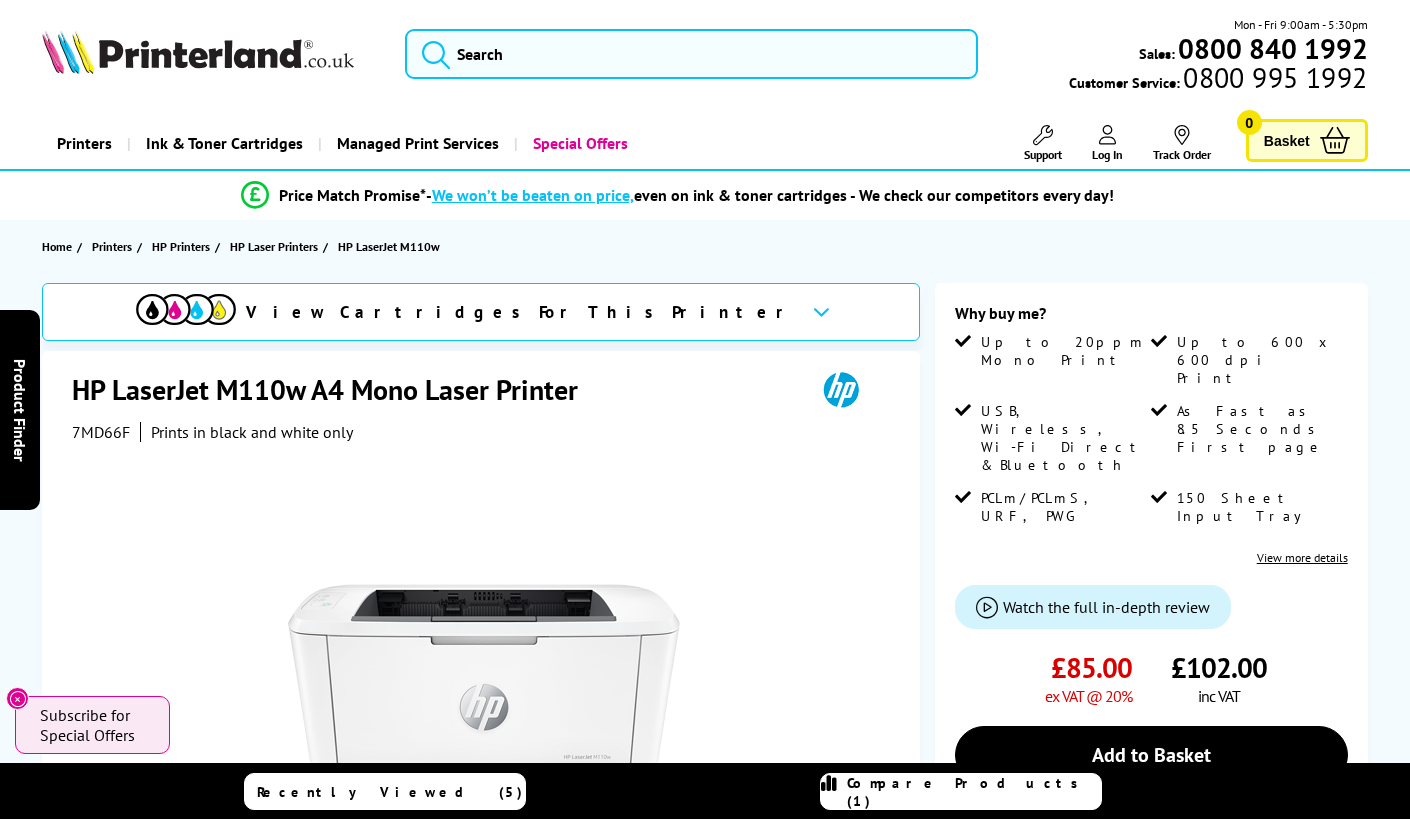 click at bounding box center [821, 311] 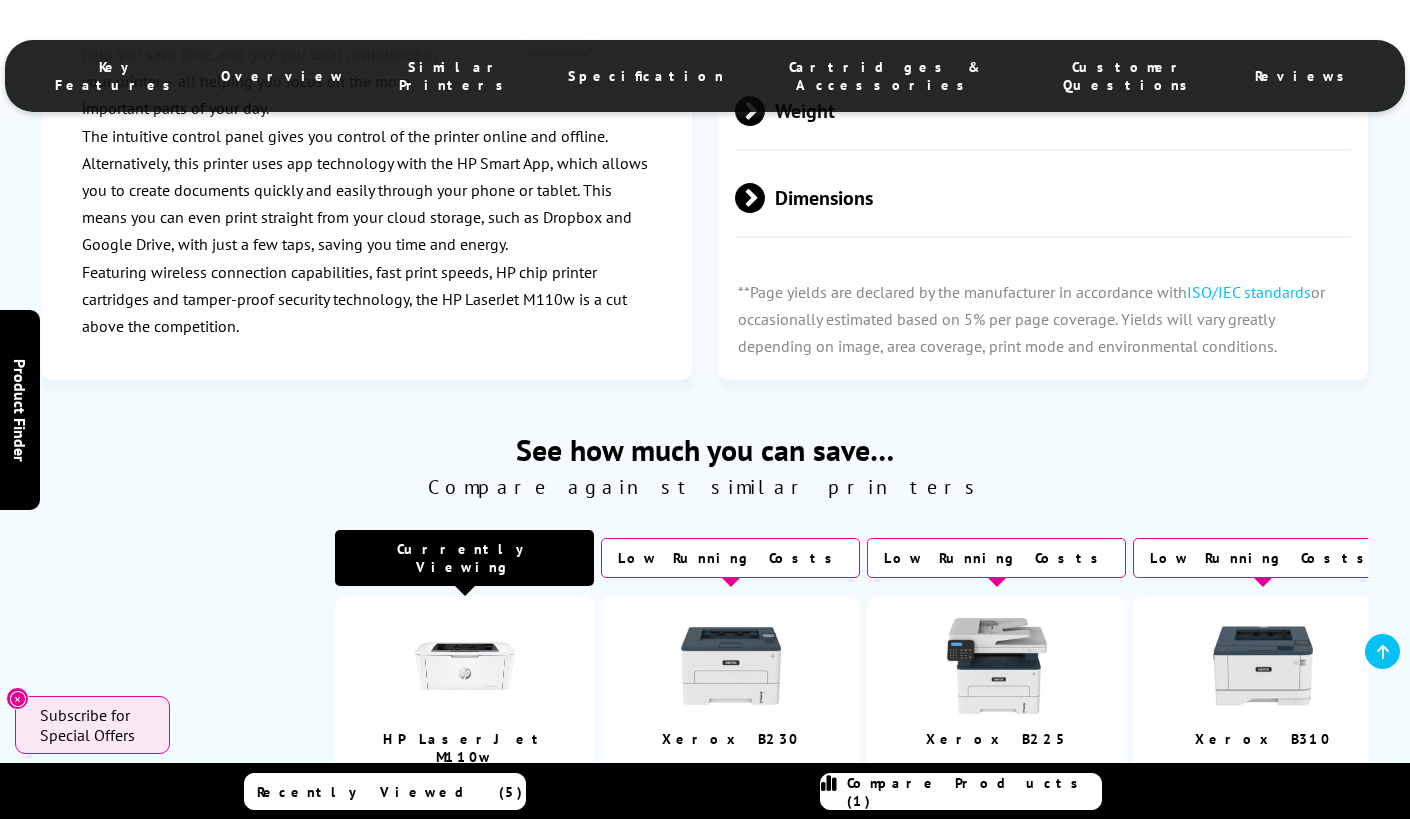 scroll, scrollTop: 4426, scrollLeft: 0, axis: vertical 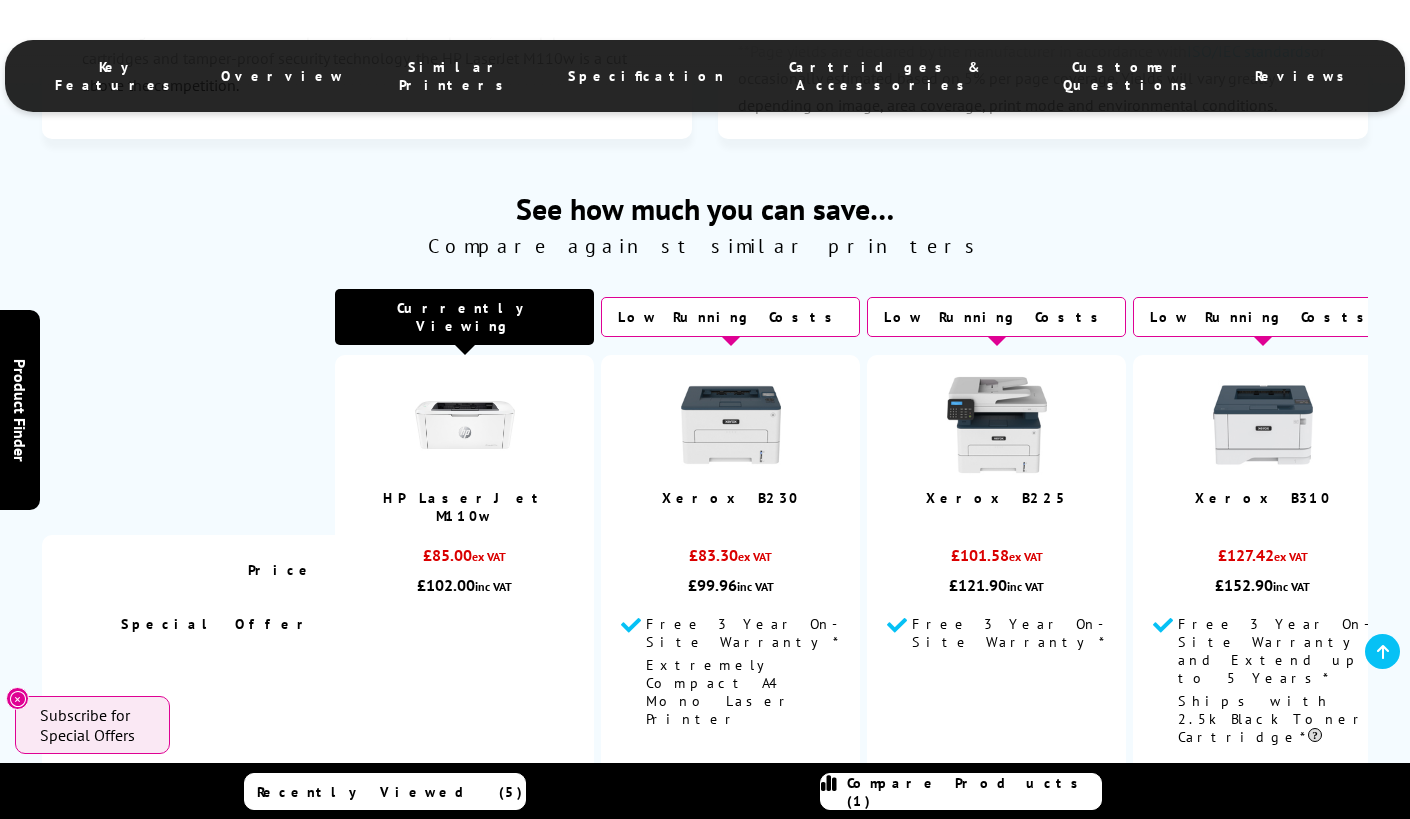 click at bounding box center (997, 425) 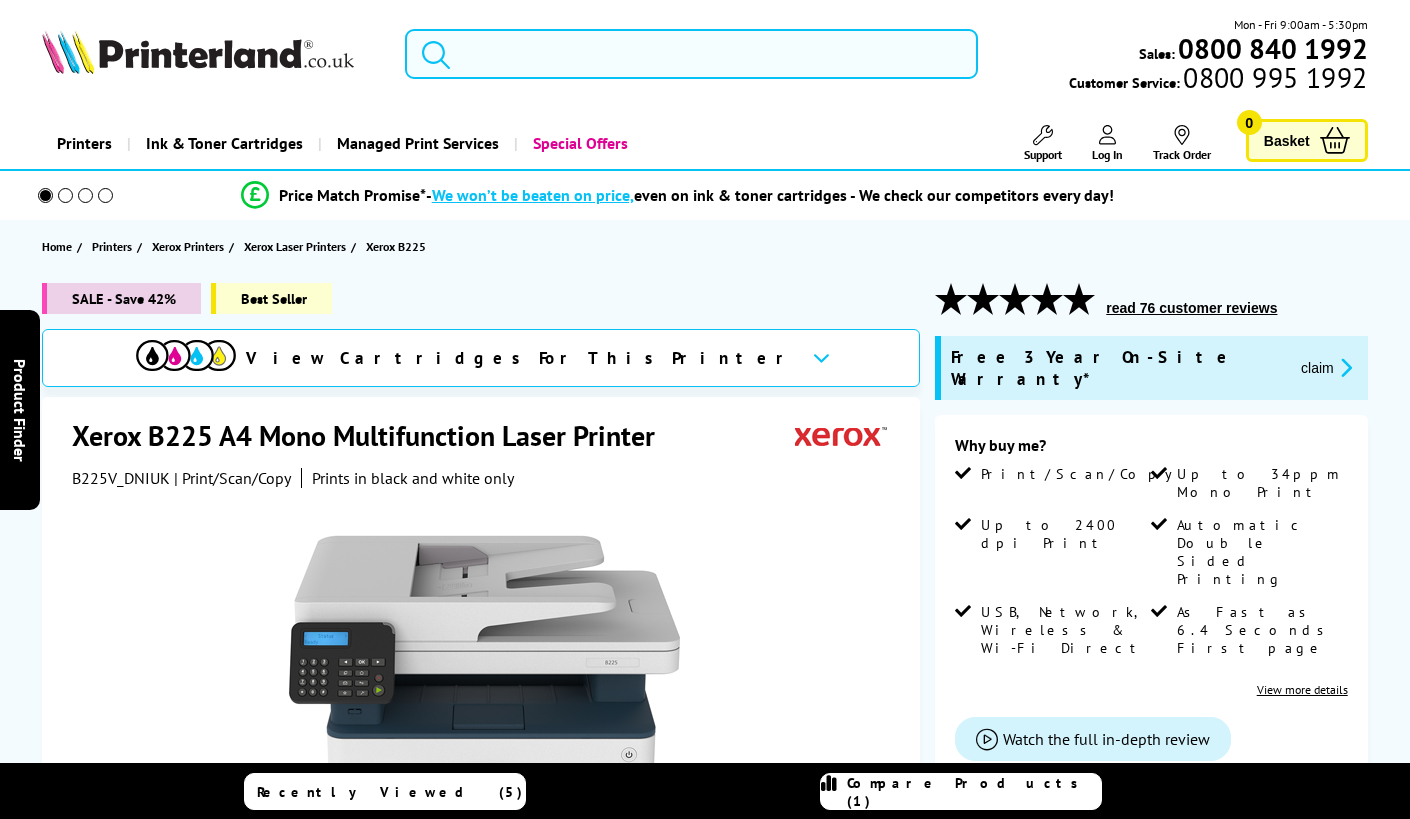 scroll, scrollTop: 0, scrollLeft: 0, axis: both 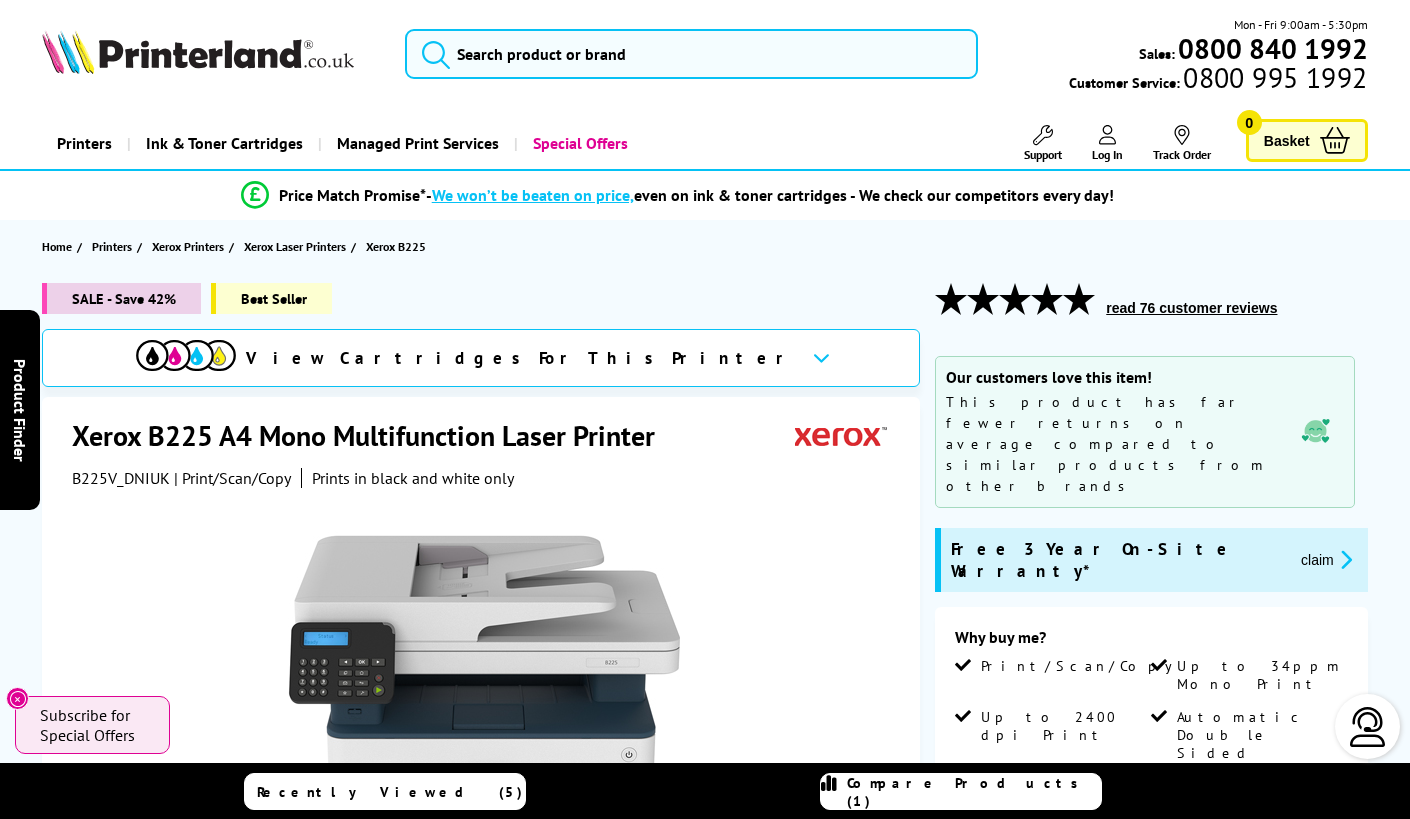 click at bounding box center (821, 357) 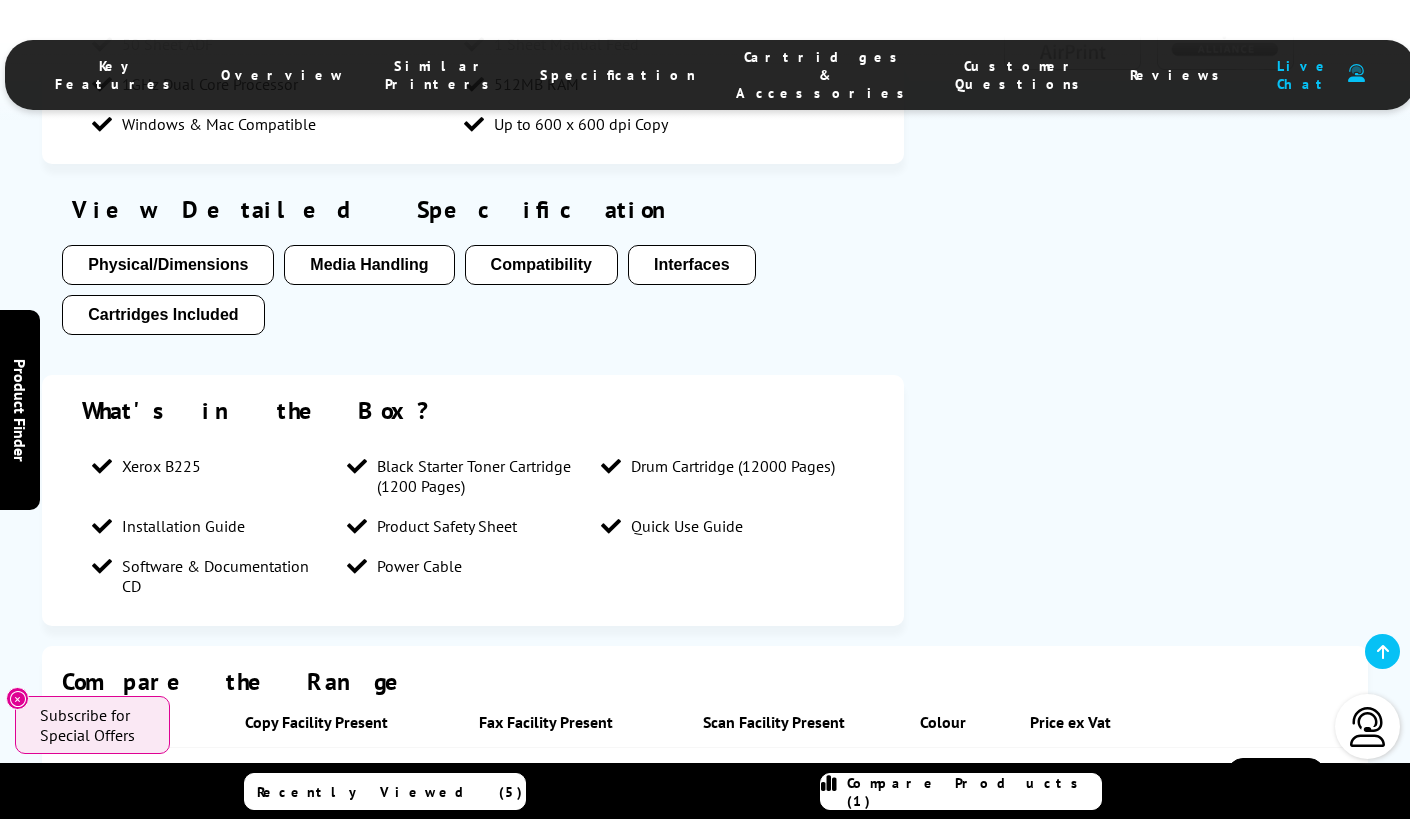 scroll, scrollTop: 3076, scrollLeft: 0, axis: vertical 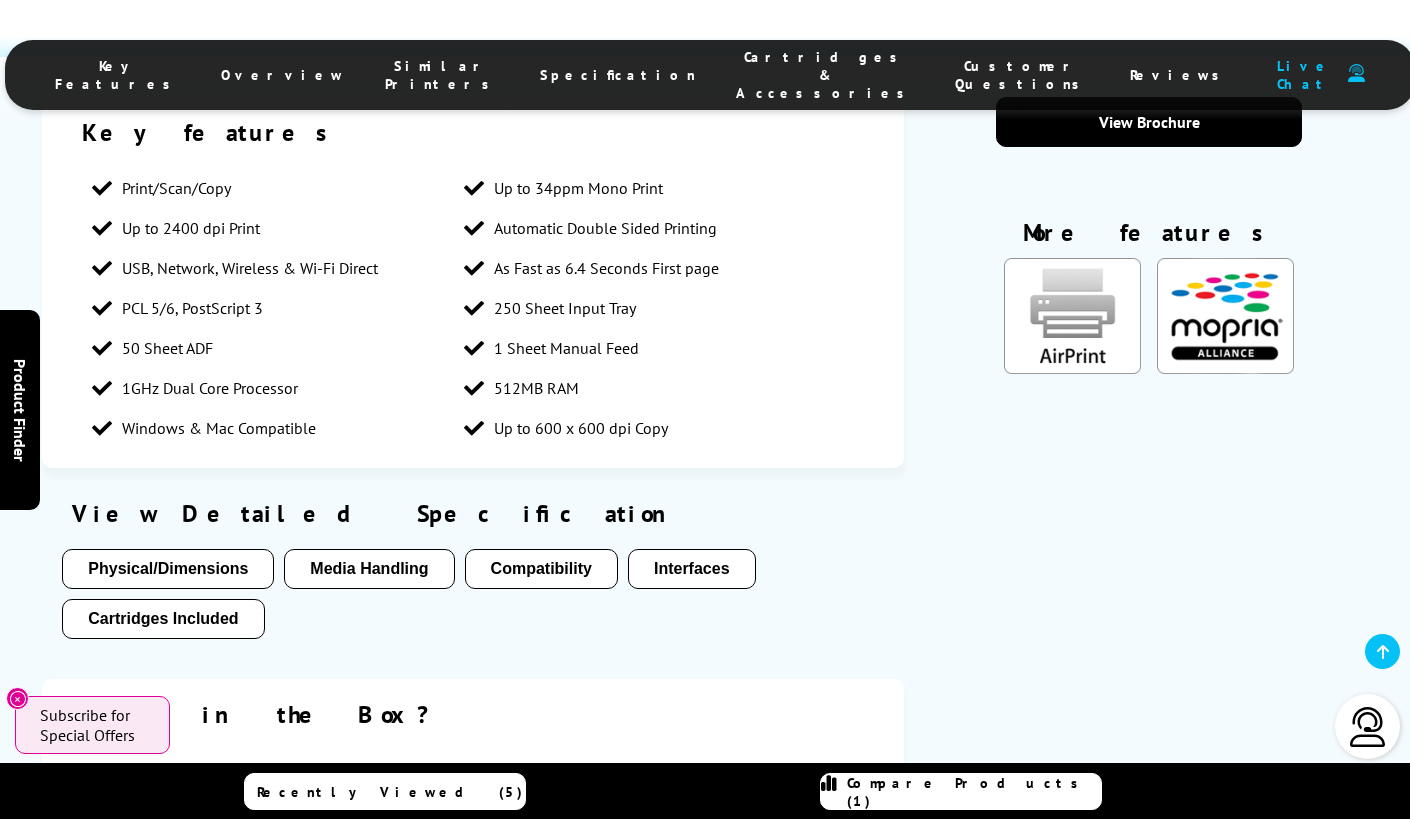 click on "Physical/Dimensions" at bounding box center (168, 569) 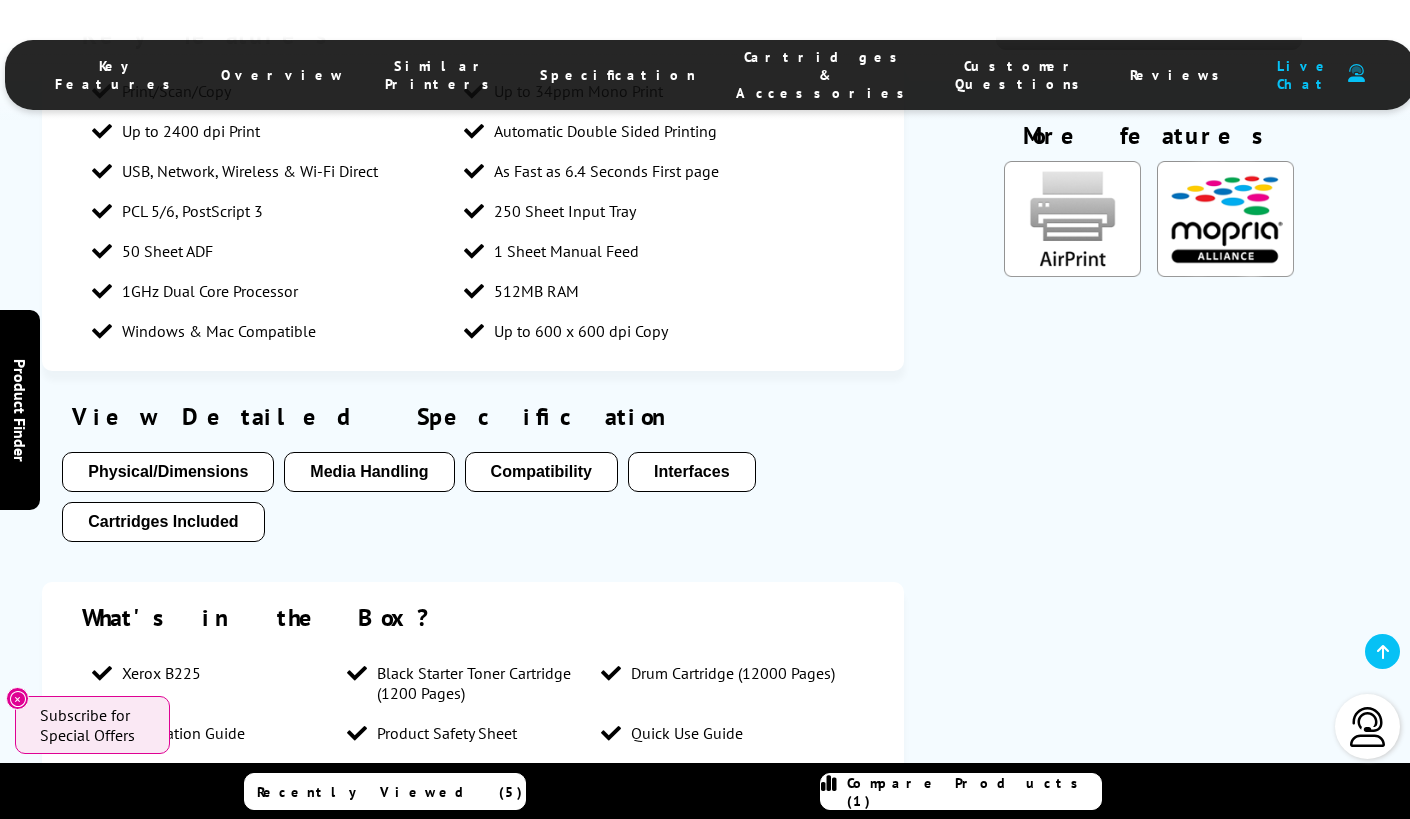 scroll, scrollTop: 3164, scrollLeft: 0, axis: vertical 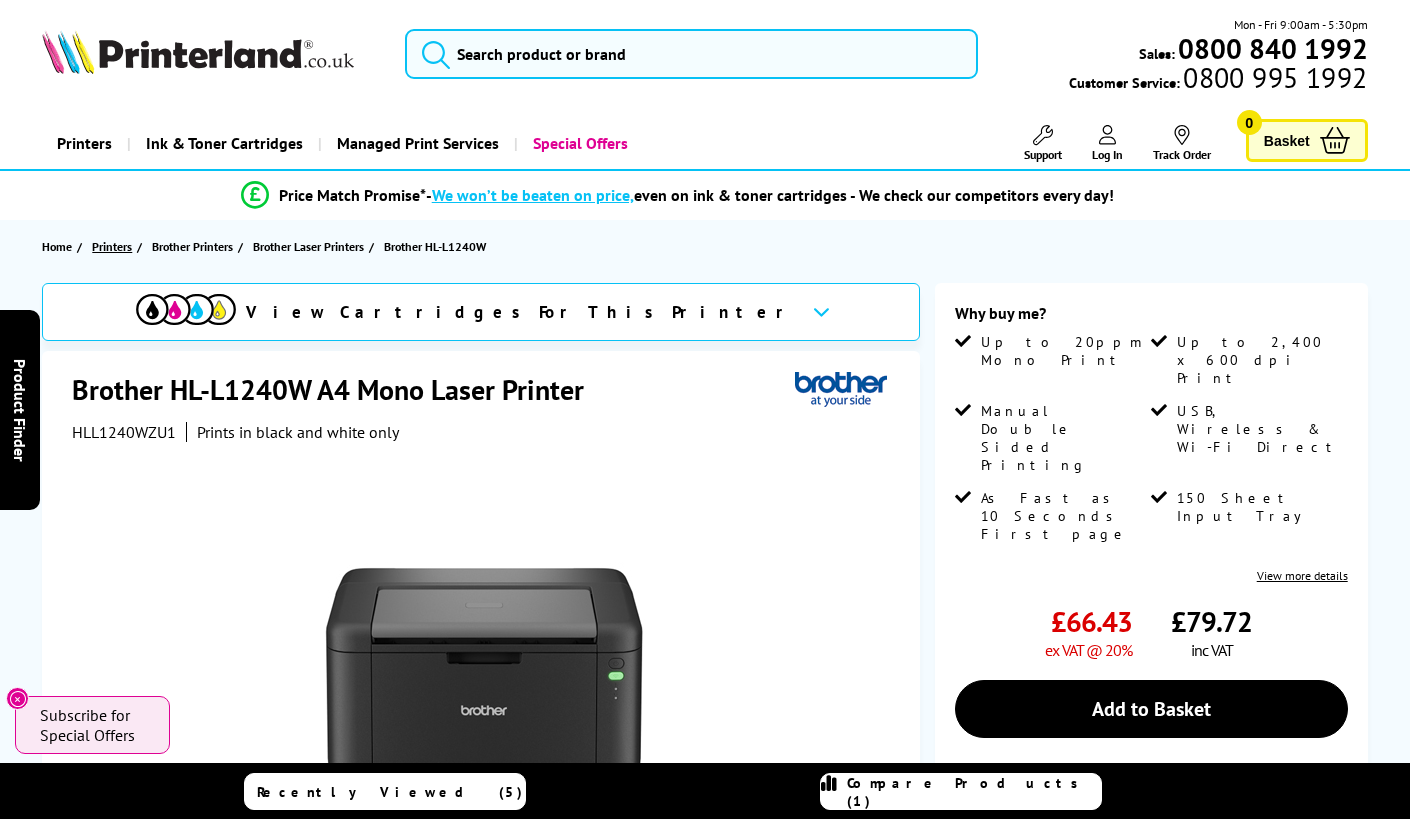 click on "Printers" at bounding box center [112, 246] 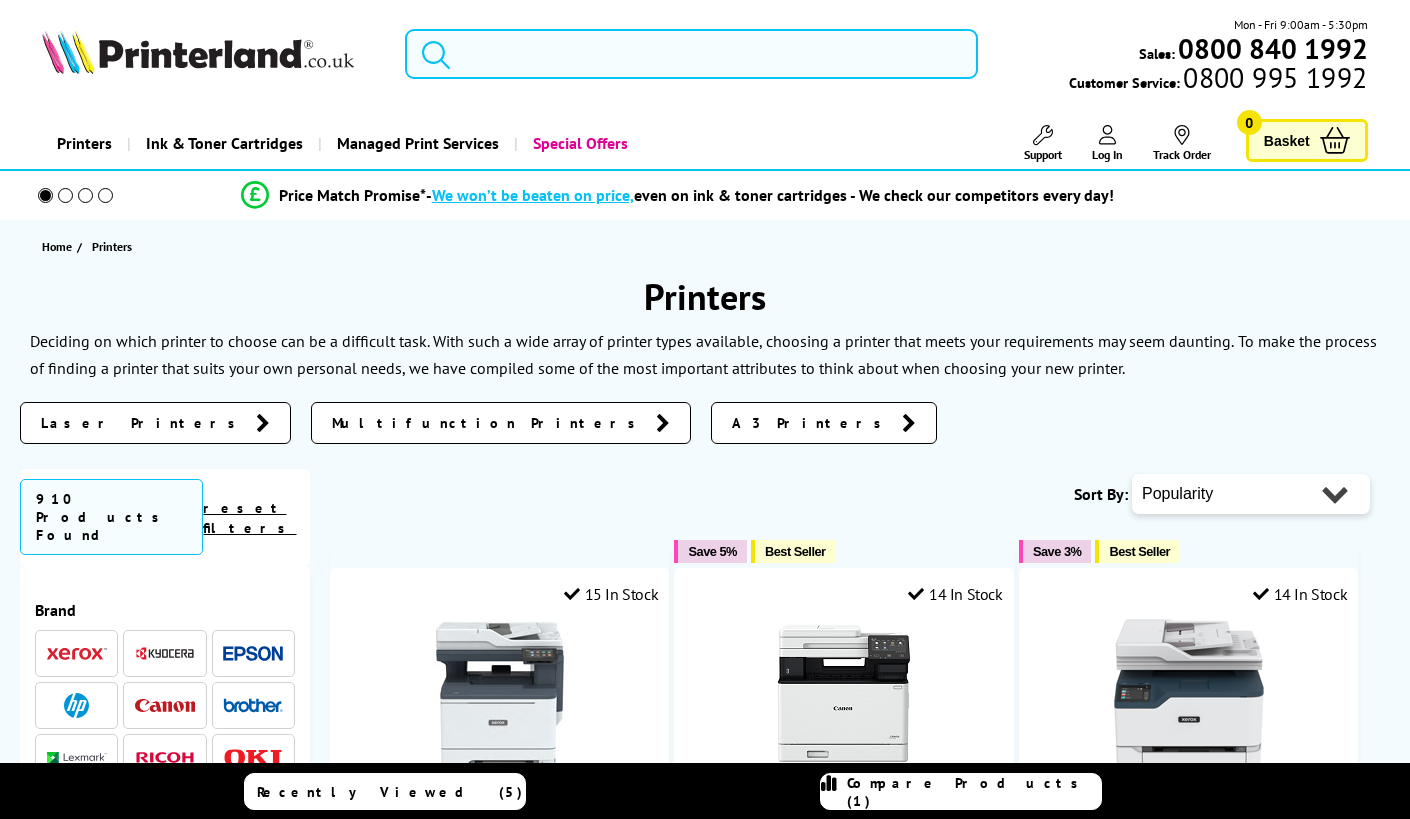 scroll, scrollTop: 0, scrollLeft: 0, axis: both 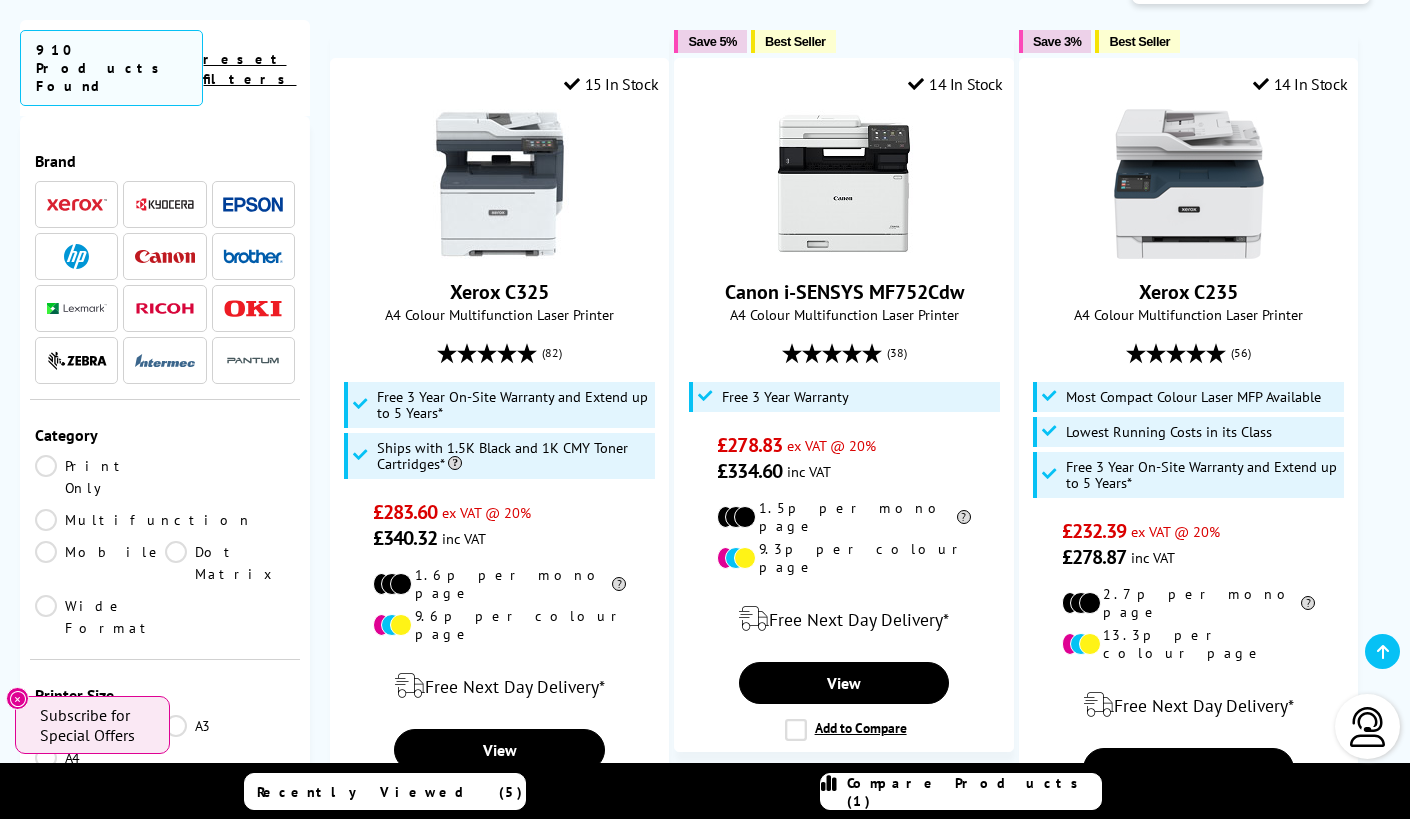 click on "Multifunction" at bounding box center (144, 520) 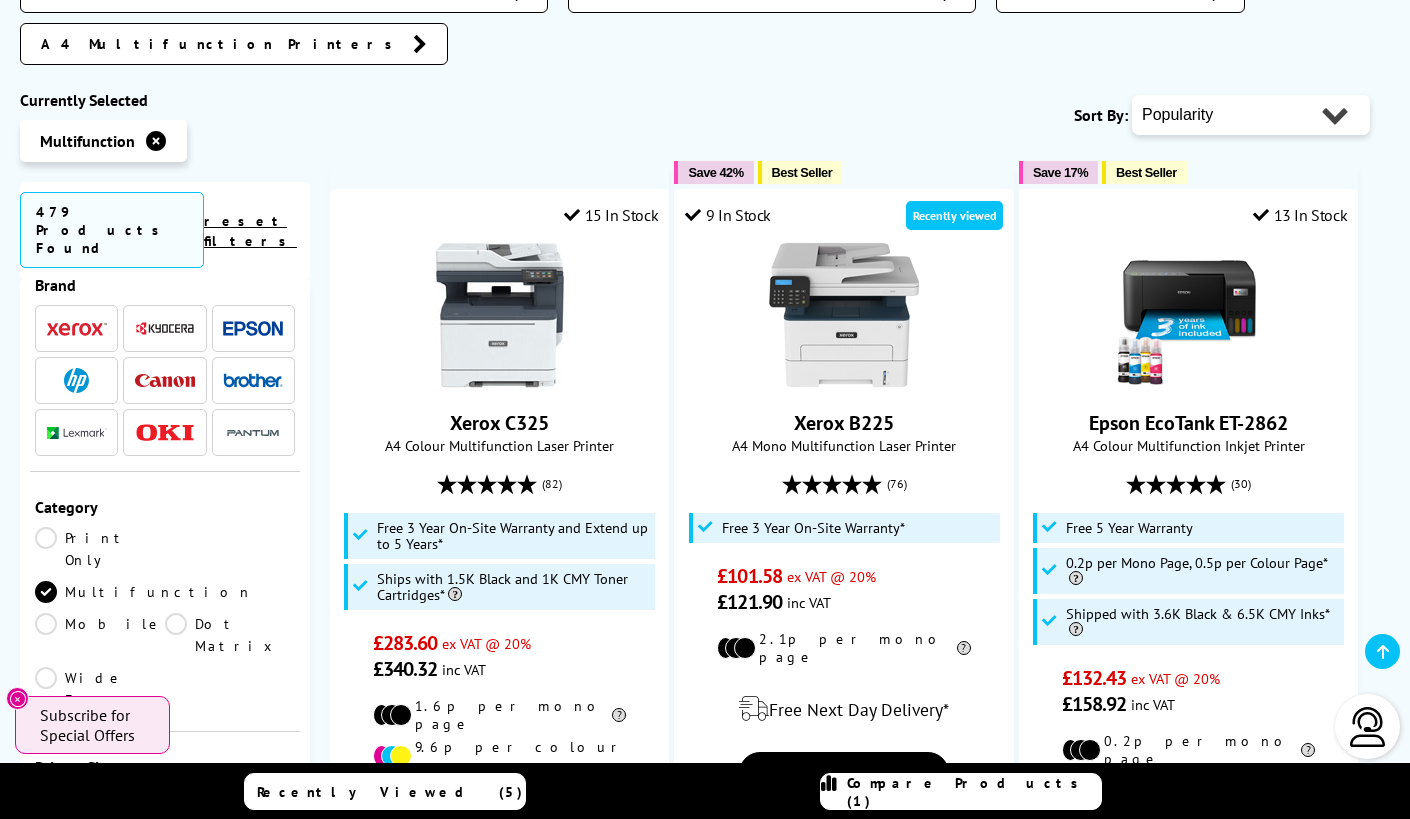 scroll, scrollTop: 65, scrollLeft: 0, axis: vertical 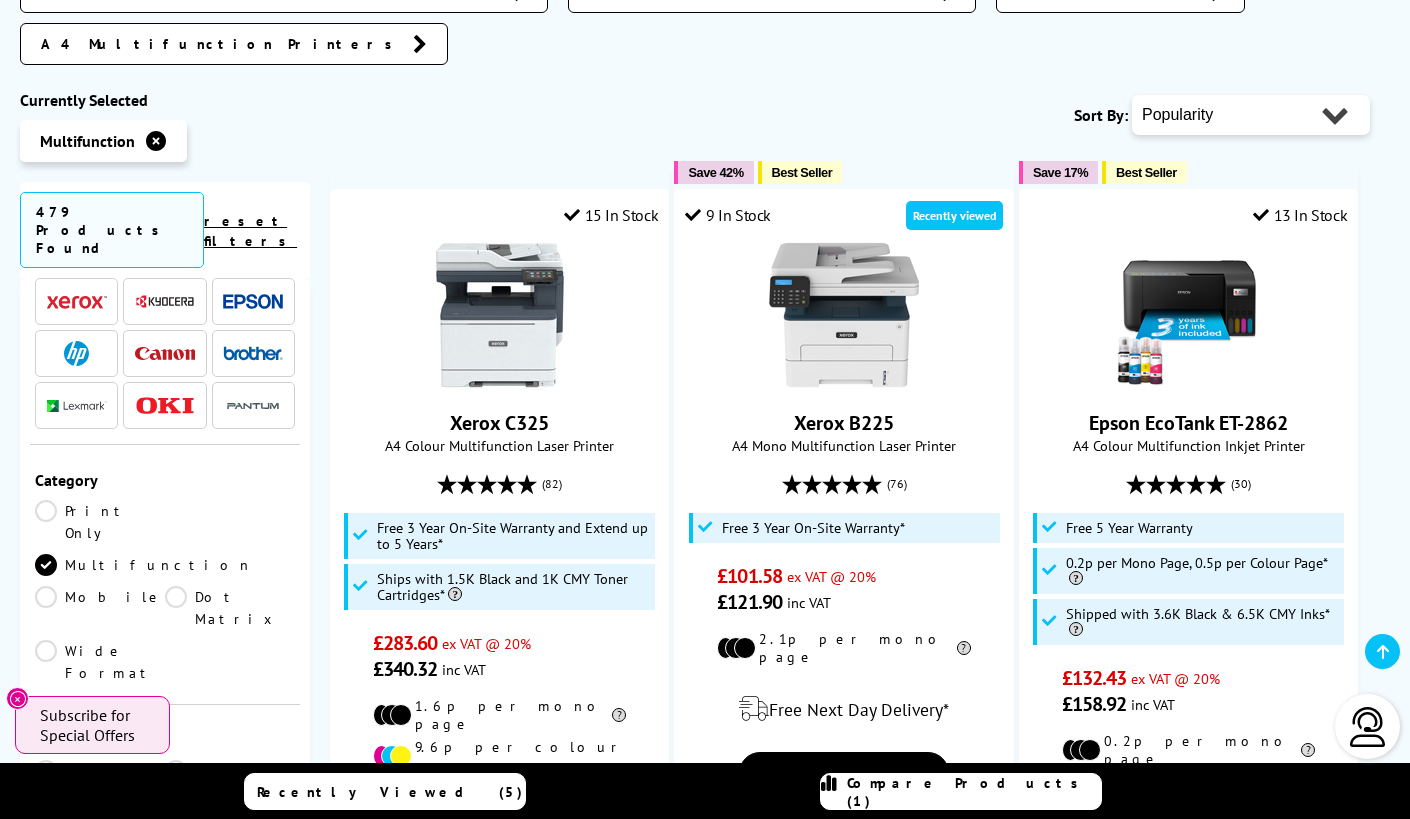 click on "A4" at bounding box center [230, 771] 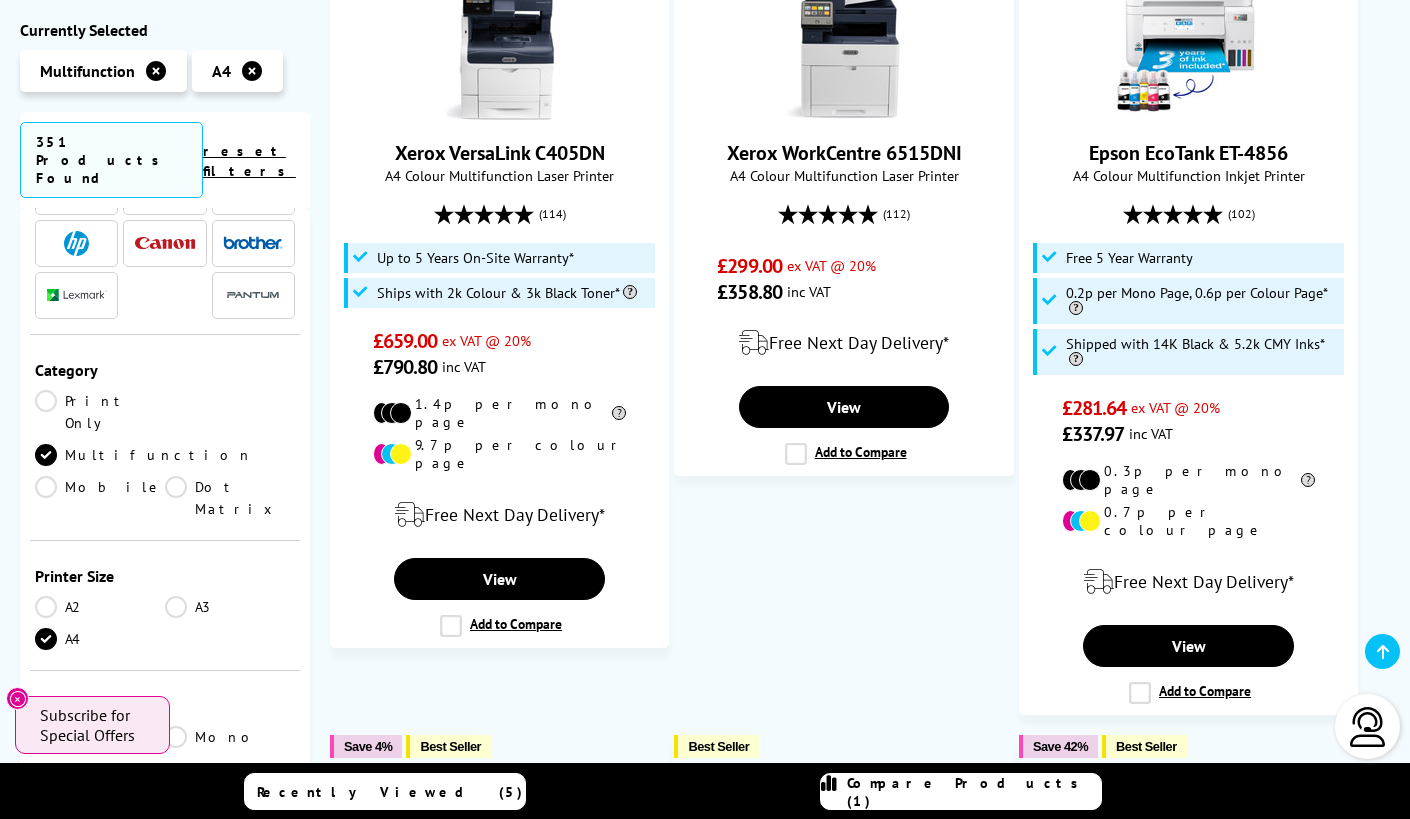 scroll, scrollTop: 160, scrollLeft: 0, axis: vertical 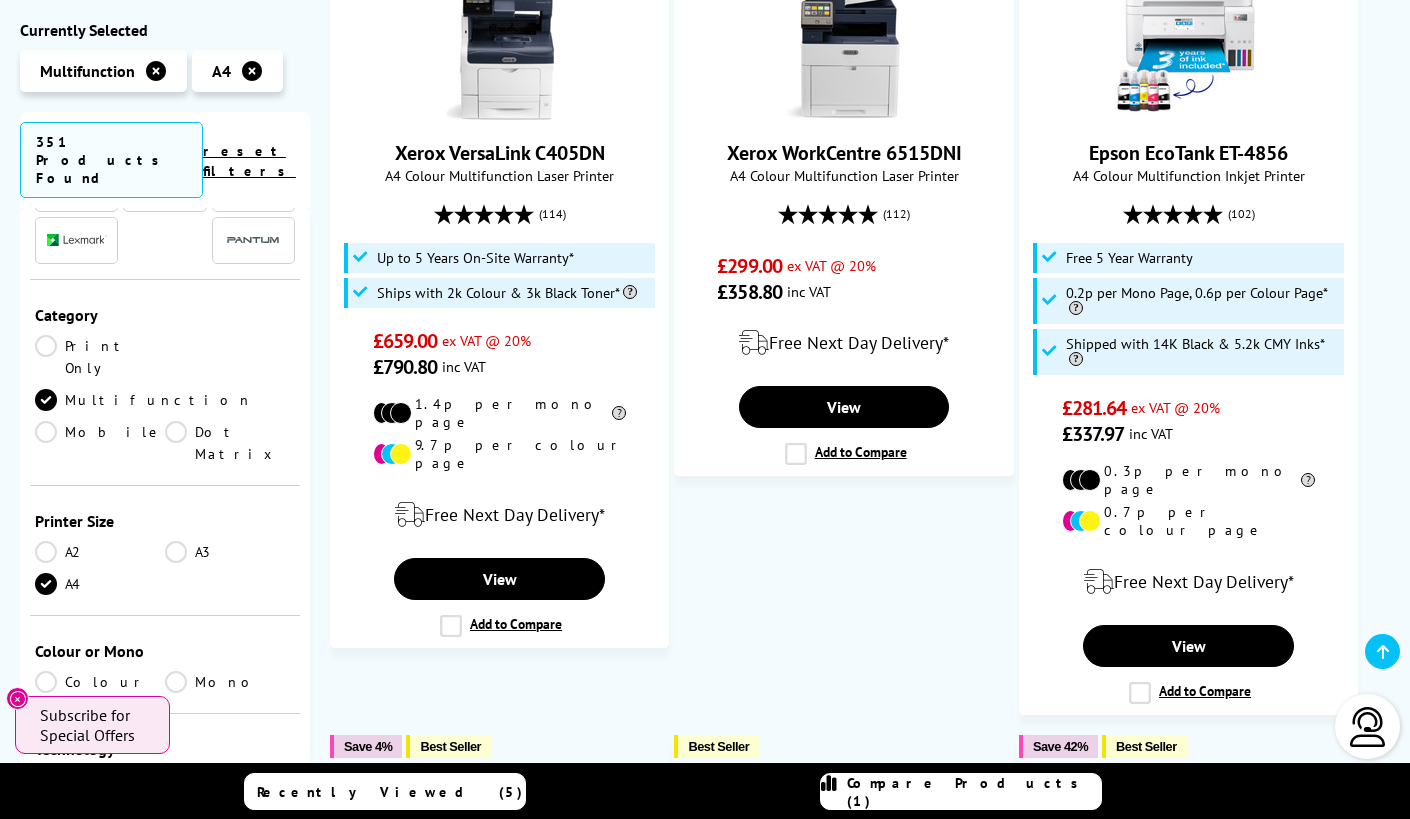 click on "Mono" at bounding box center (230, 682) 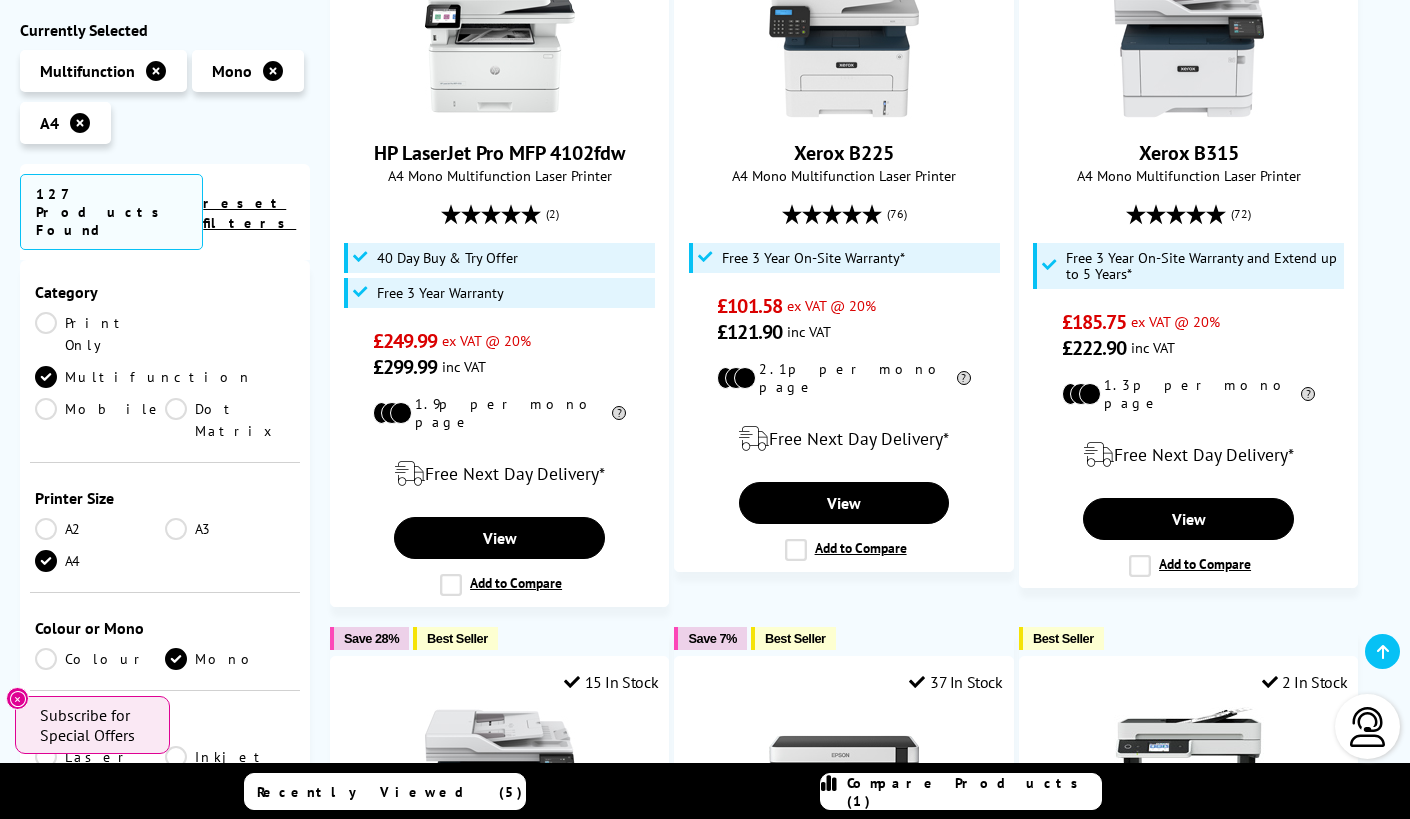 scroll, scrollTop: 258, scrollLeft: 0, axis: vertical 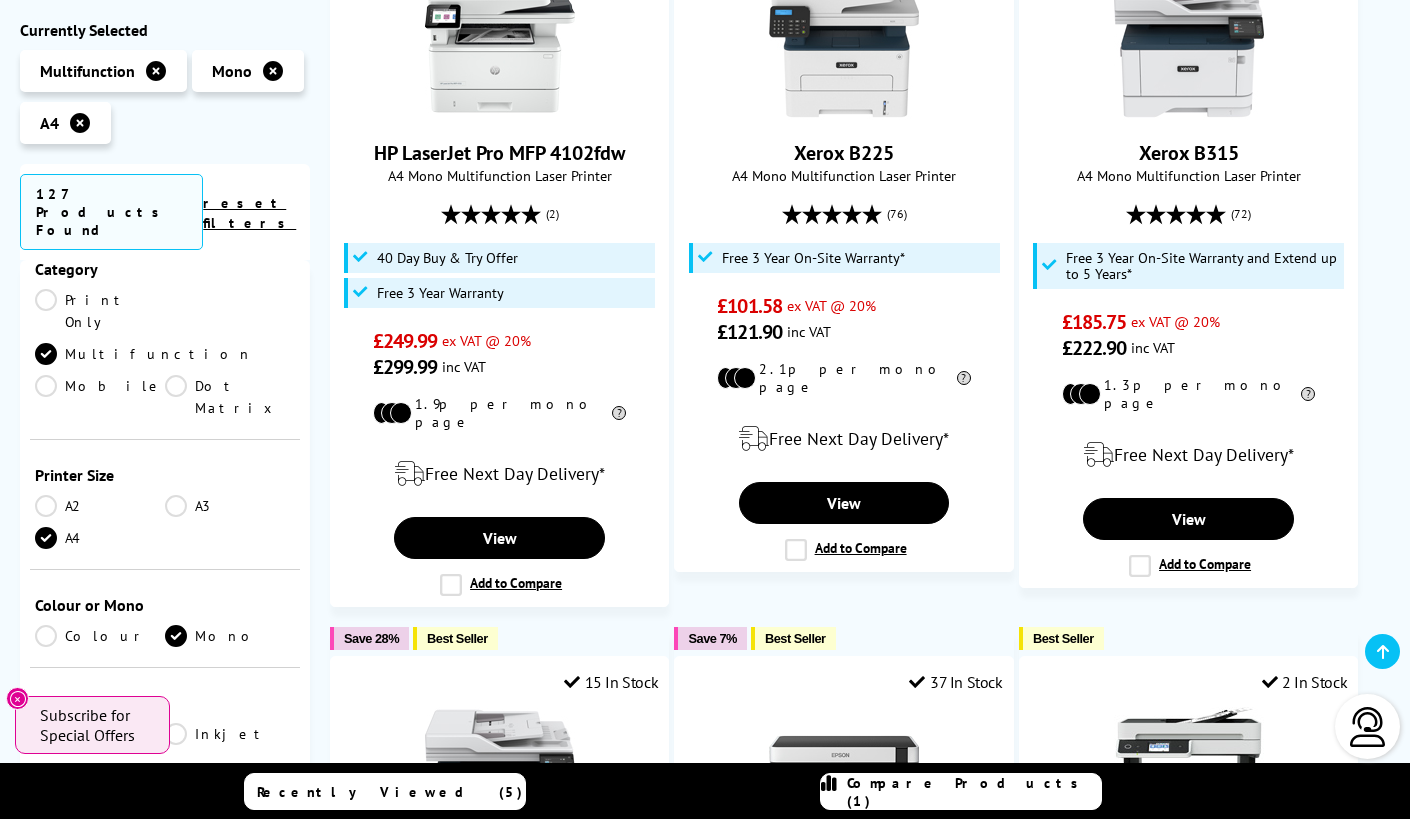 click on "Laser" at bounding box center (100, 734) 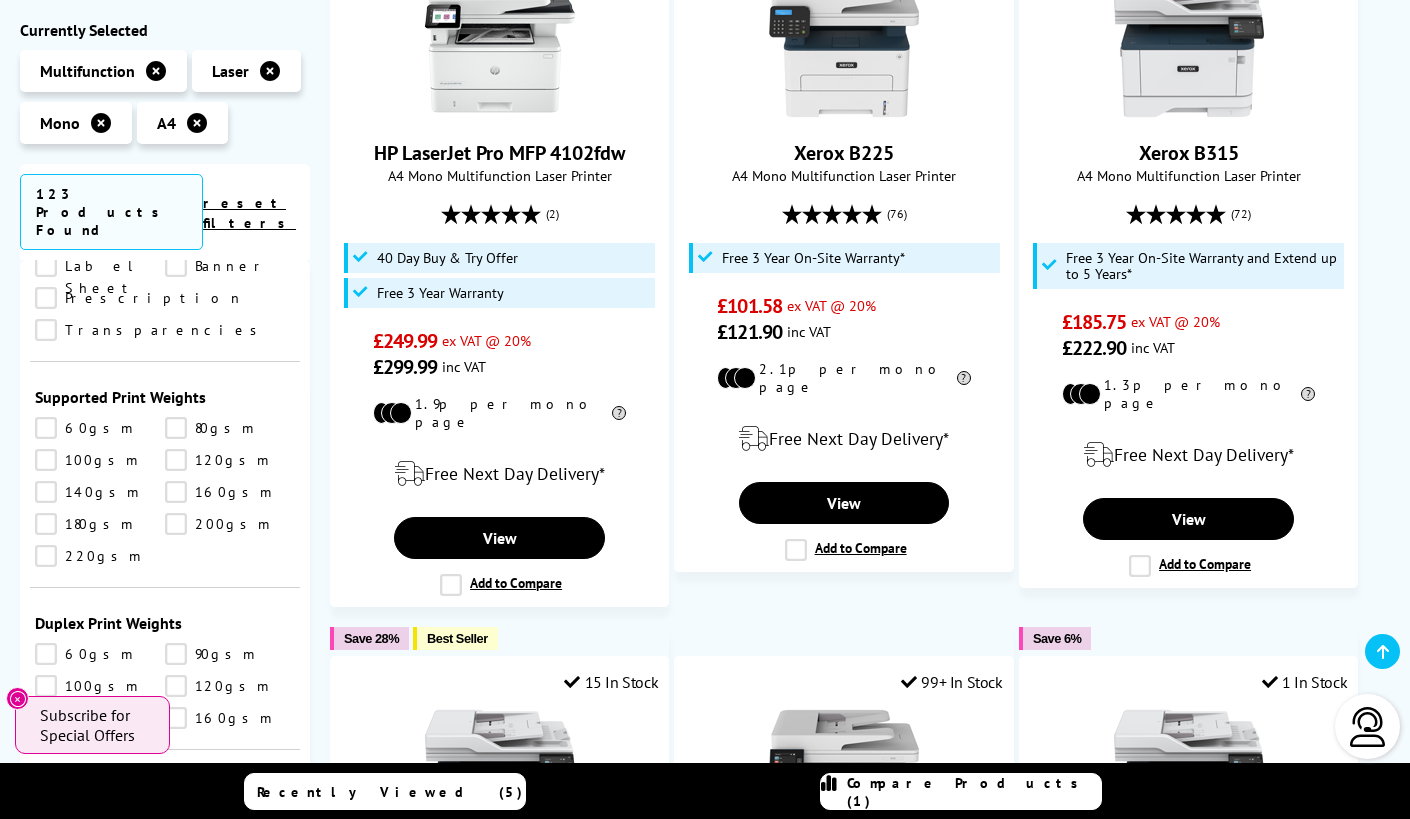 scroll, scrollTop: 2428, scrollLeft: 0, axis: vertical 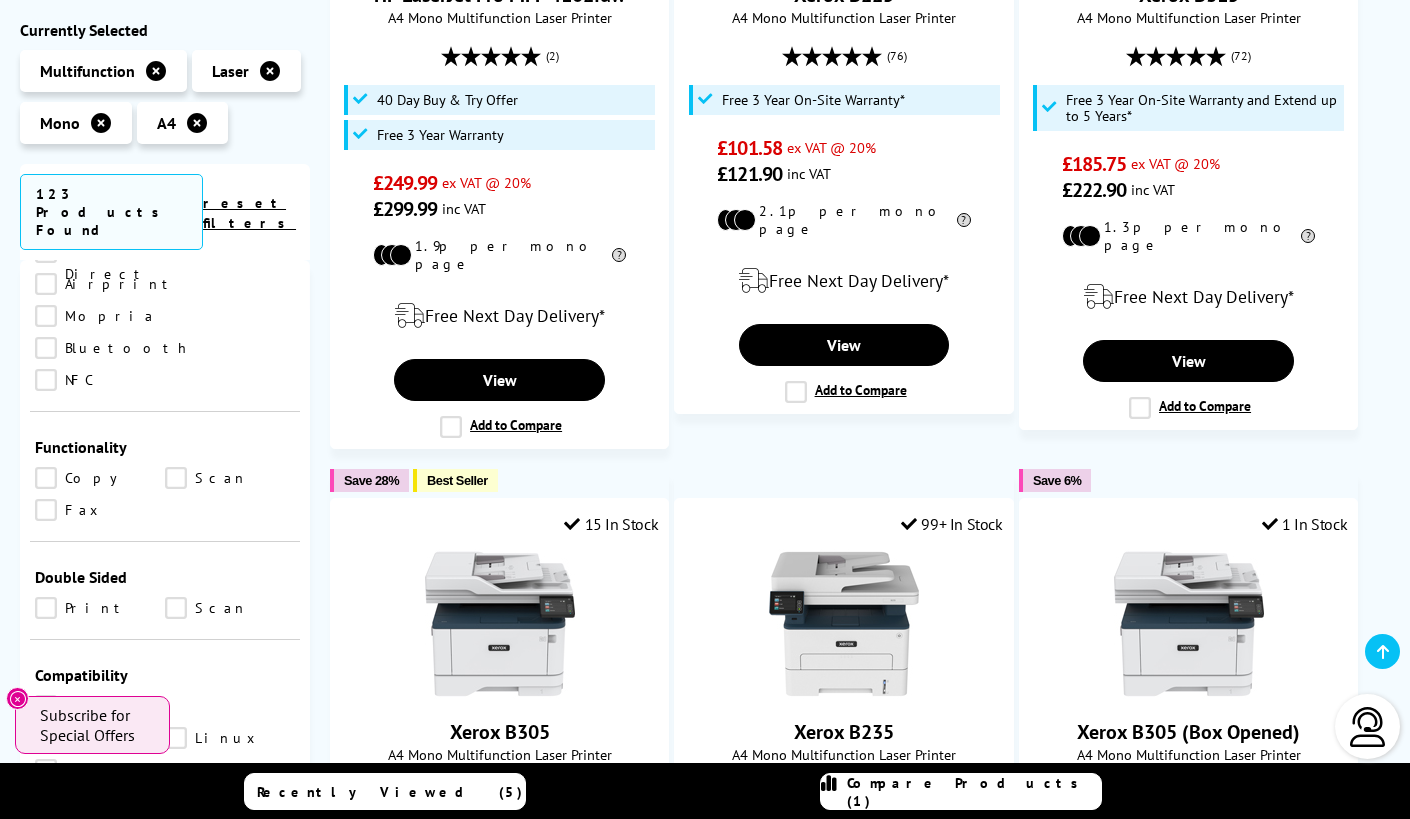click on "Chrome OS" at bounding box center [100, 770] 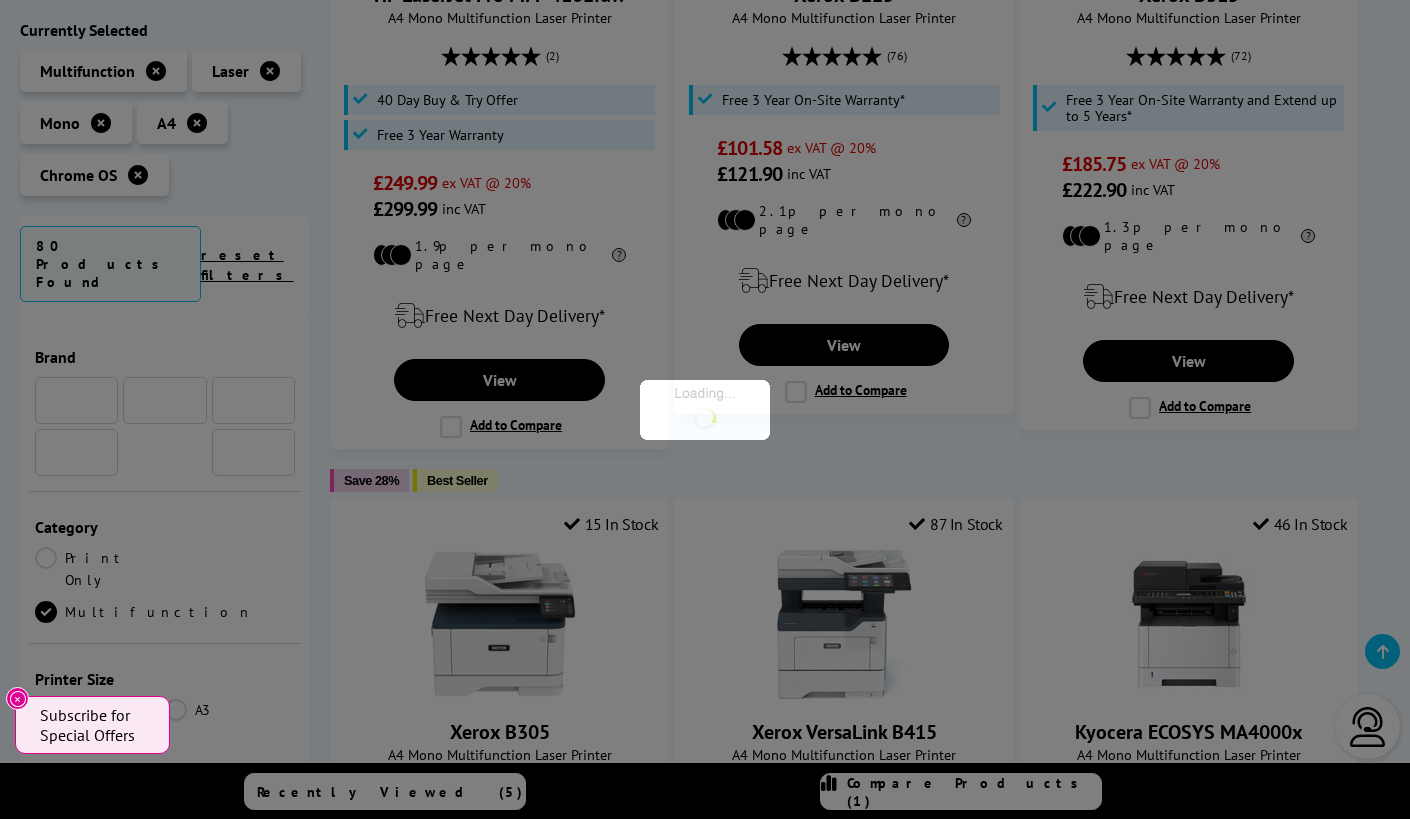 scroll, scrollTop: 968, scrollLeft: 0, axis: vertical 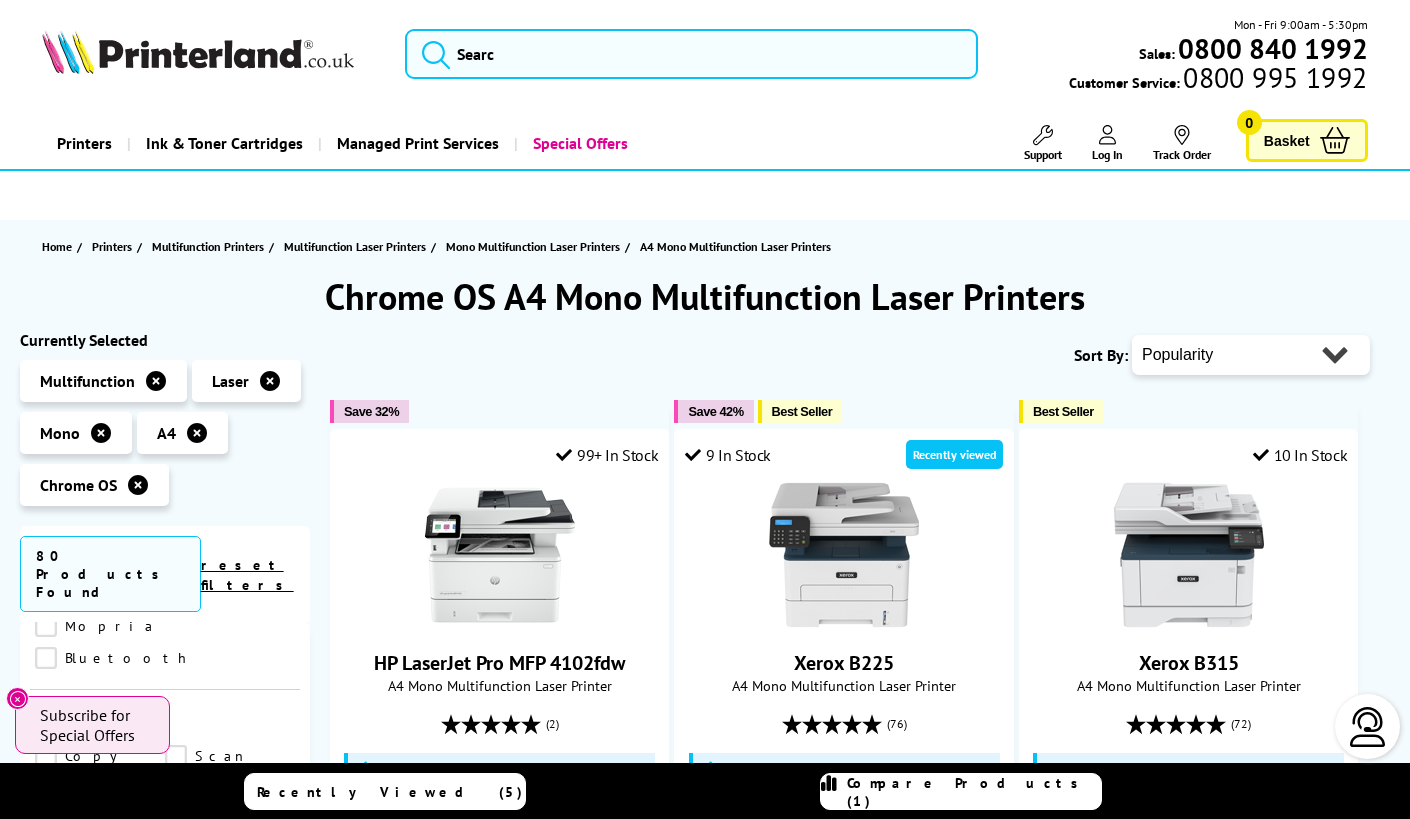 click on "Popularity
Rating
Price - Low to High
Price - High to Low
Running Costs - Low to High
Size - Small to Large" at bounding box center [1251, 355] 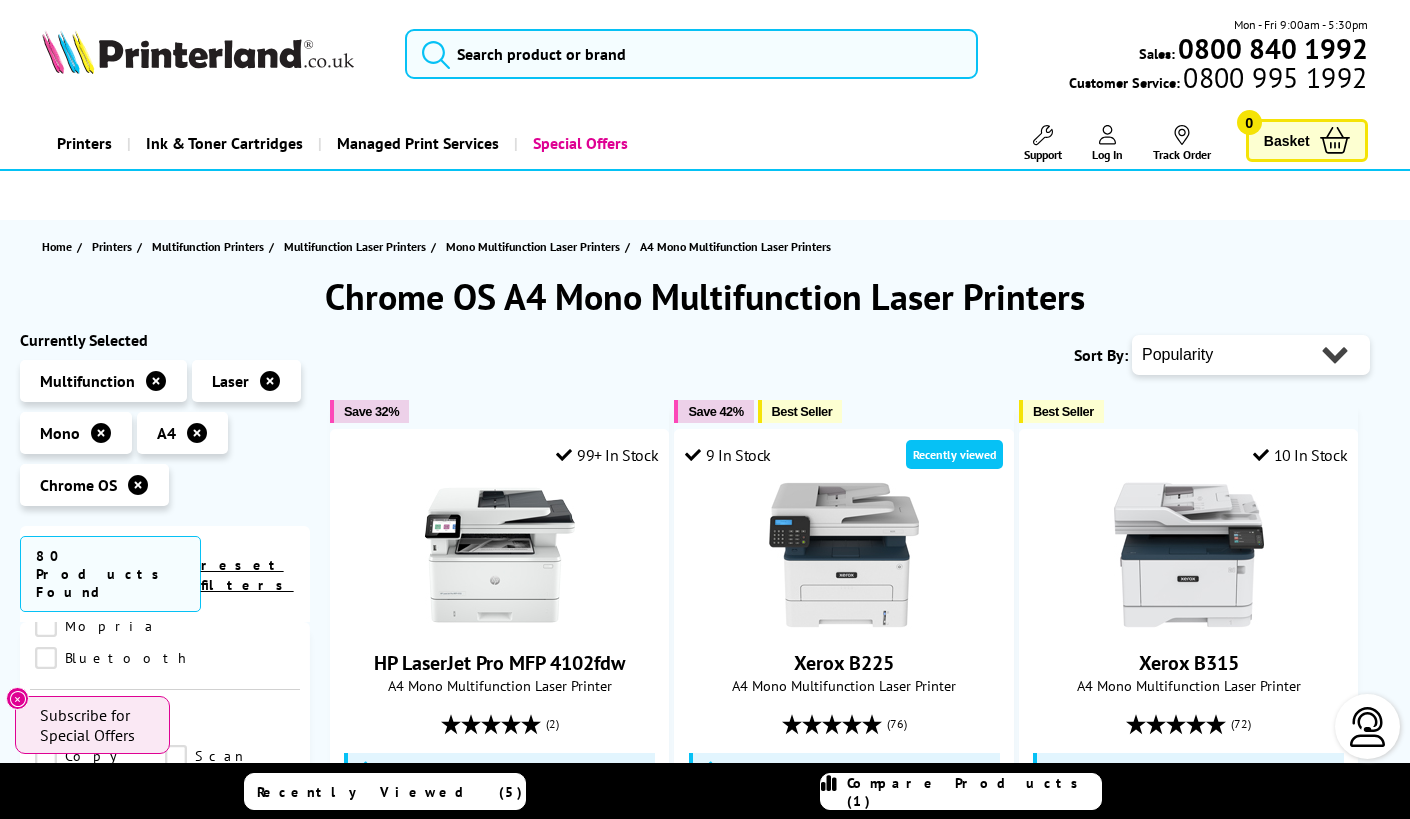 select on "Price Ascending" 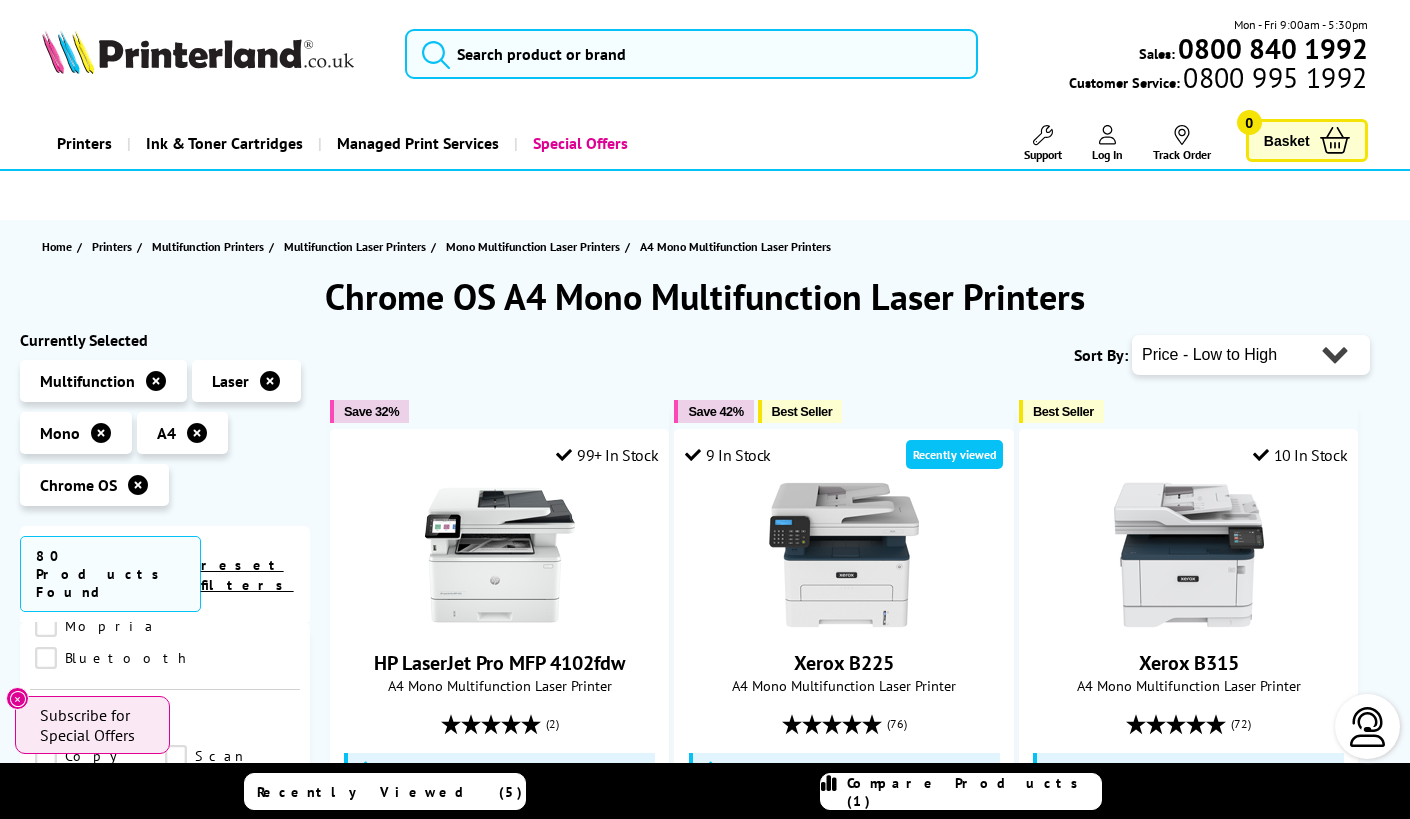 click on "Popularity
Rating
Price - Low to High
Price - High to Low
Running Costs - Low to High
Size - Small to Large" at bounding box center (1251, 355) 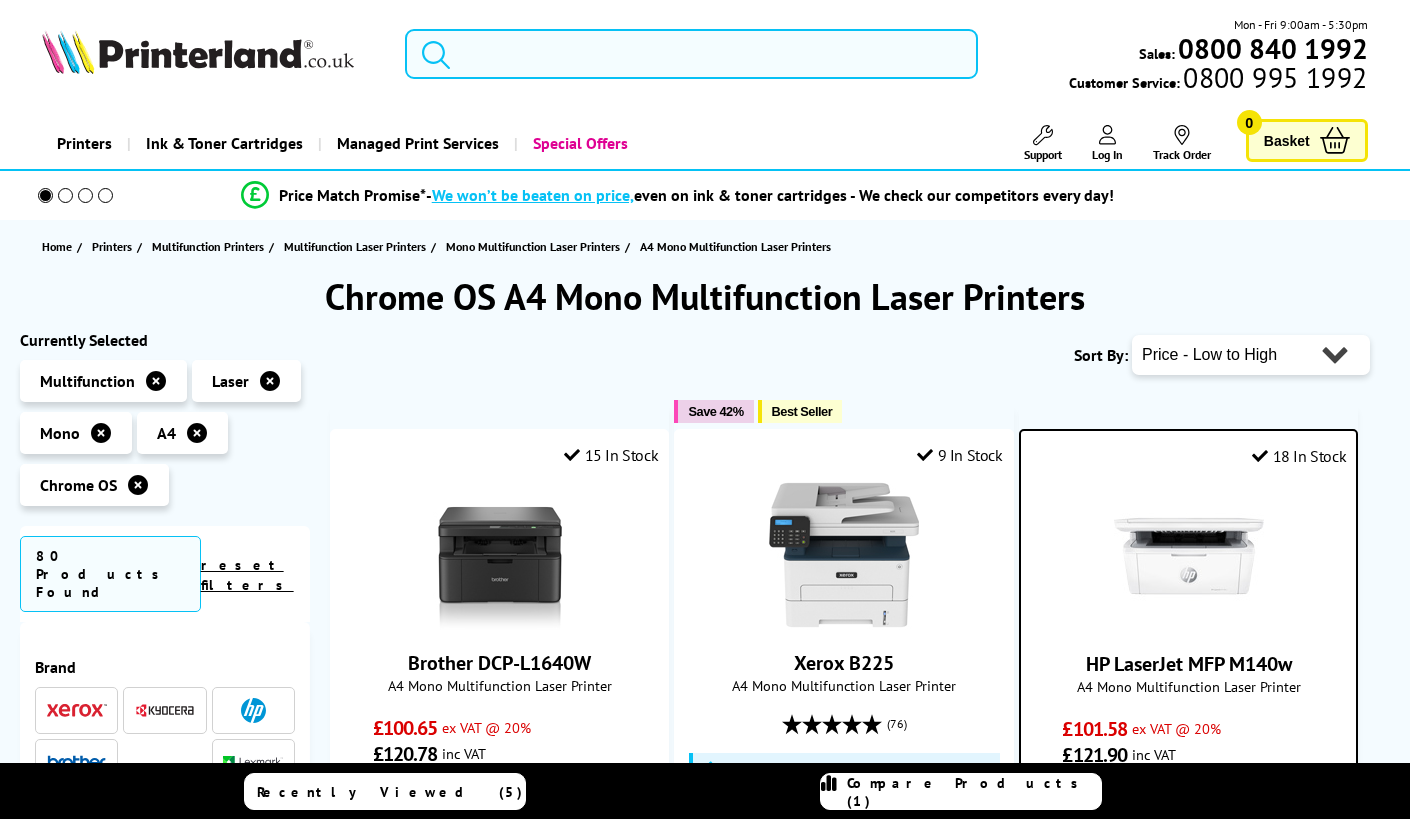 scroll, scrollTop: 0, scrollLeft: 0, axis: both 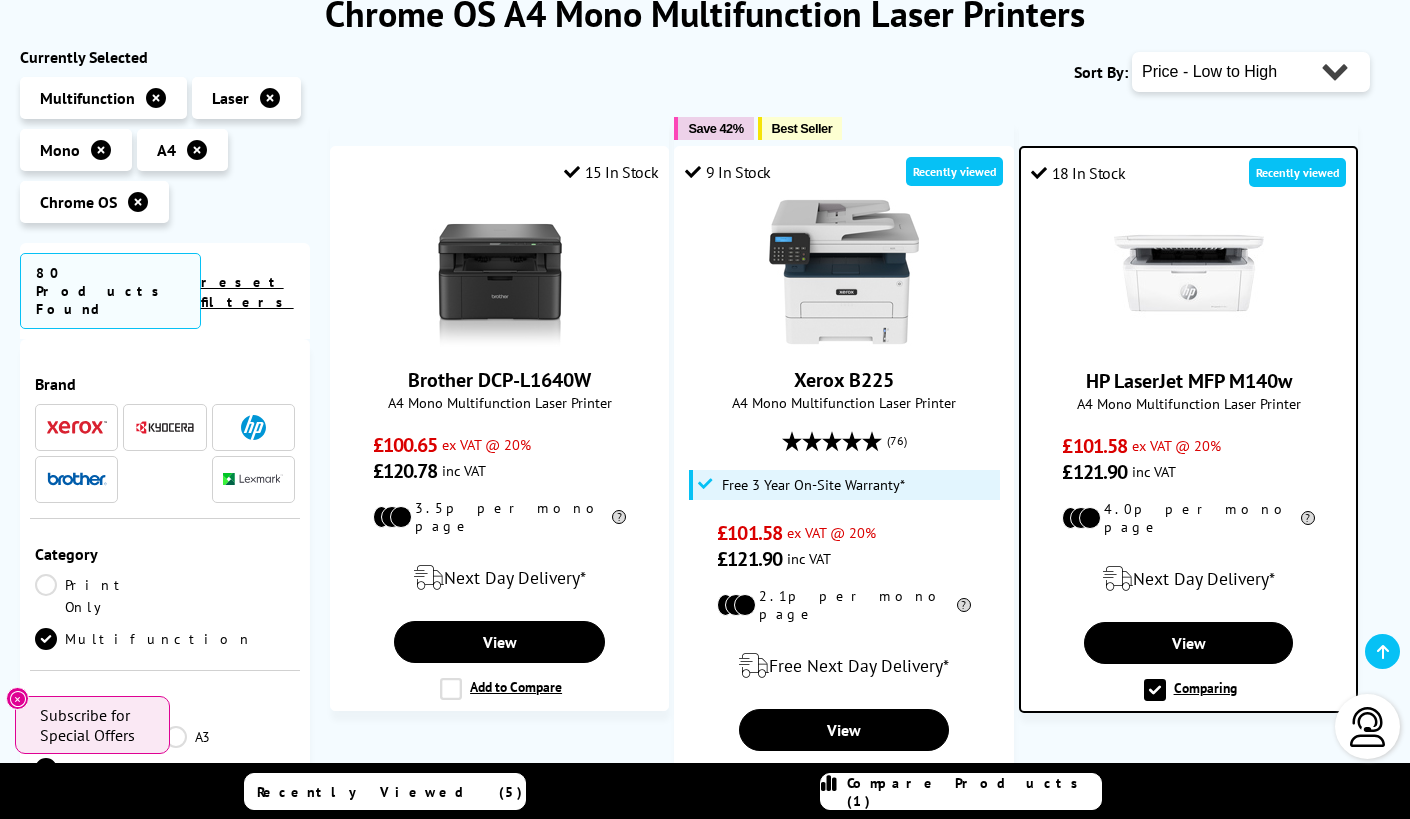 click on "HP LaserJet MFP M140w" at bounding box center [1189, 381] 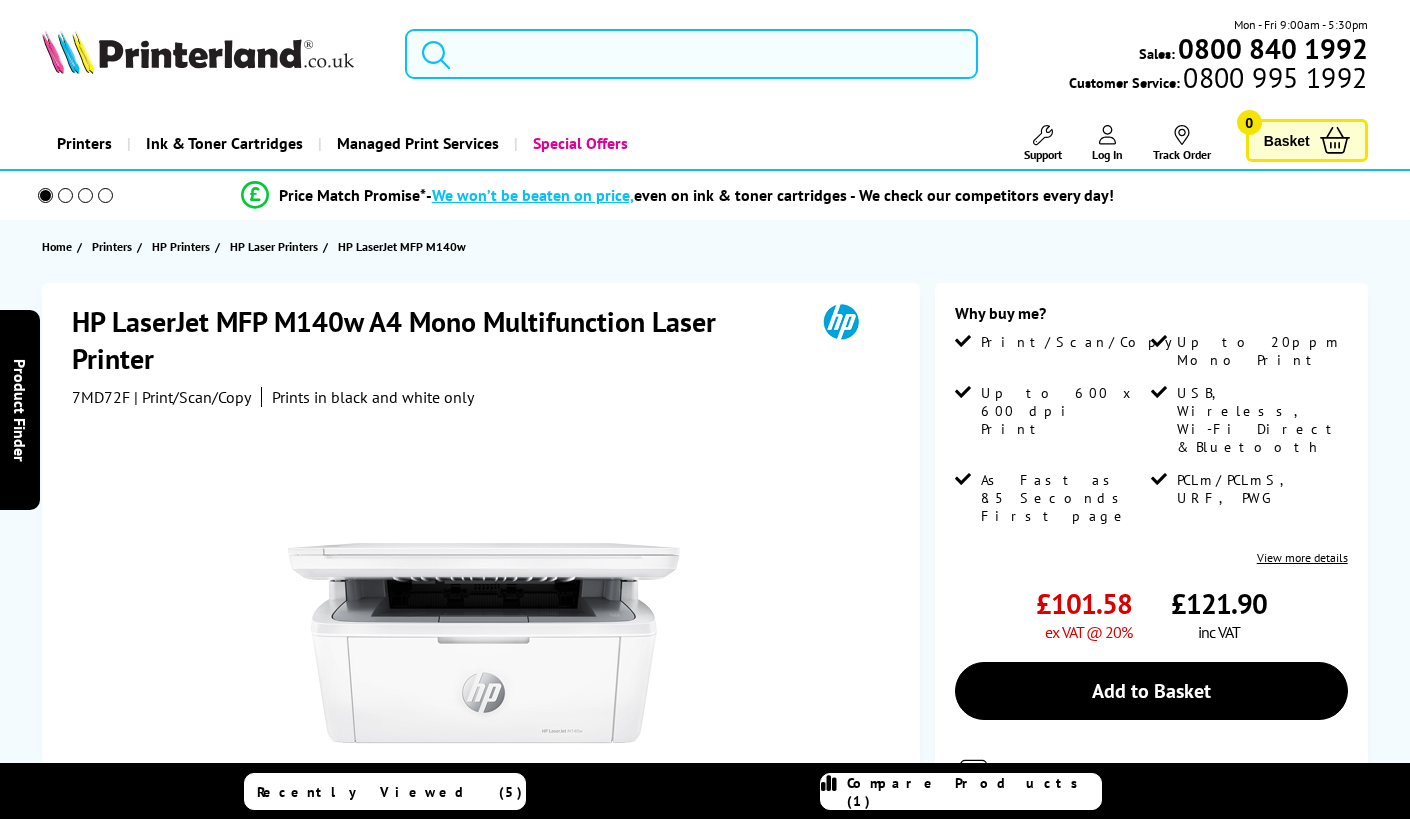 scroll, scrollTop: 0, scrollLeft: 0, axis: both 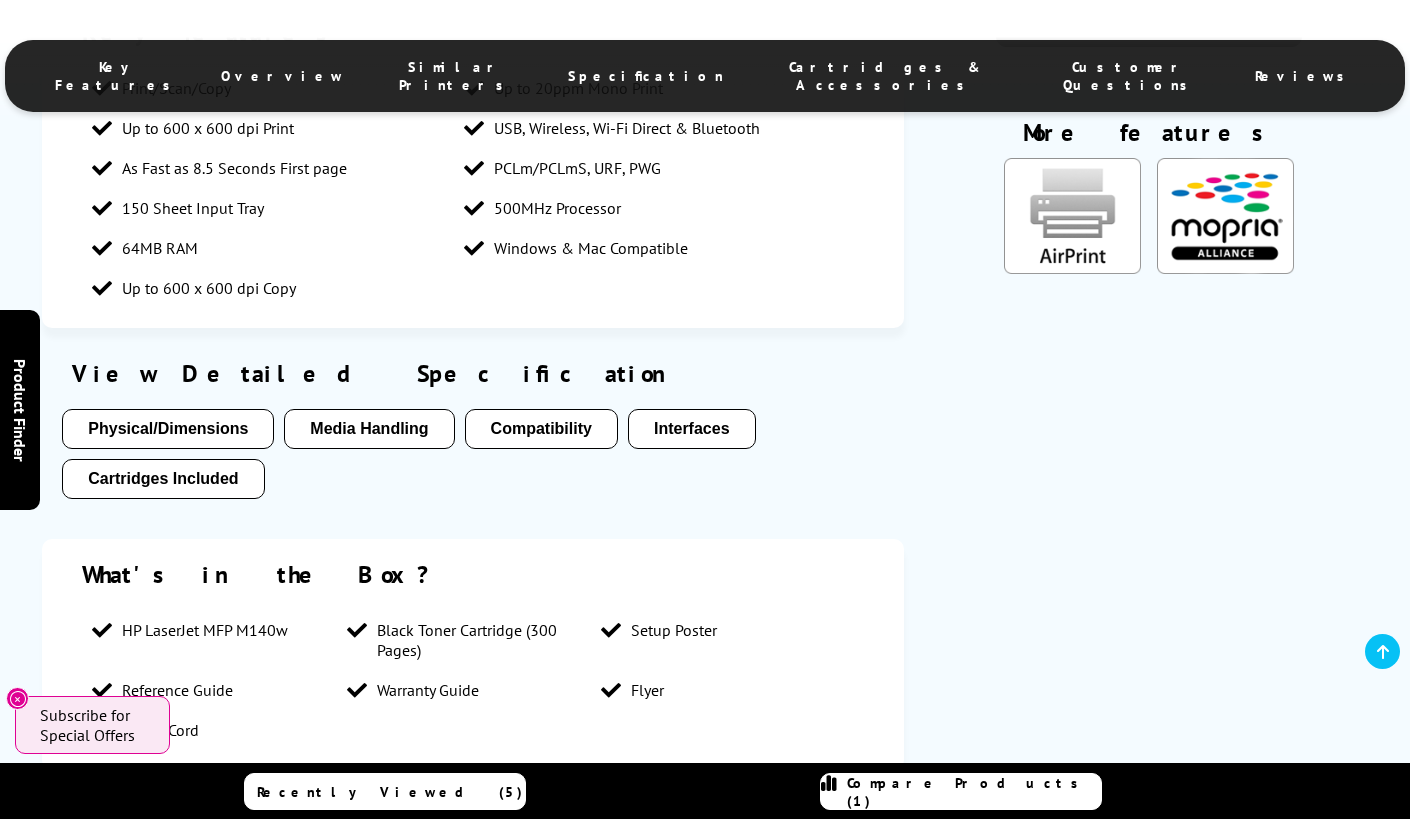 click on "Media Handling" at bounding box center [369, 429] 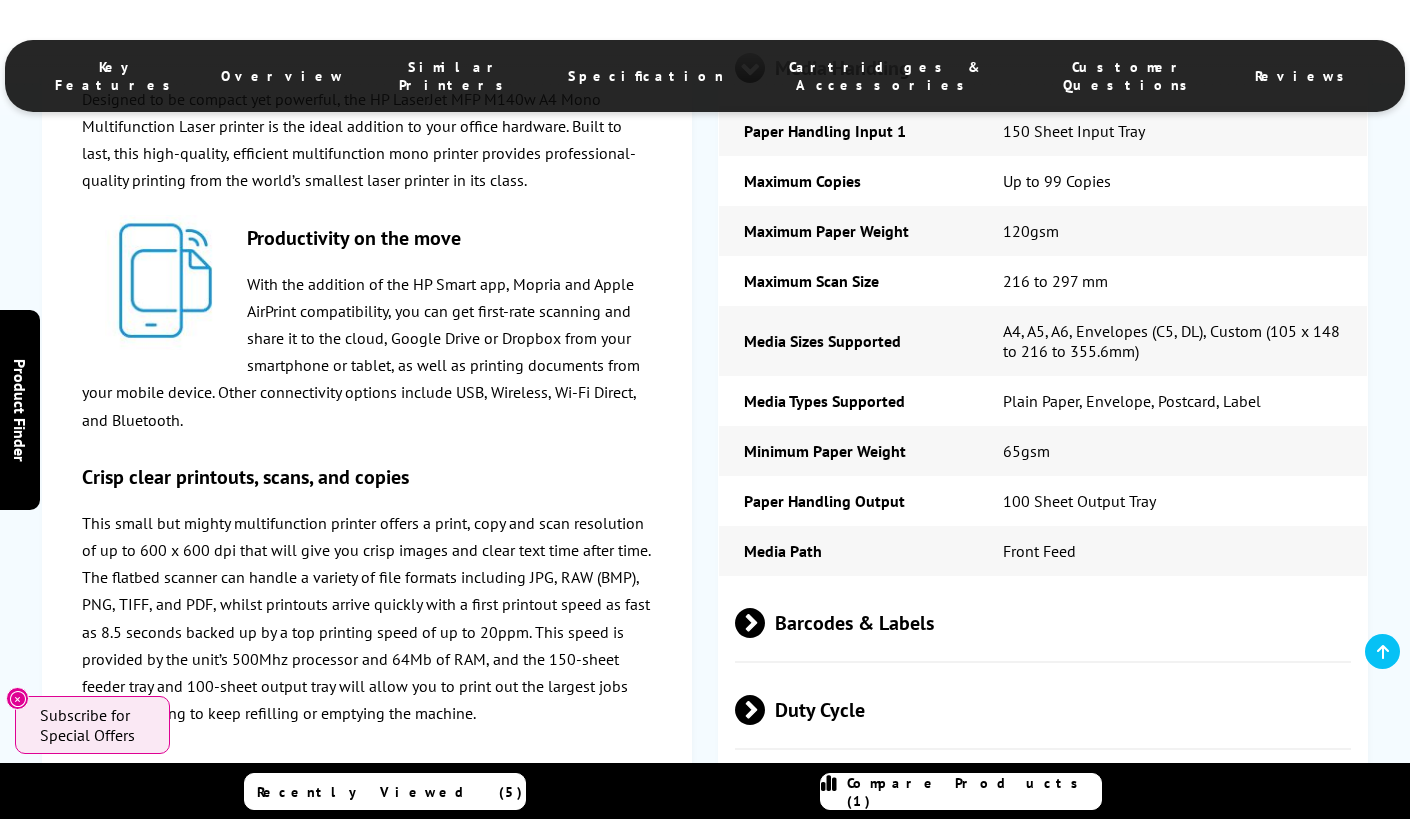 scroll, scrollTop: 3717, scrollLeft: 0, axis: vertical 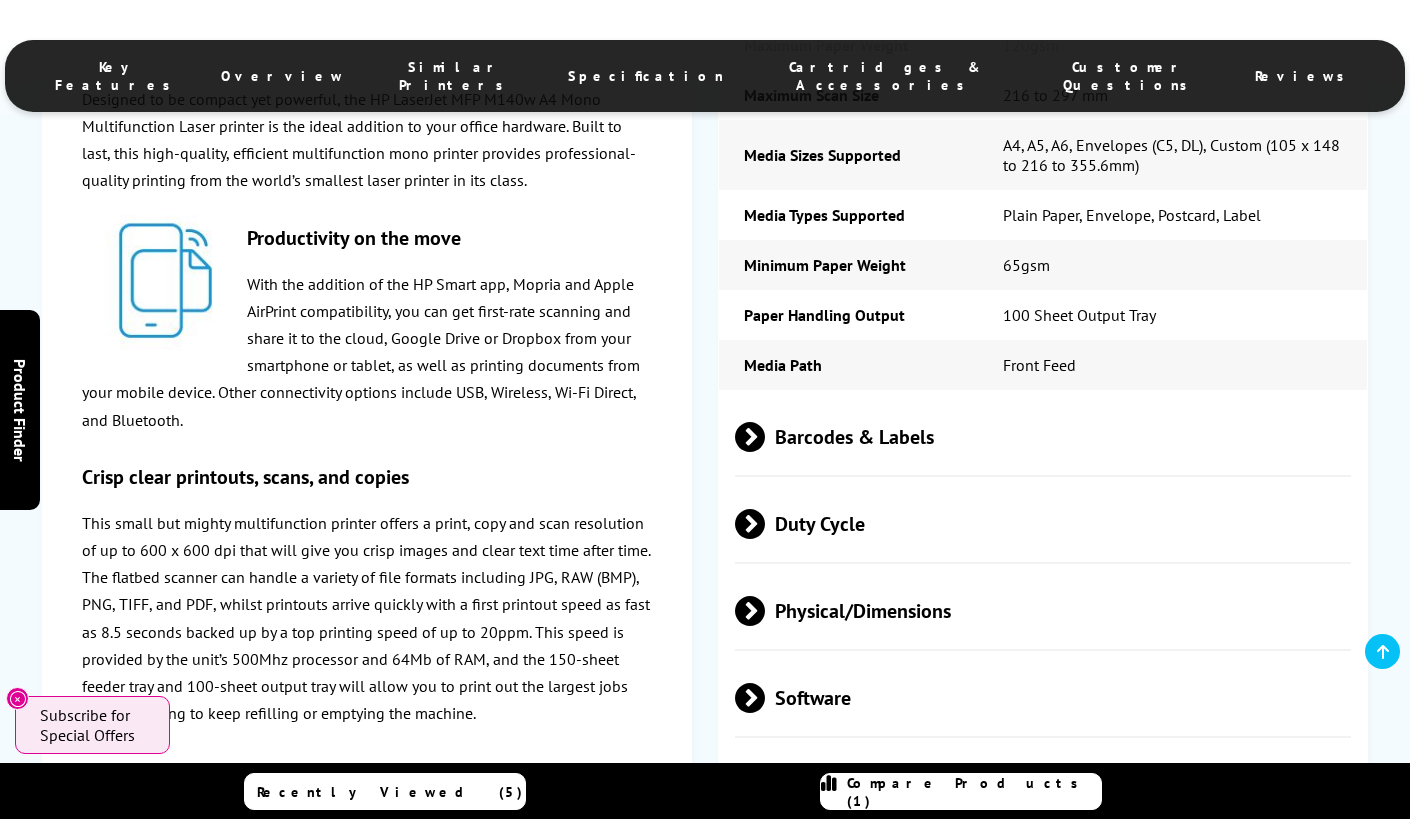 click at bounding box center [765, 437] 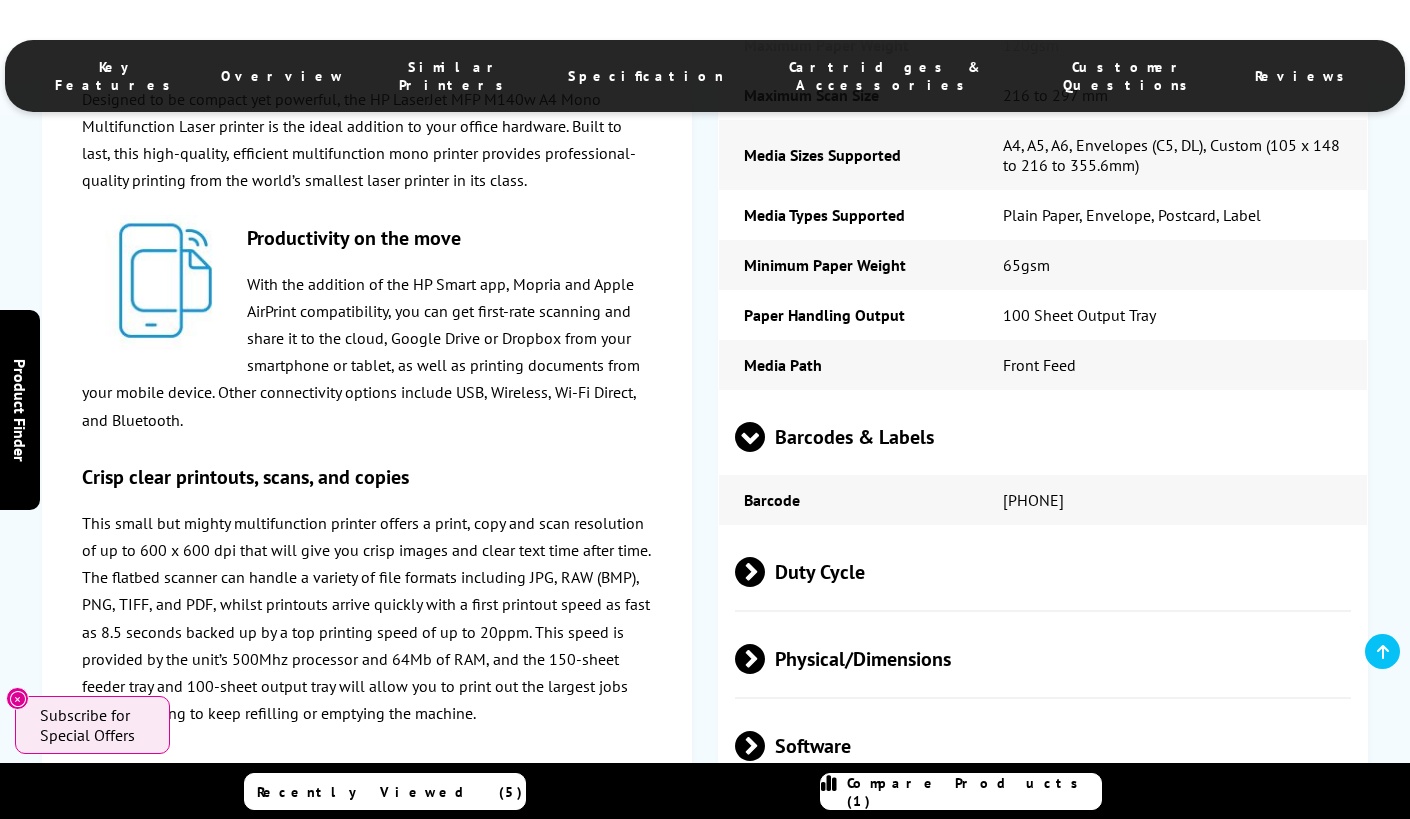 click at bounding box center (750, 452) 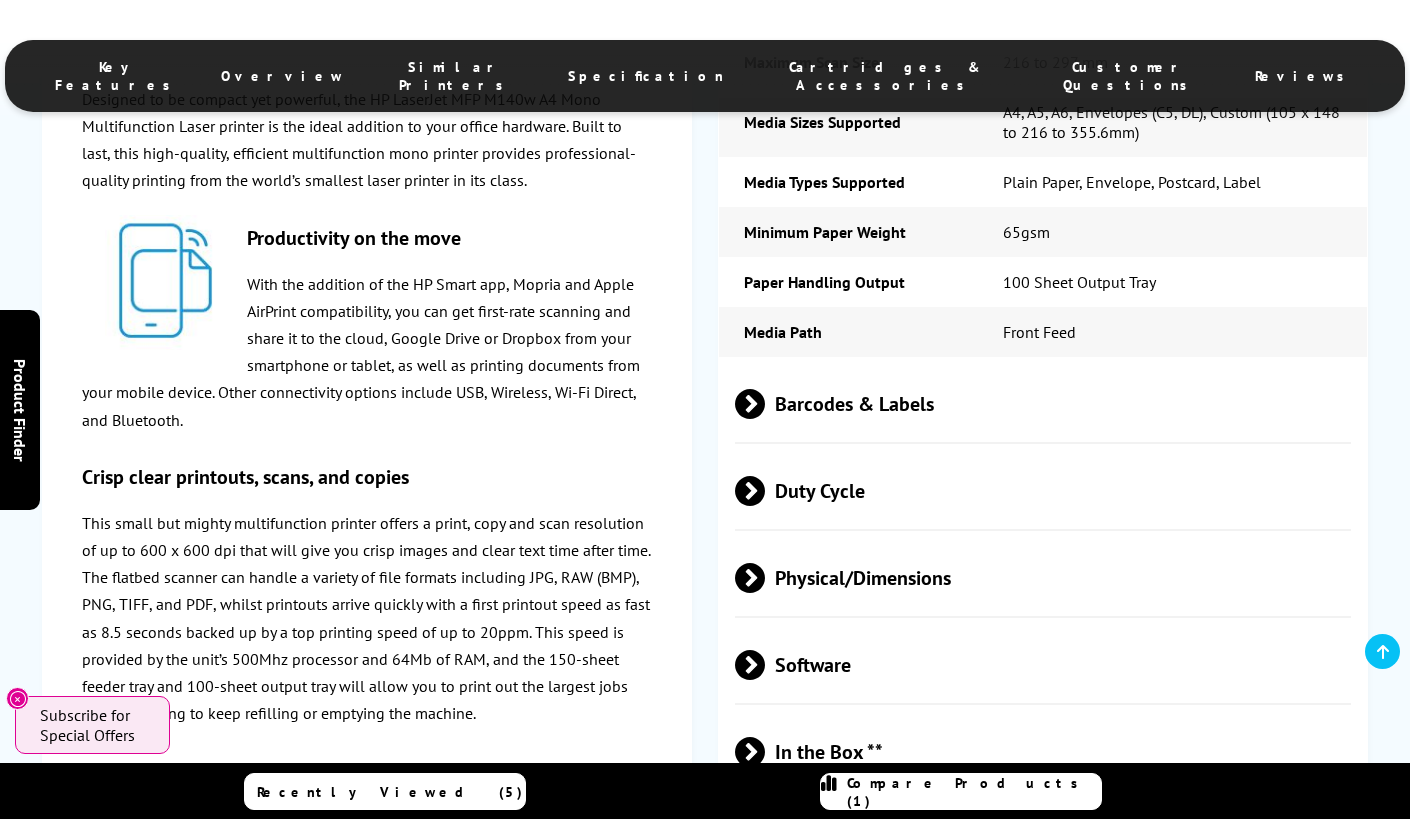 scroll, scrollTop: 3798, scrollLeft: 0, axis: vertical 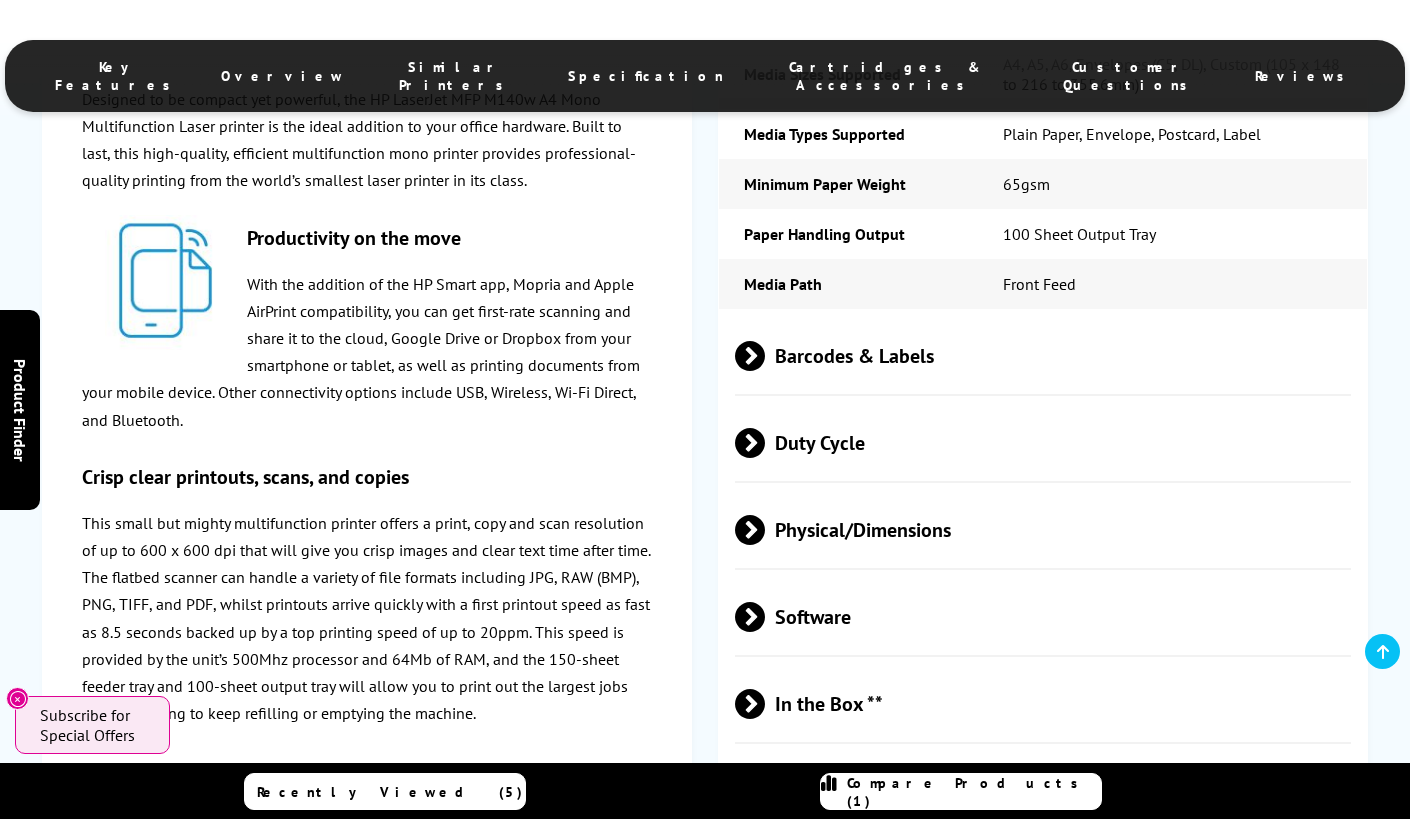 click at bounding box center (765, 530) 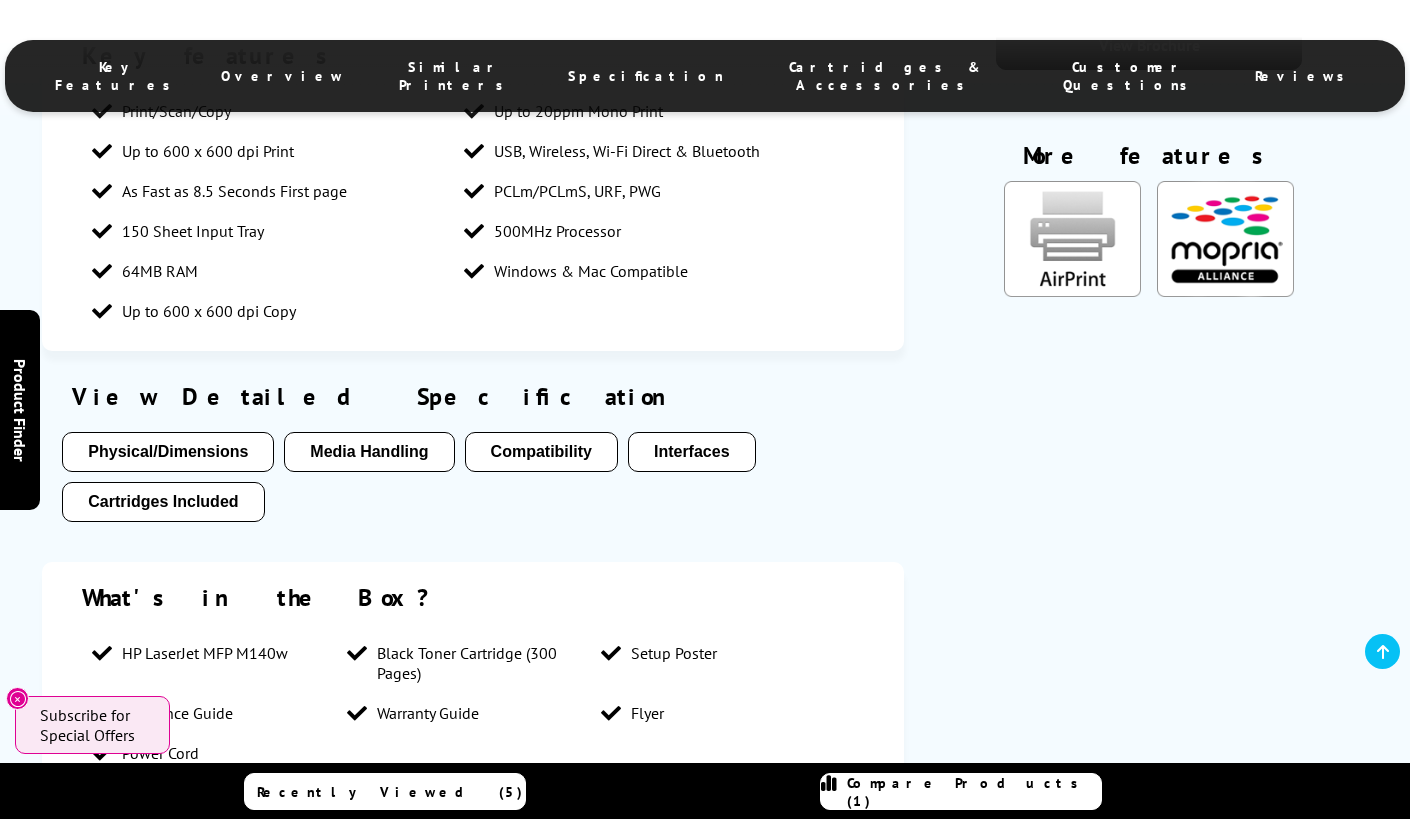 scroll, scrollTop: 1629, scrollLeft: 0, axis: vertical 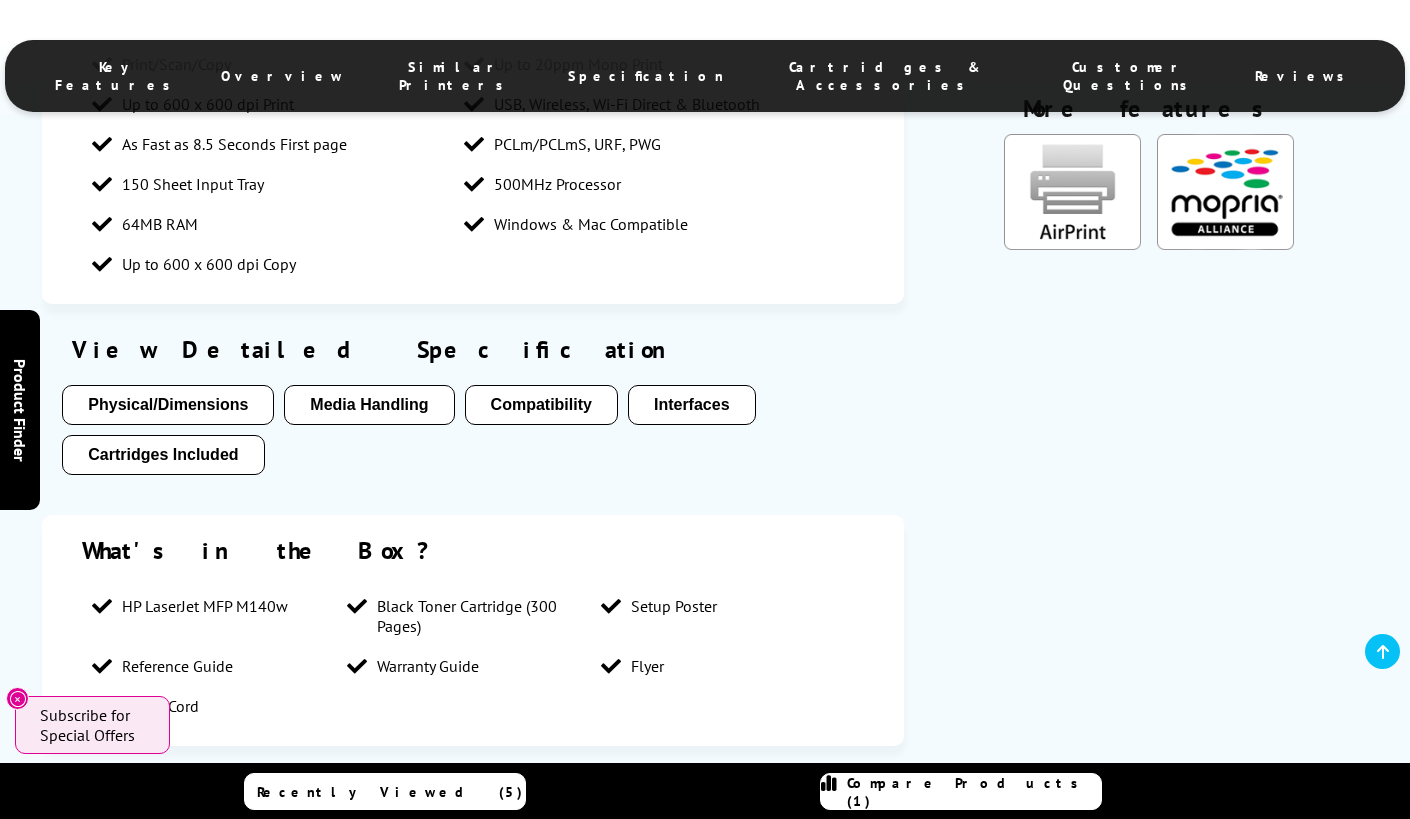 click on "Cartridges Included" at bounding box center (163, 455) 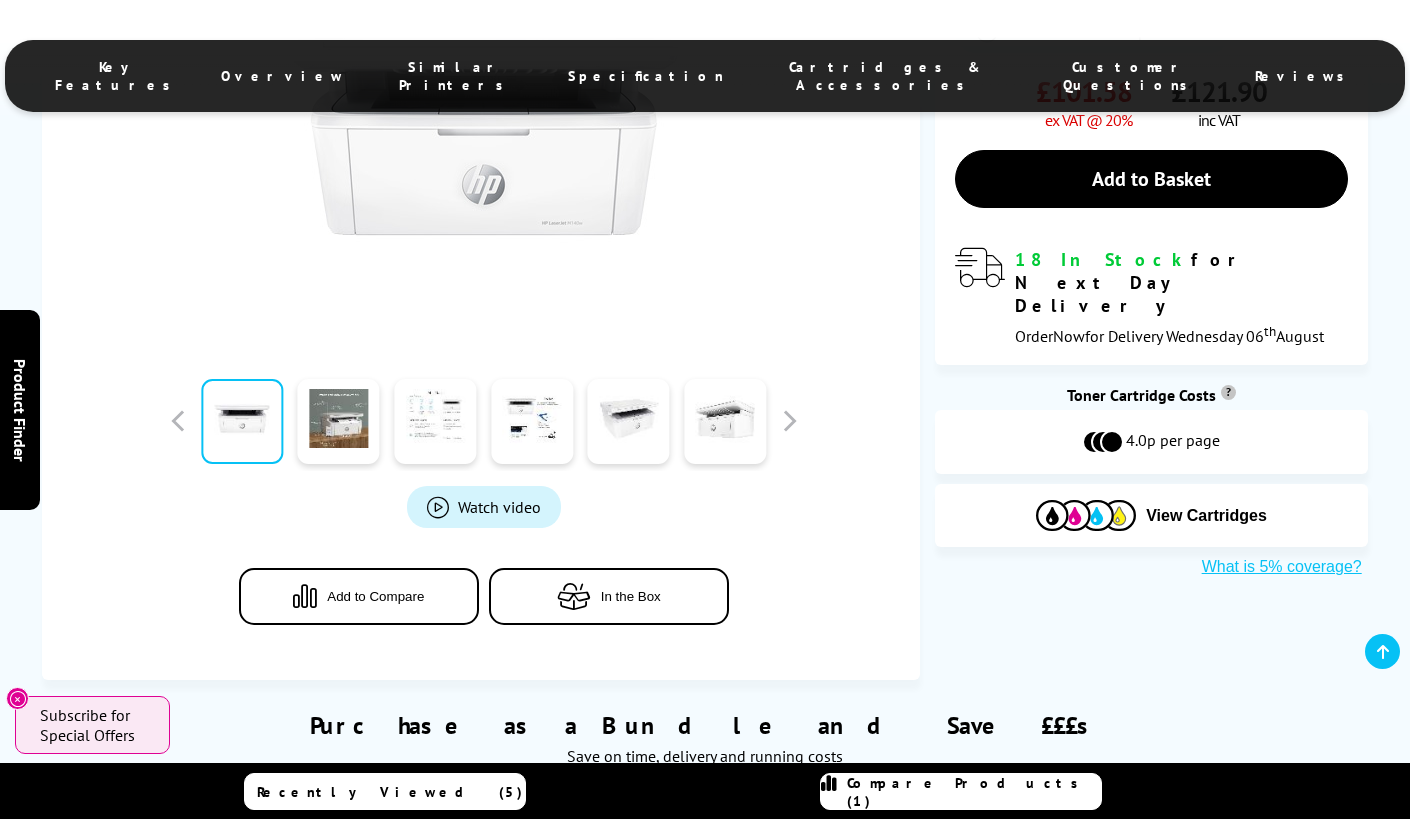 scroll, scrollTop: 525, scrollLeft: 0, axis: vertical 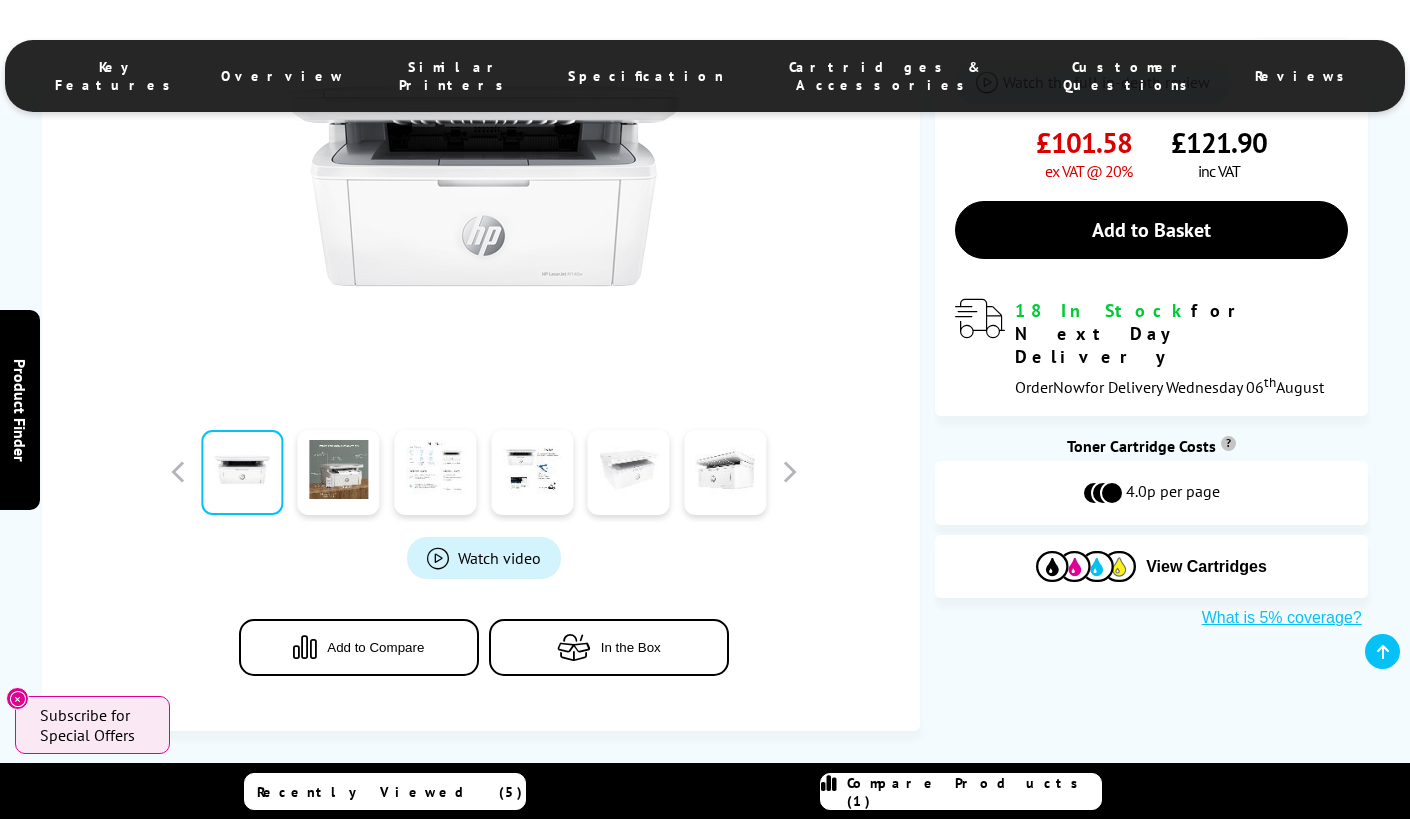 click at bounding box center [629, 472] 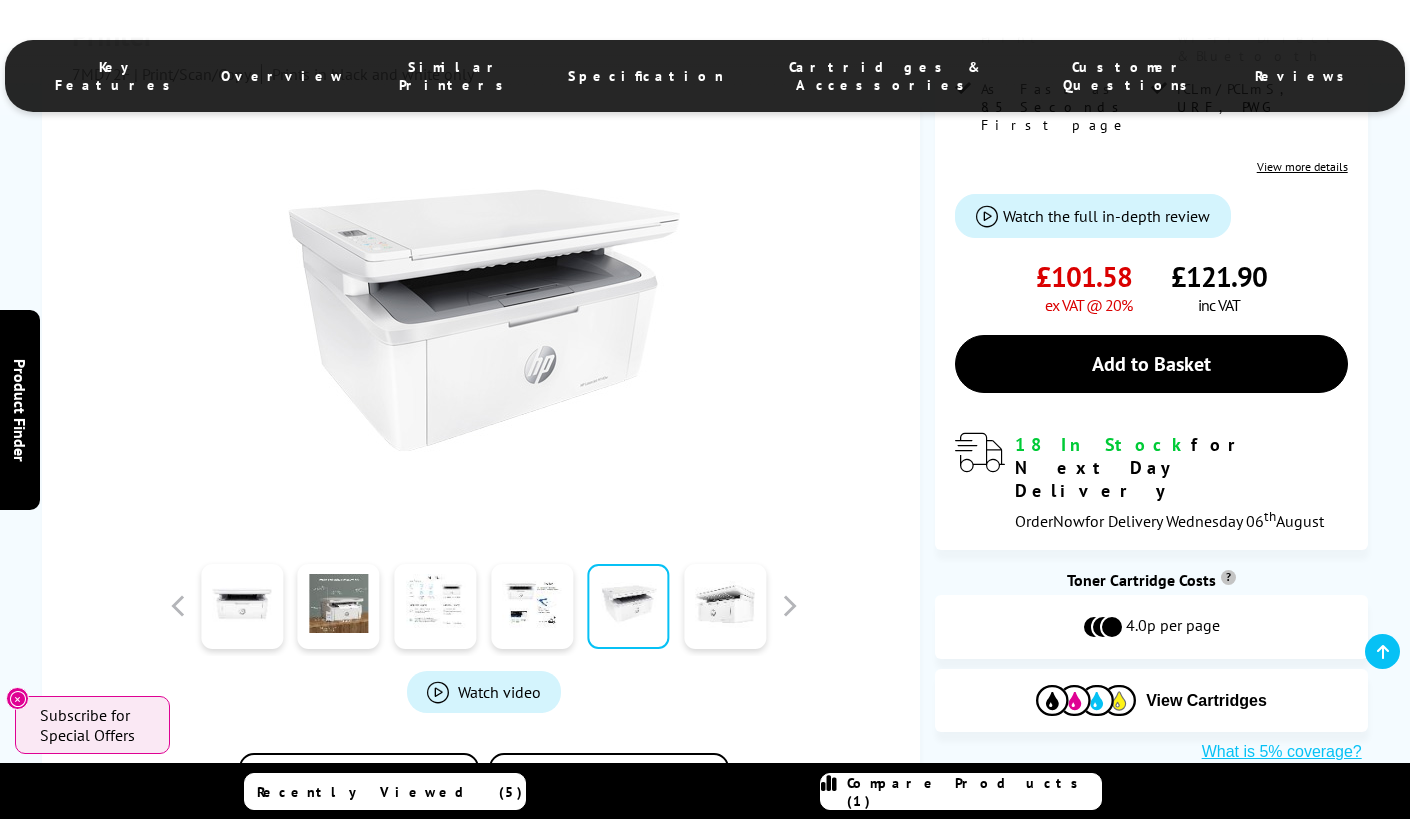 scroll, scrollTop: 390, scrollLeft: 0, axis: vertical 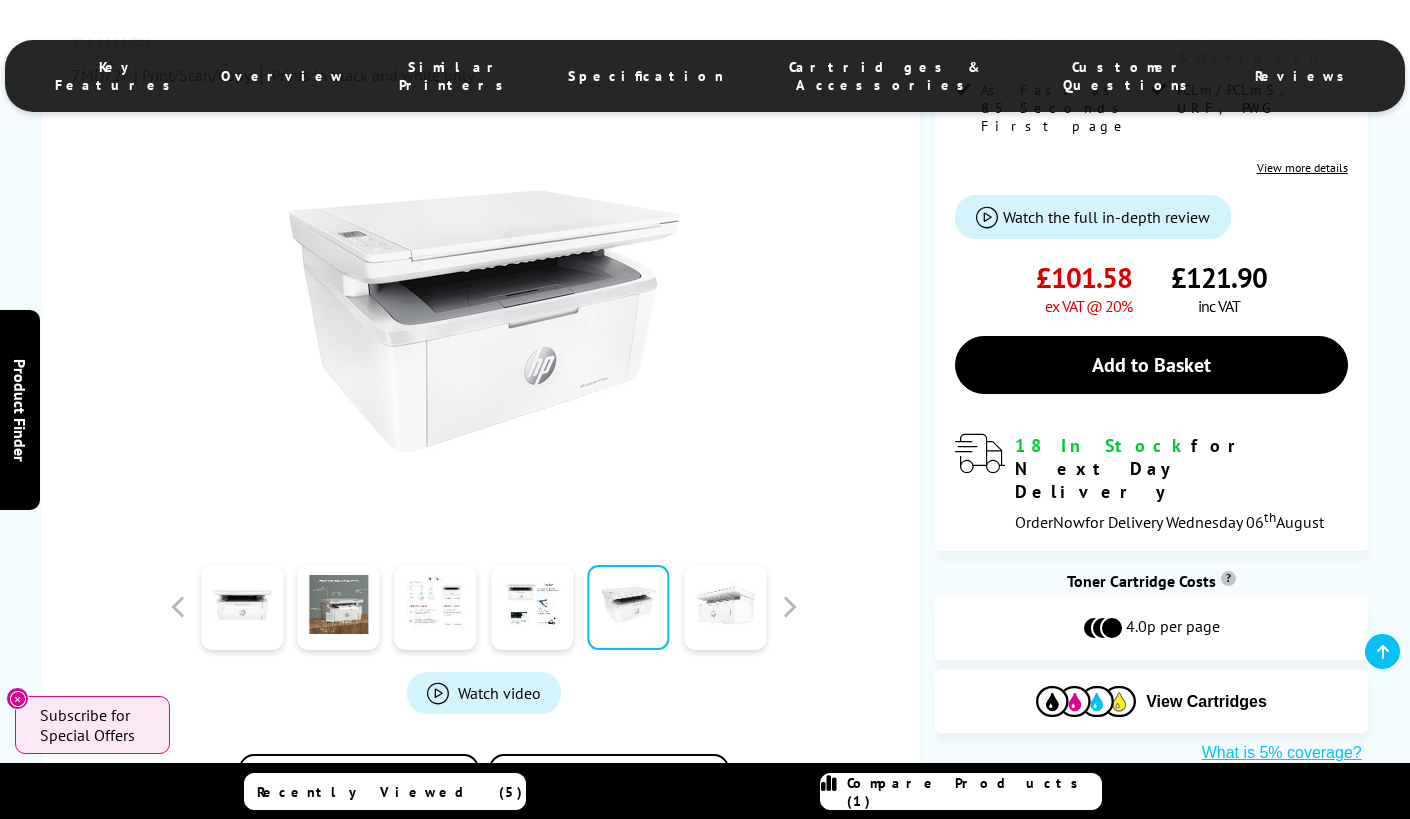 click at bounding box center (725, 607) 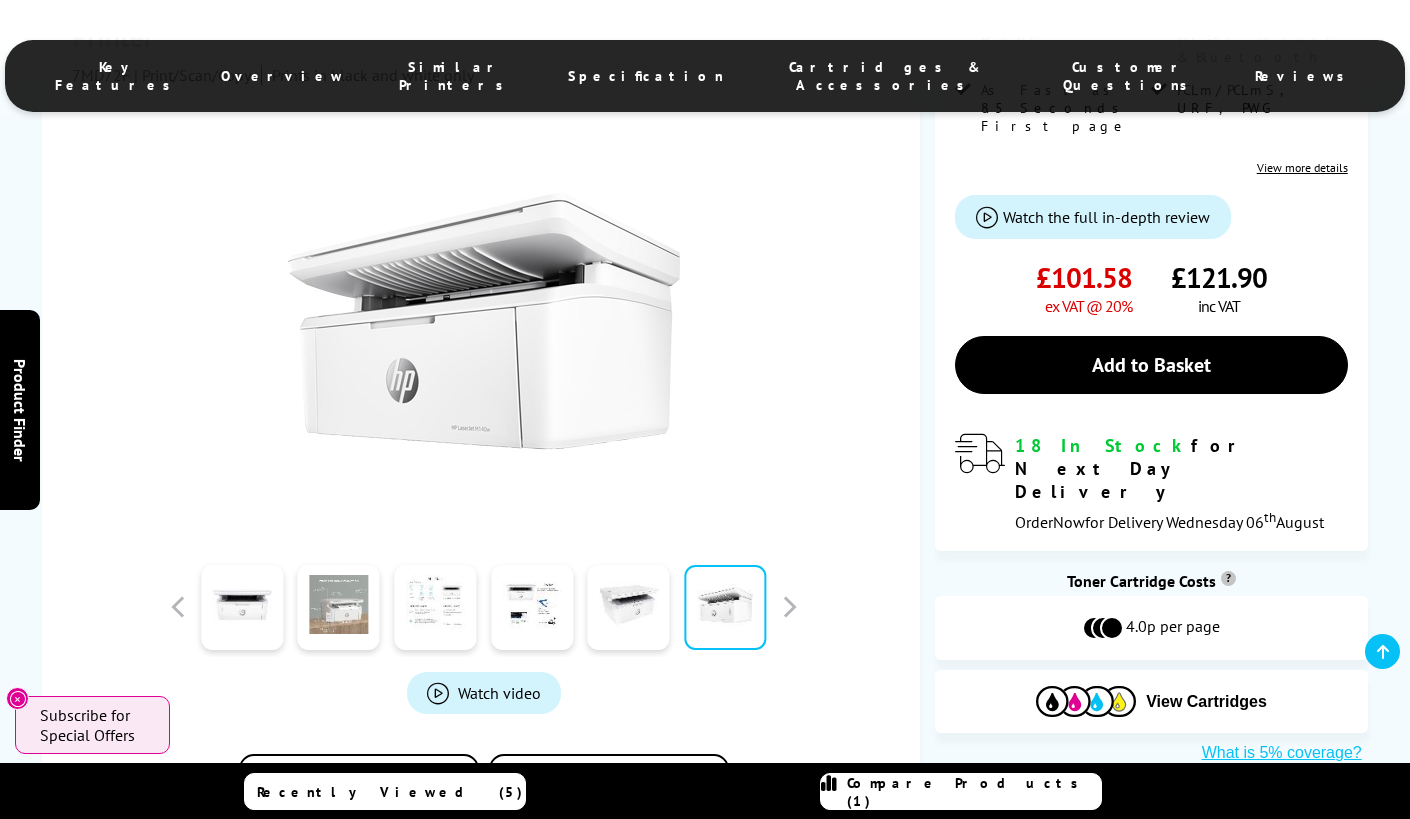 click at bounding box center (339, 607) 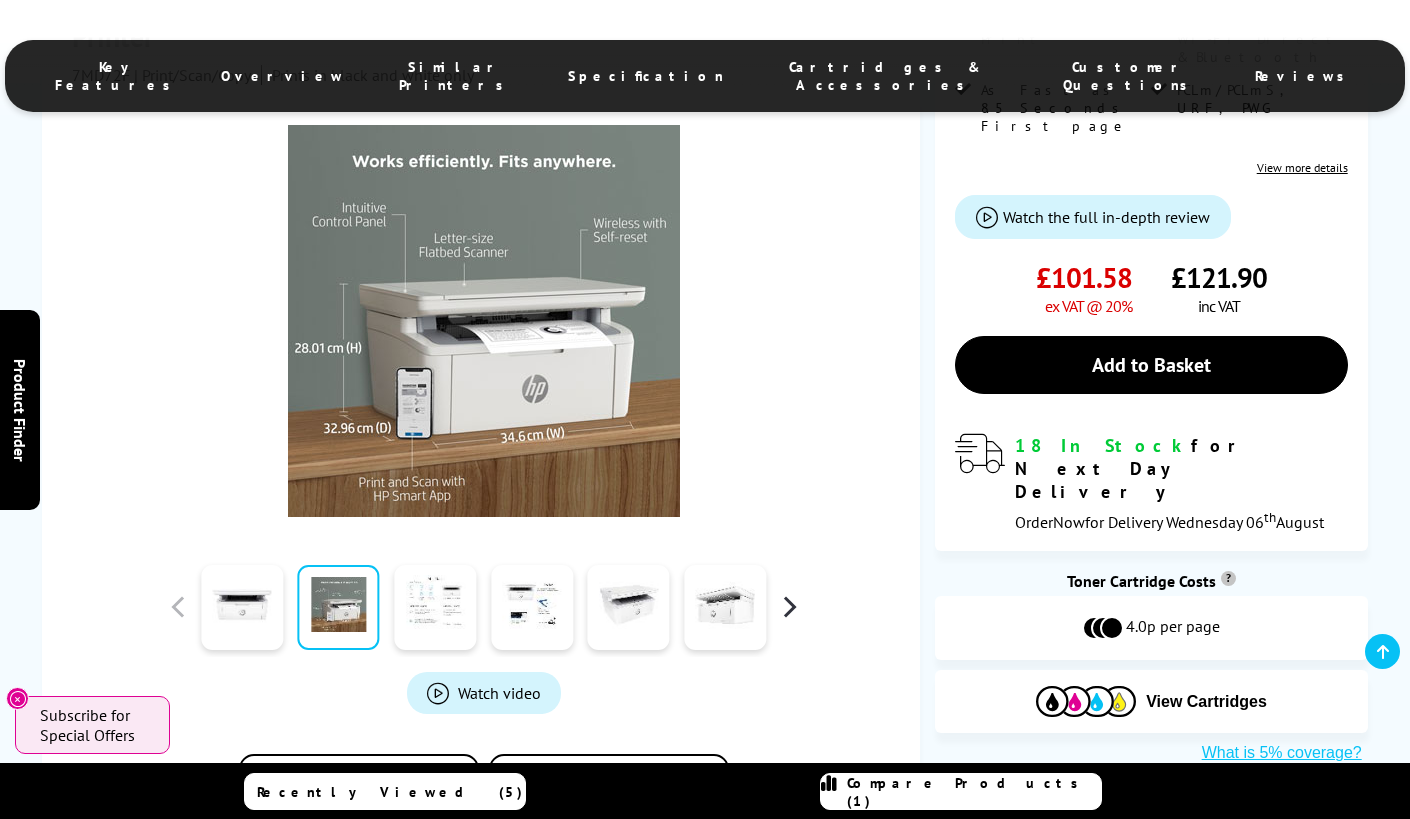 click at bounding box center (789, 607) 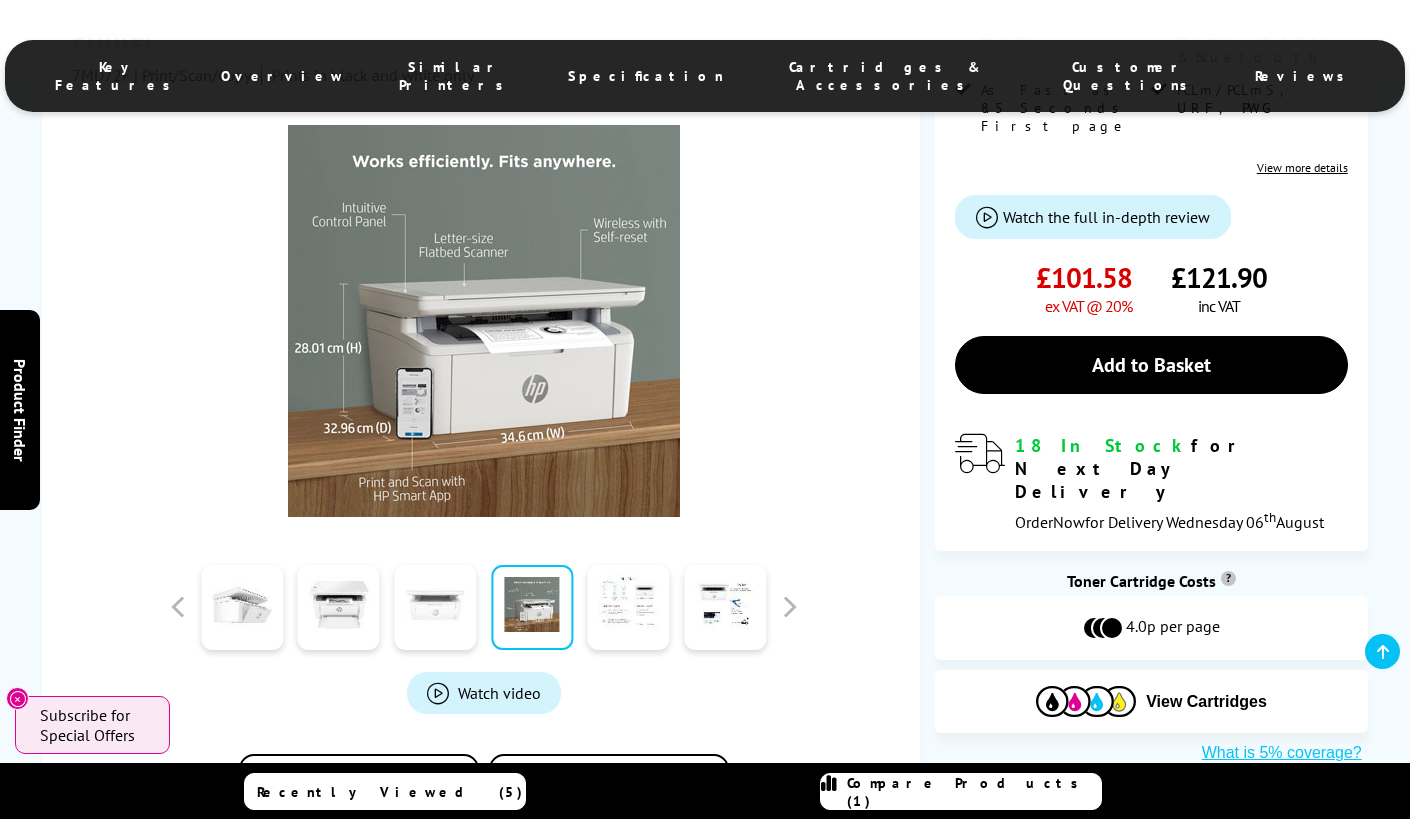 click at bounding box center [435, 607] 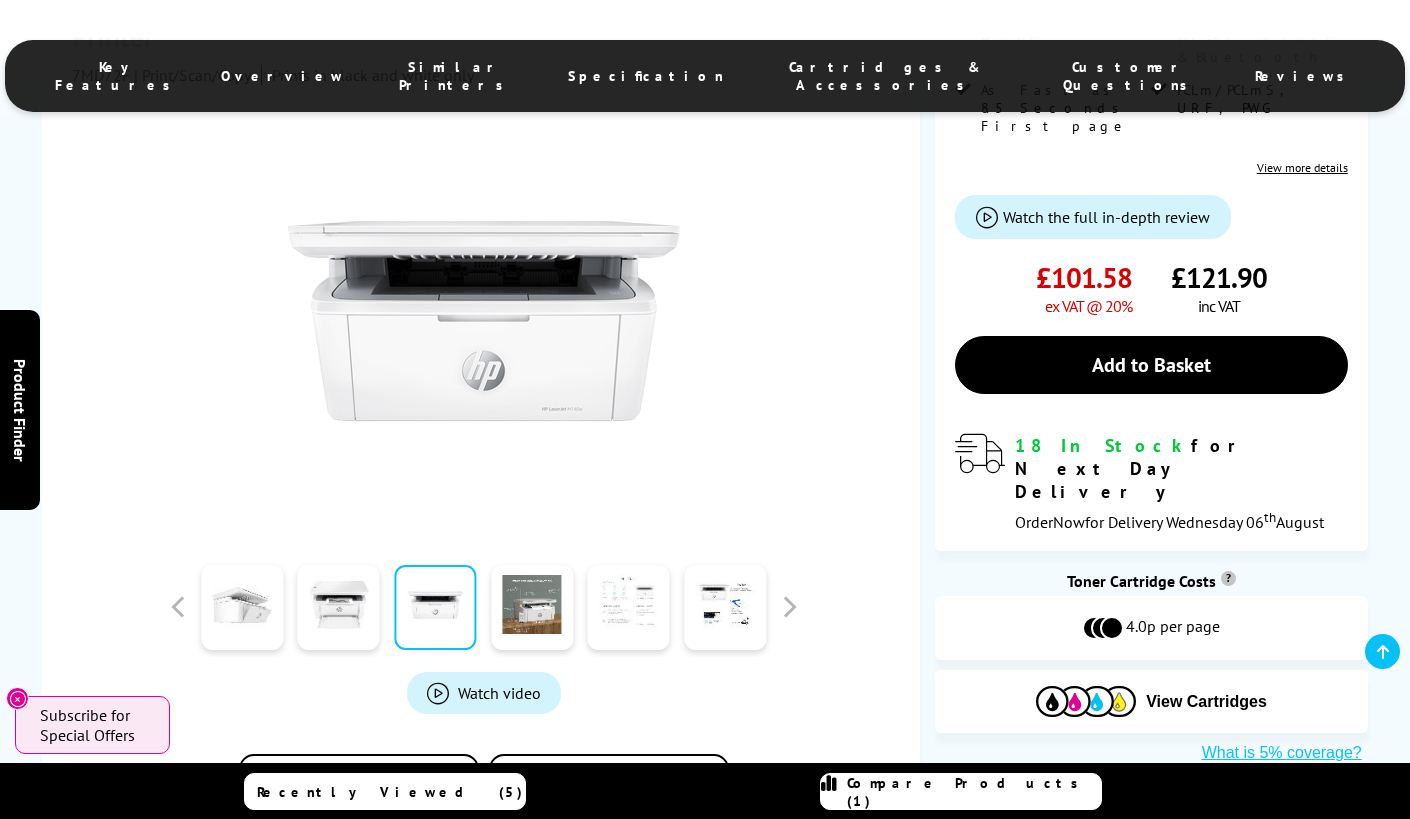 click at bounding box center [629, 607] 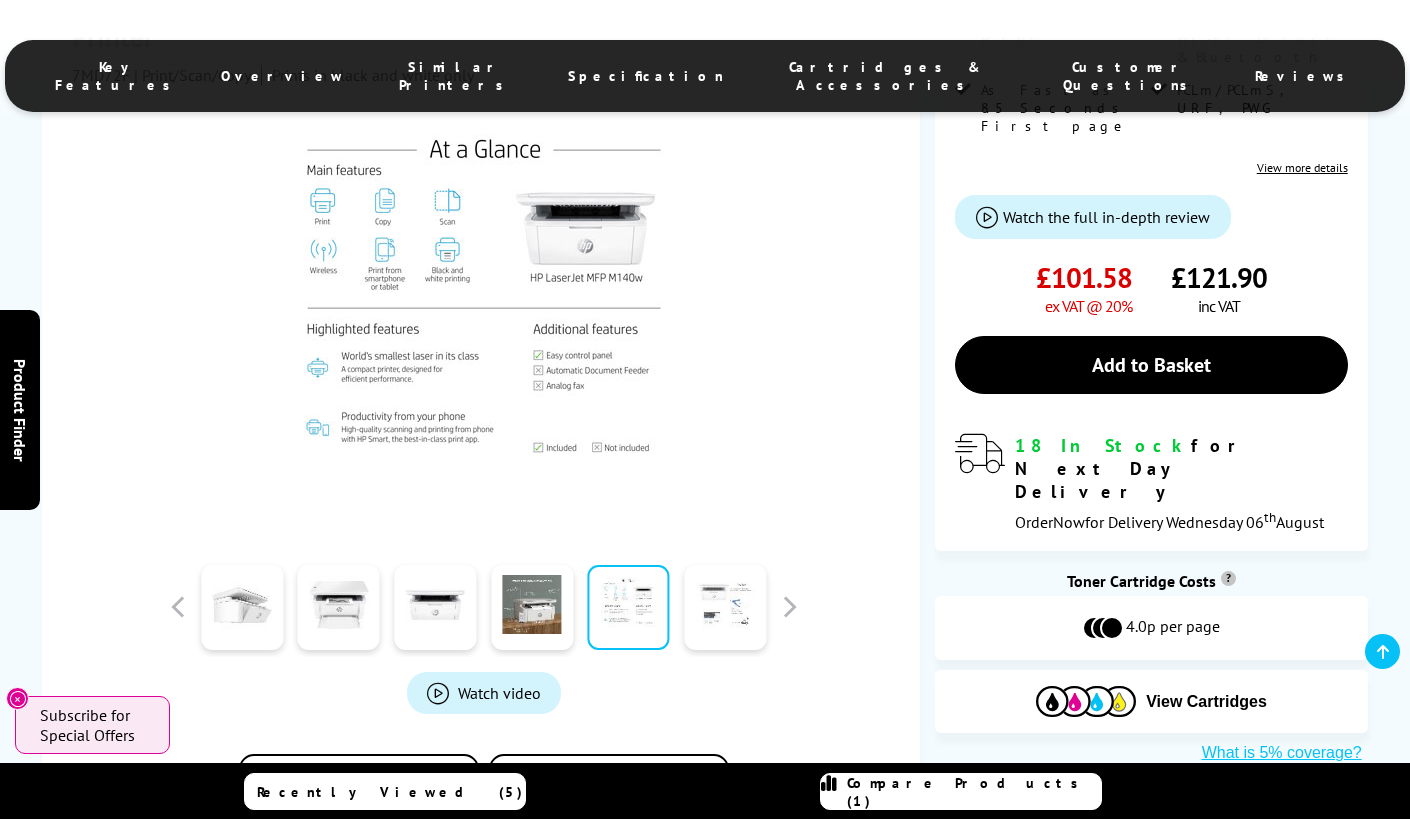 click at bounding box center (725, 607) 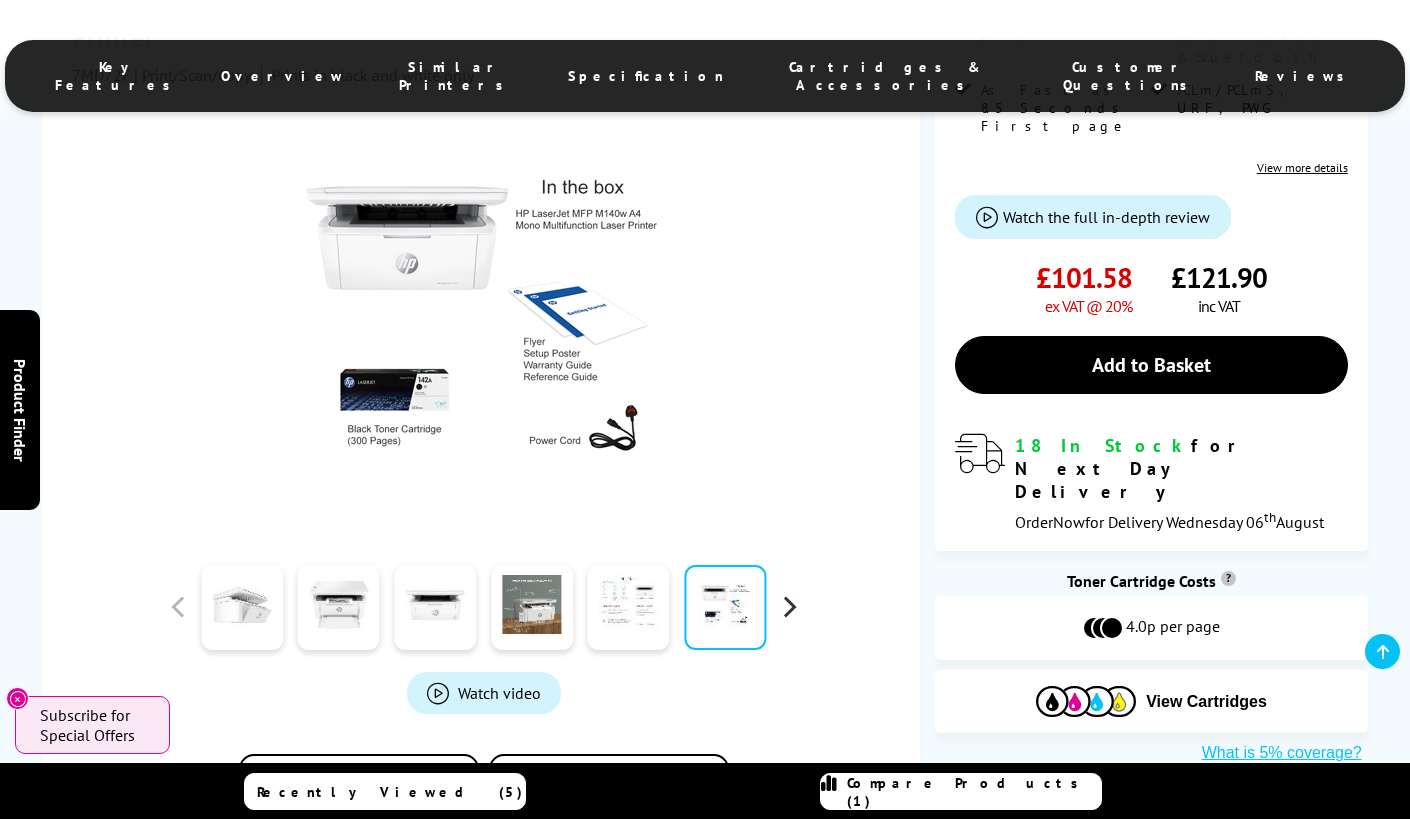 click at bounding box center [789, 607] 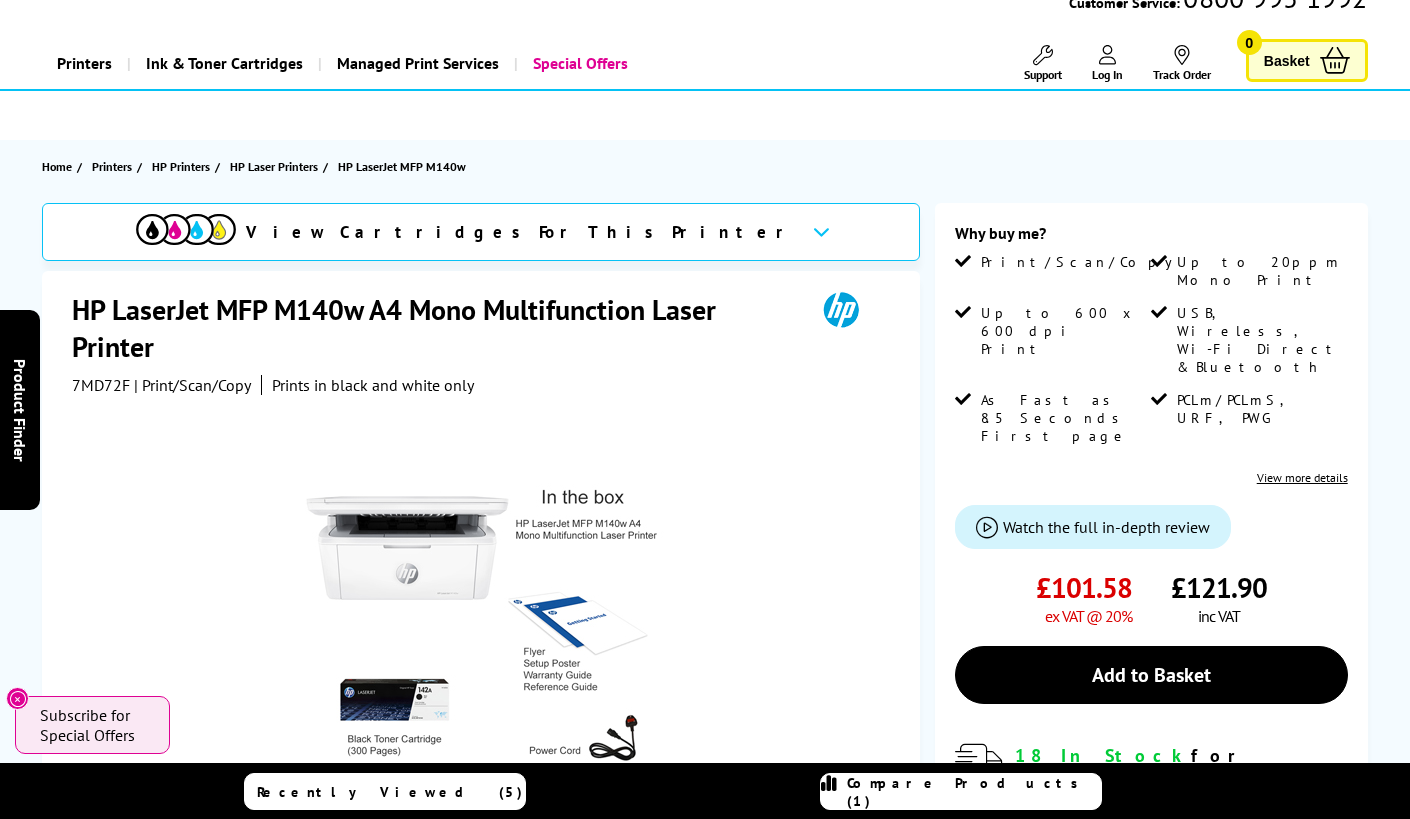 scroll, scrollTop: 0, scrollLeft: 0, axis: both 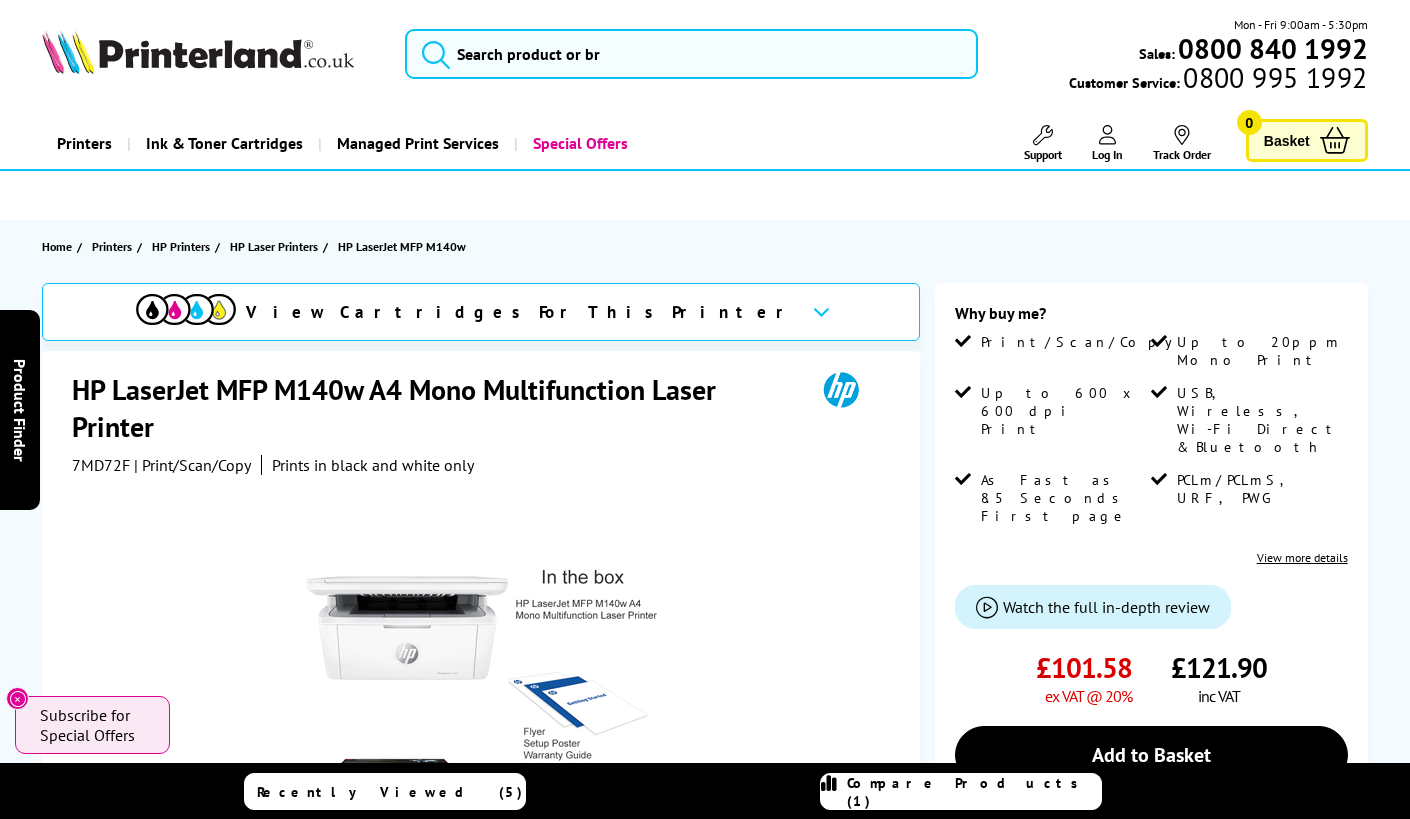 click at bounding box center [821, 311] 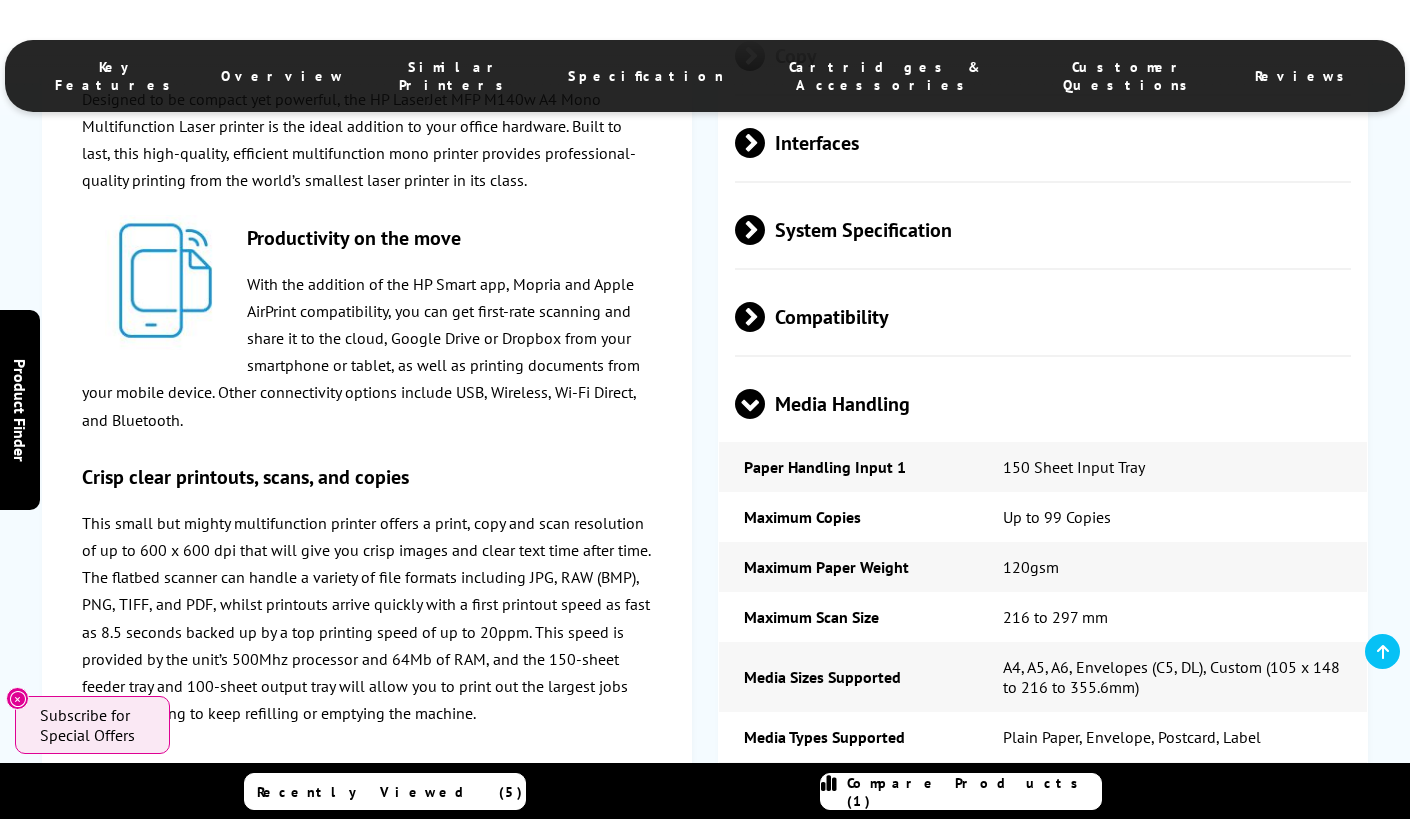 scroll, scrollTop: 2954, scrollLeft: 0, axis: vertical 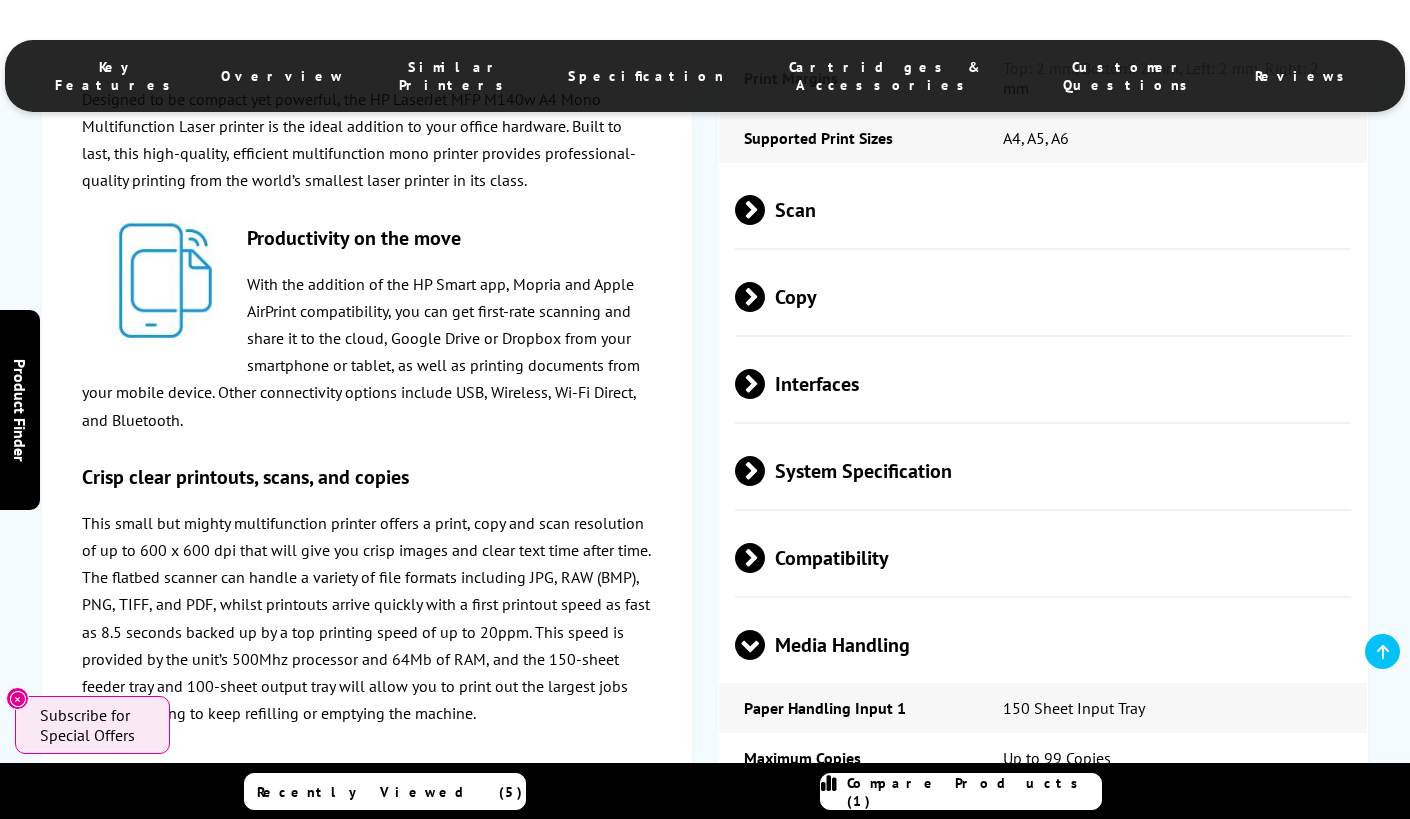 click on "Similar Printers" at bounding box center (456, 76) 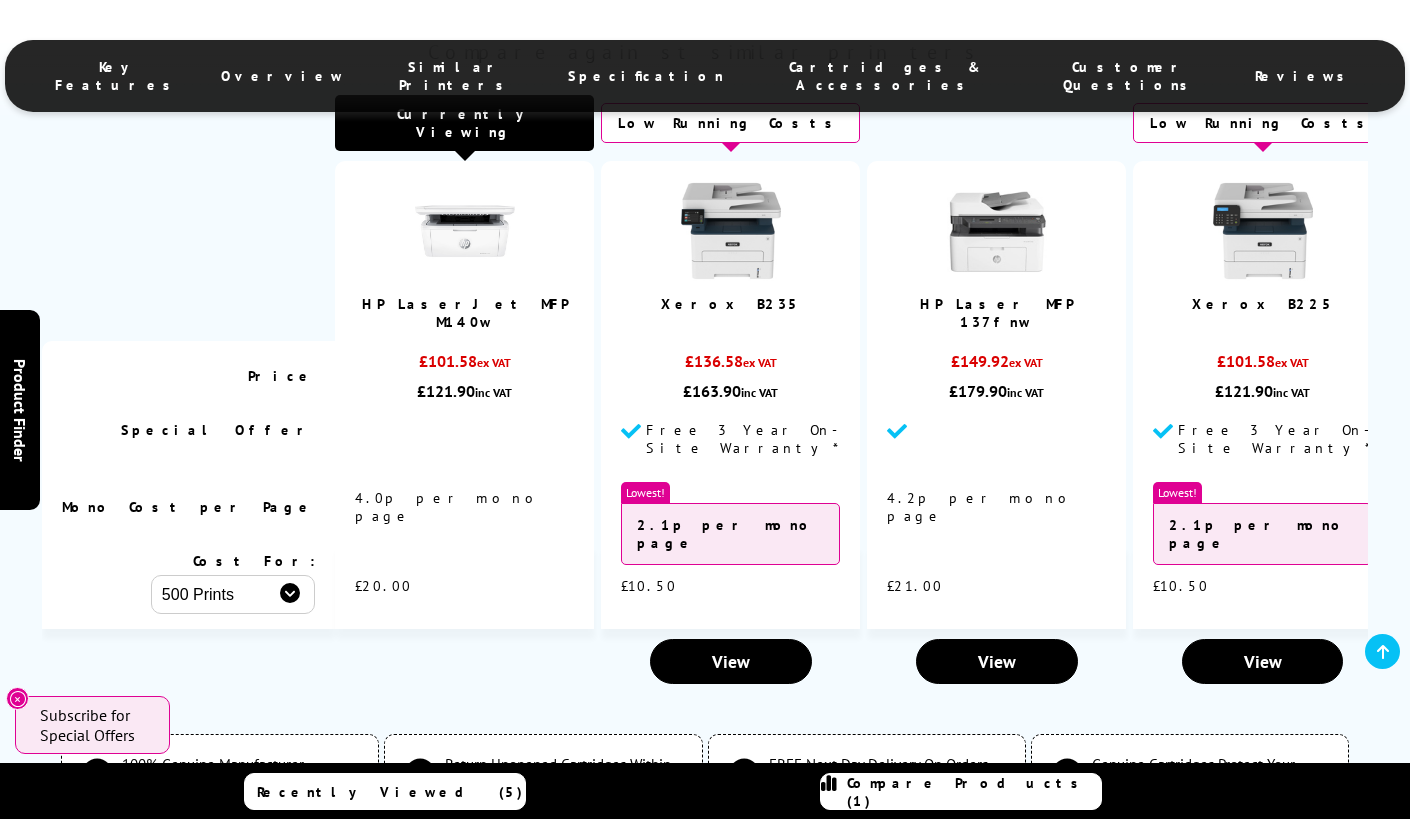scroll, scrollTop: 5077, scrollLeft: 0, axis: vertical 